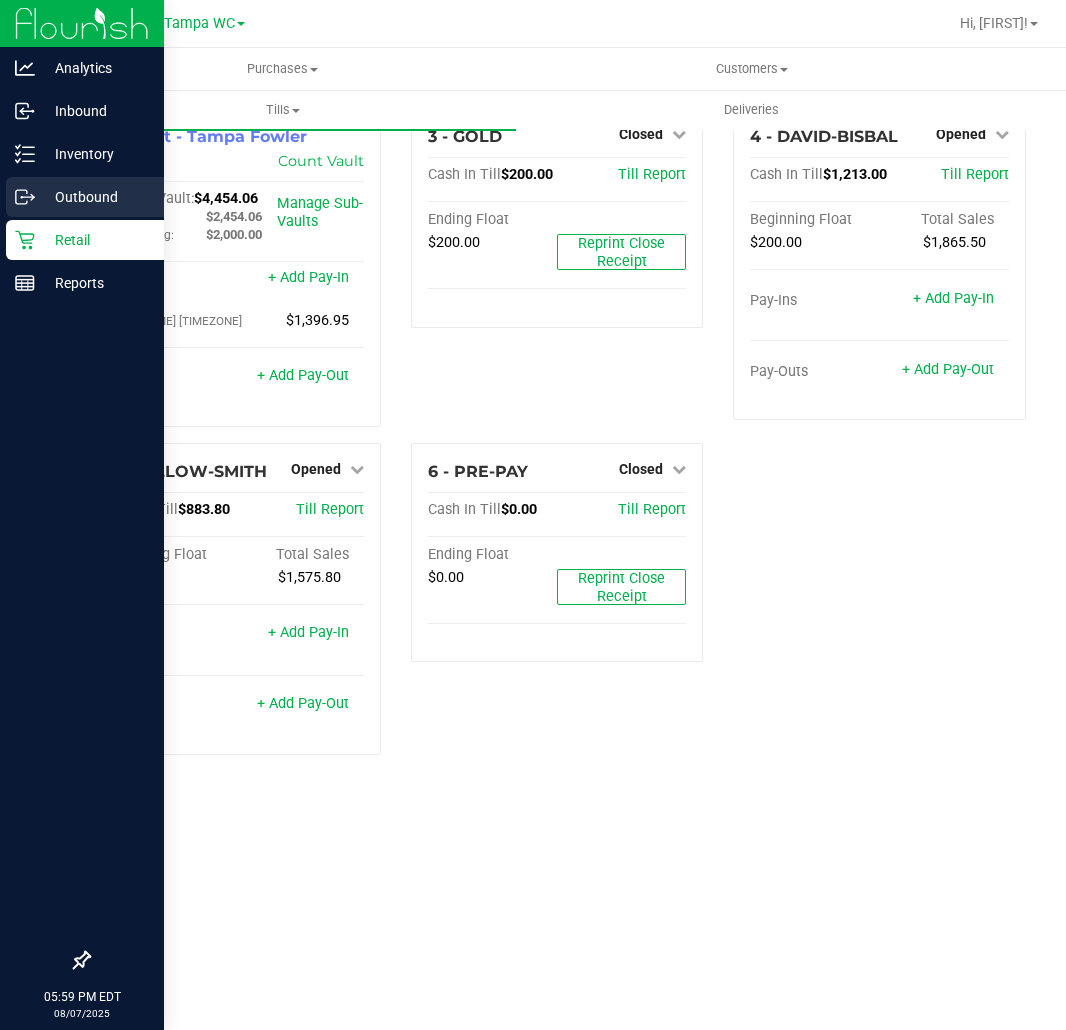 scroll, scrollTop: 0, scrollLeft: 0, axis: both 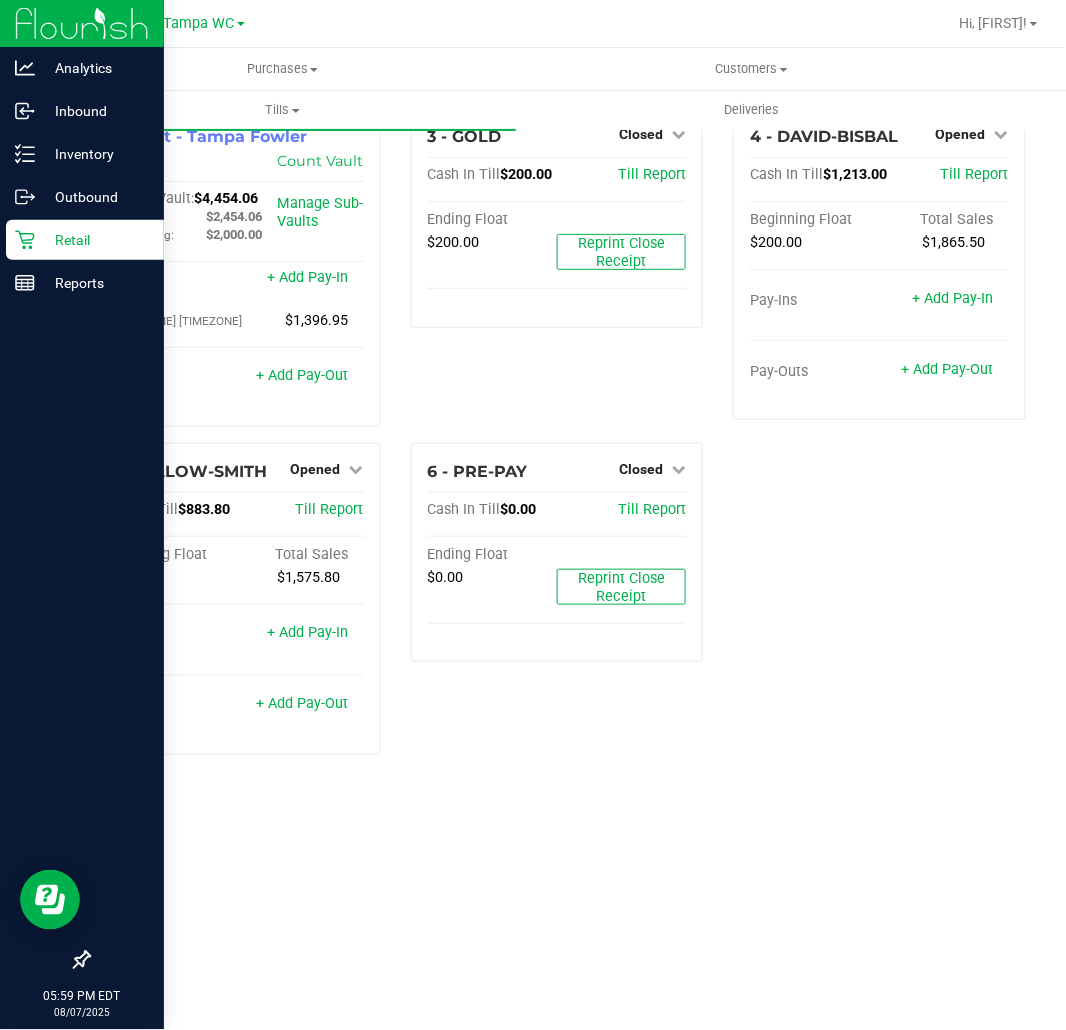 click on "Retail" at bounding box center [85, 240] 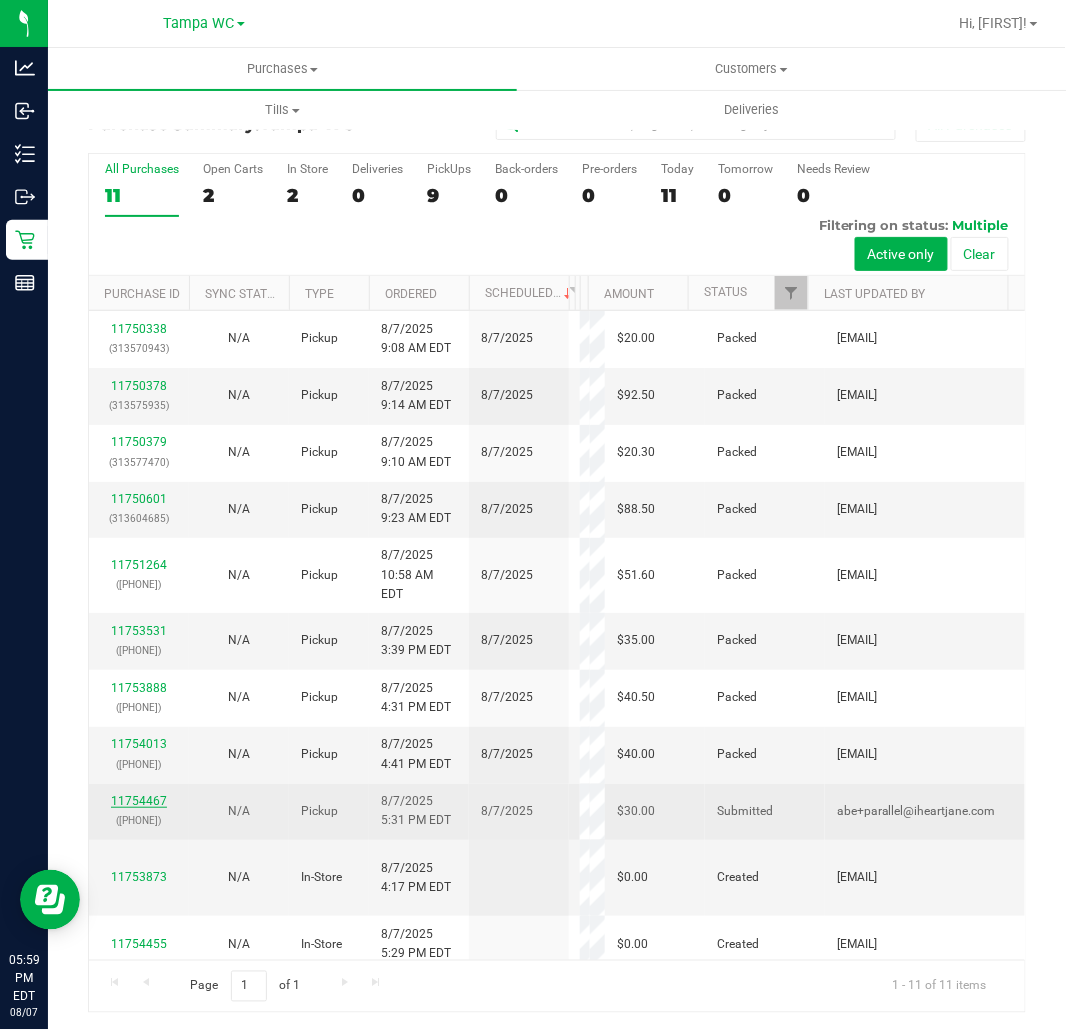 click on "11754467" at bounding box center (139, 801) 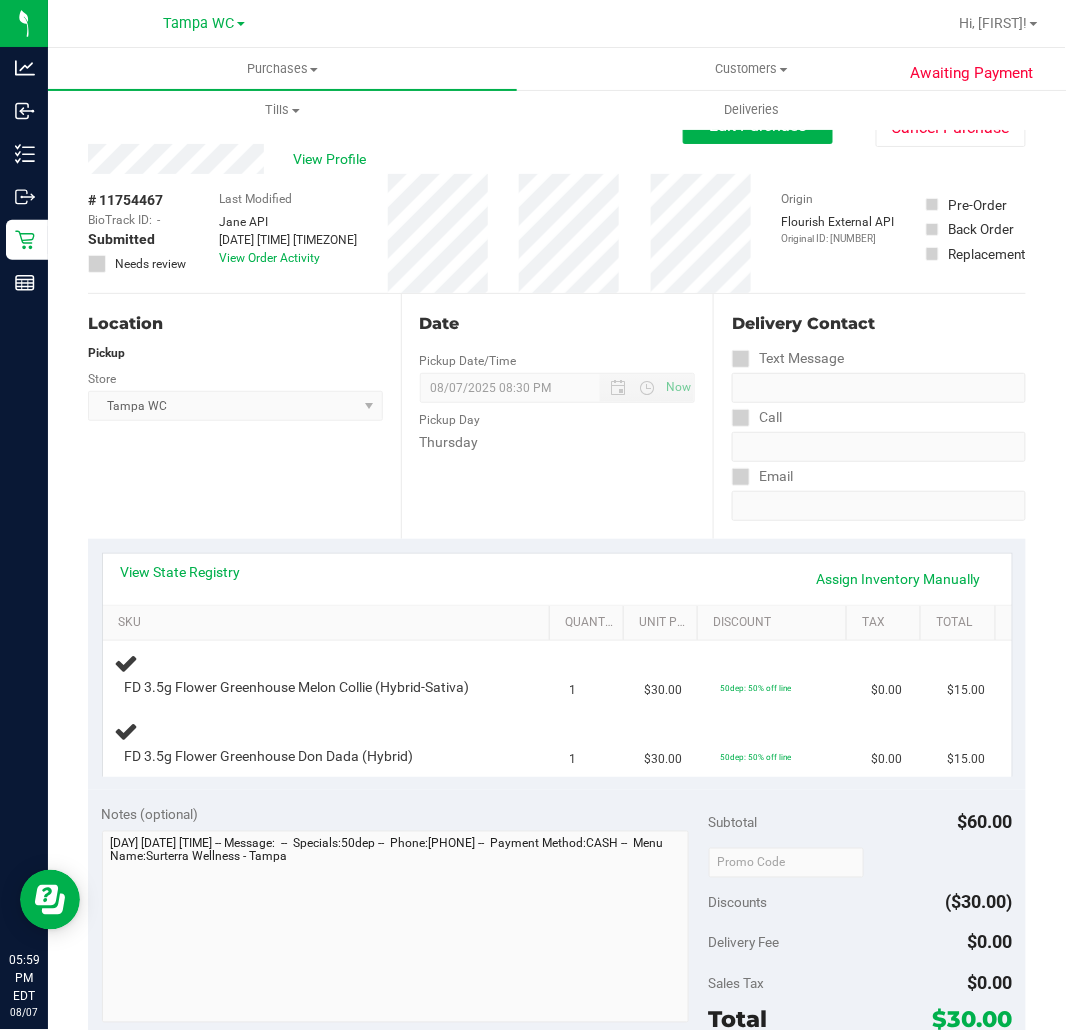click on "# 11754467
BioTrack ID:
-
Submitted
Needs review
Last Modified
Jane API
Aug 7, 2025 5:31:38 PM EDT
View Order Activity
Origin
Flourish External API
Original ID: 313732720" at bounding box center [557, 233] 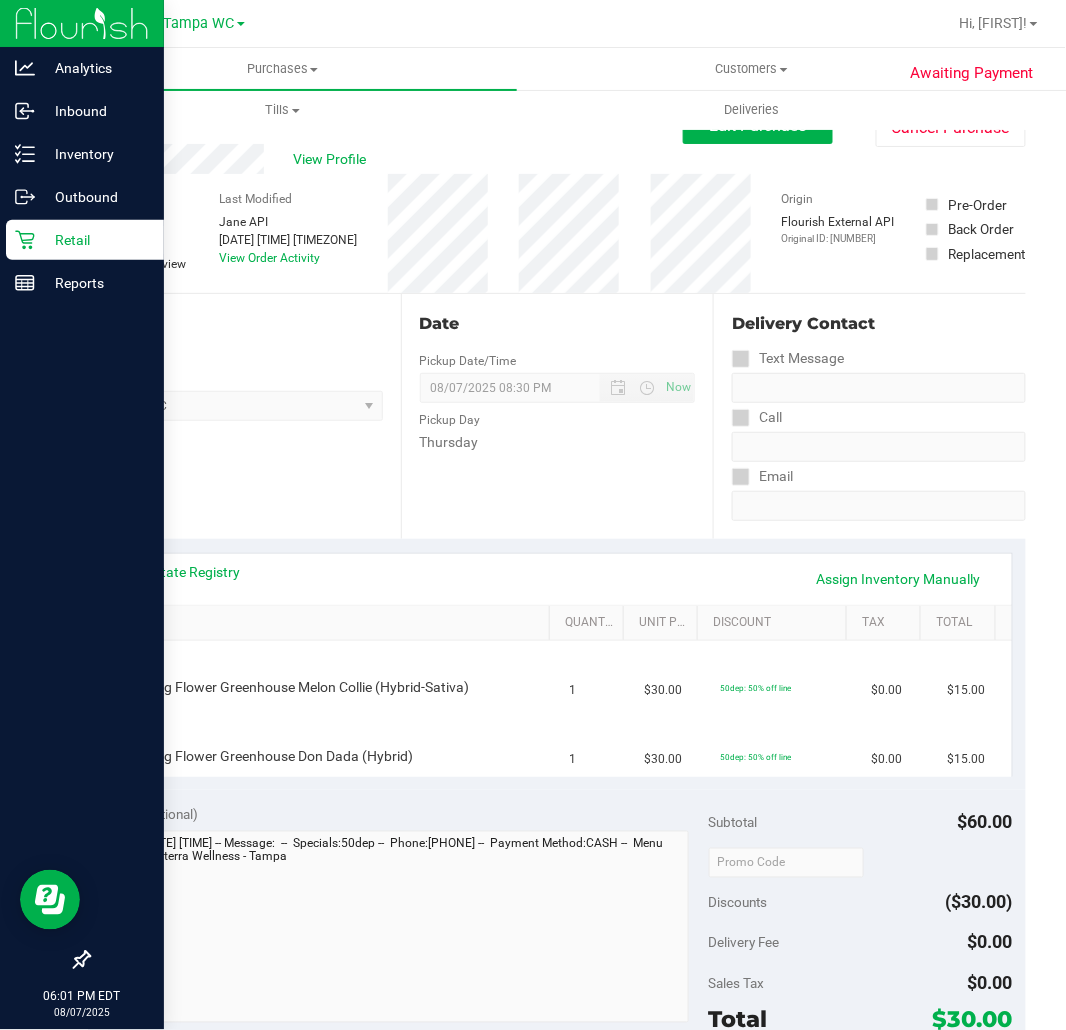 click on "Retail" at bounding box center (95, 240) 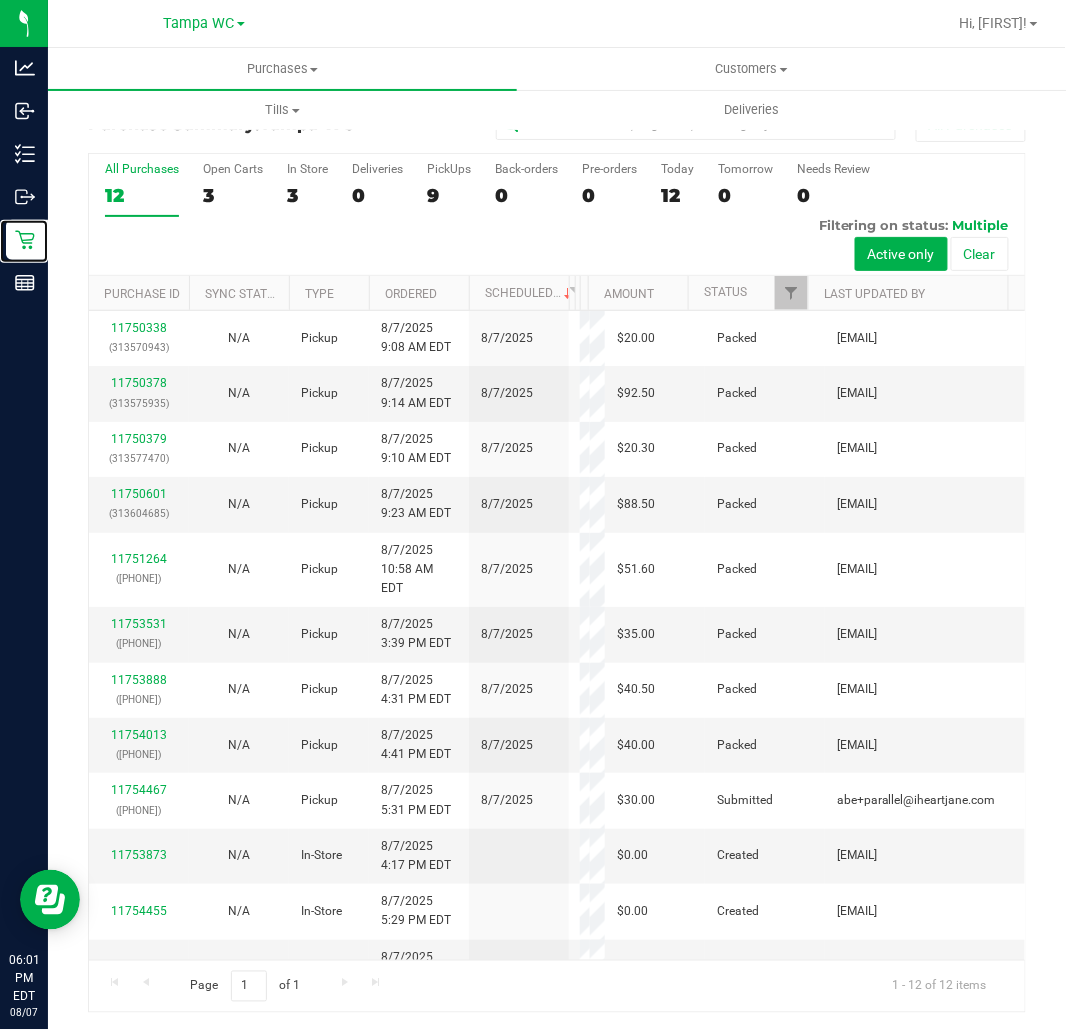scroll, scrollTop: 35, scrollLeft: 0, axis: vertical 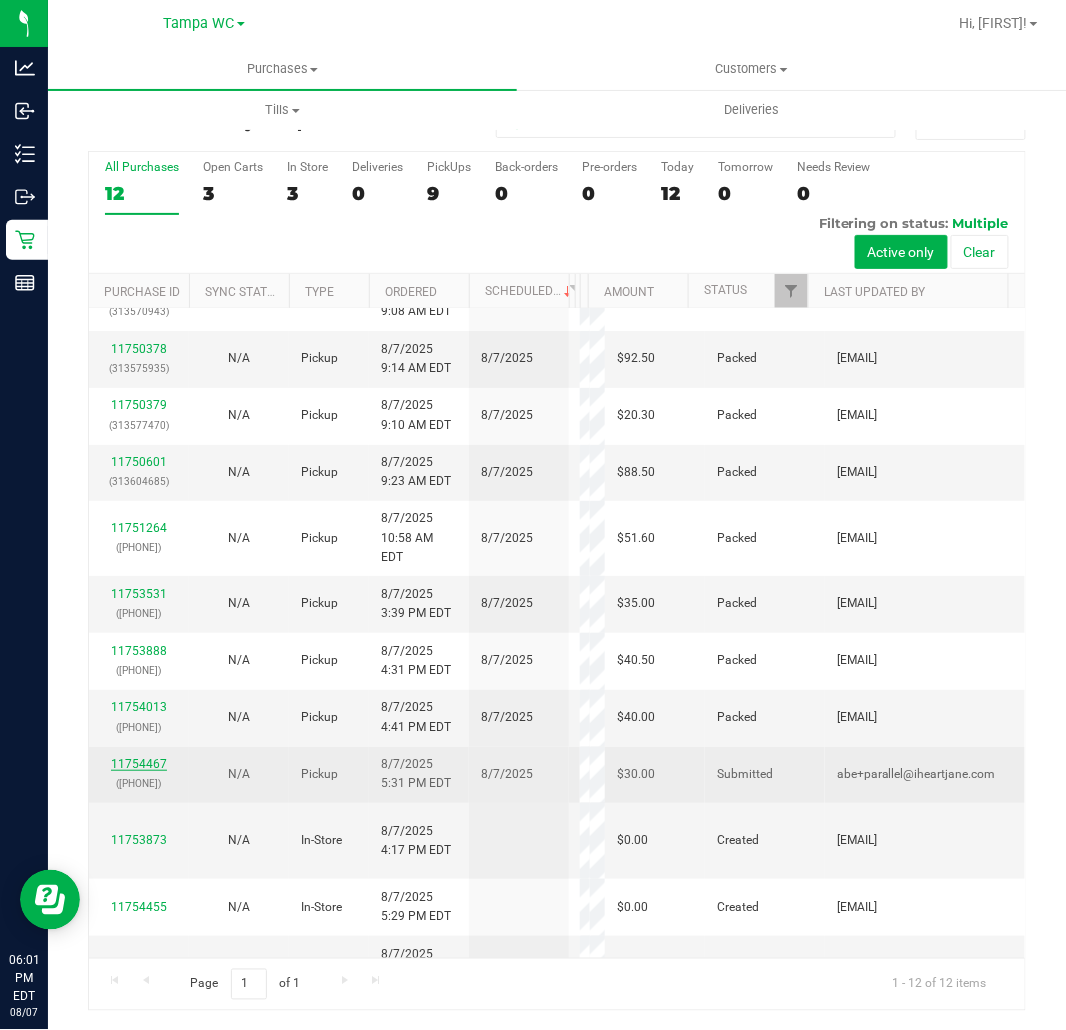 click on "11754467" at bounding box center [139, 764] 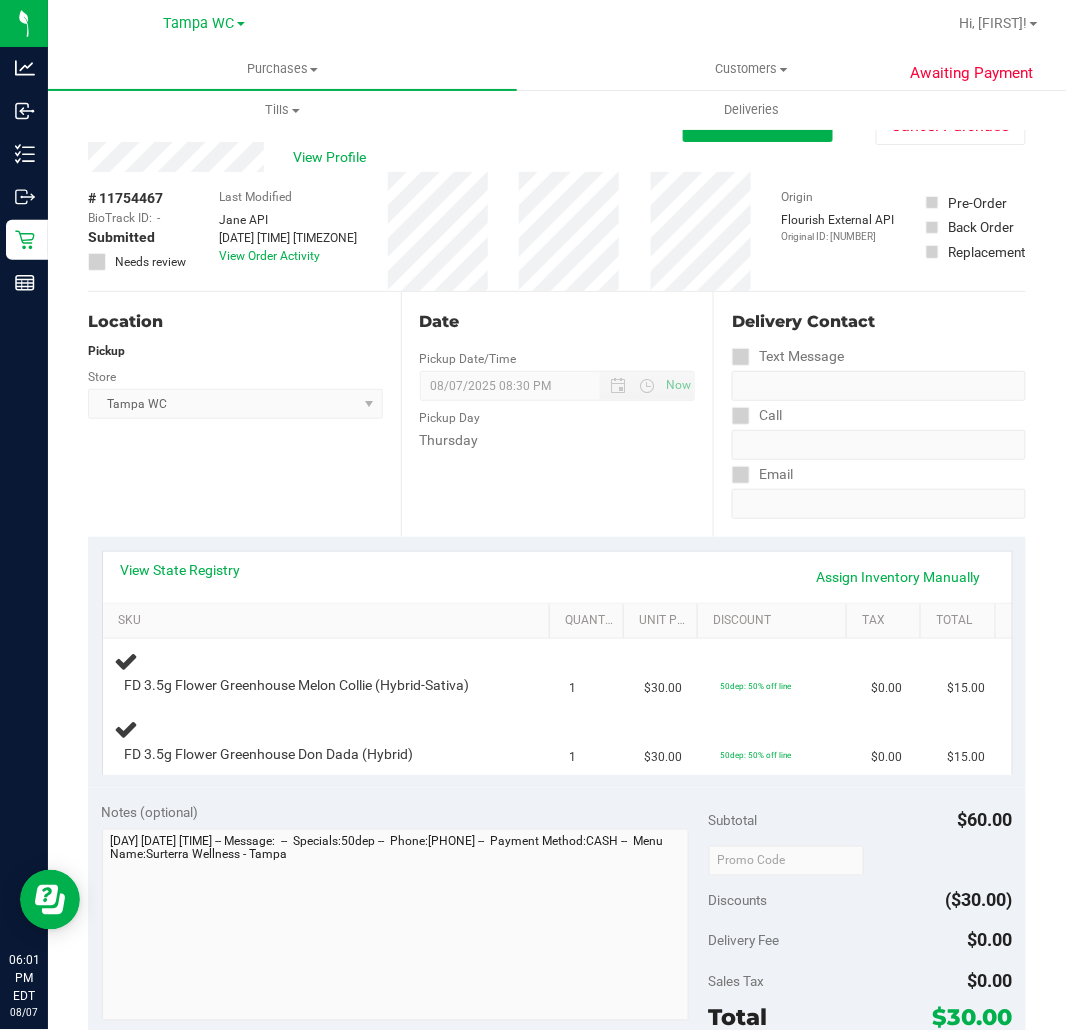 scroll, scrollTop: 0, scrollLeft: 0, axis: both 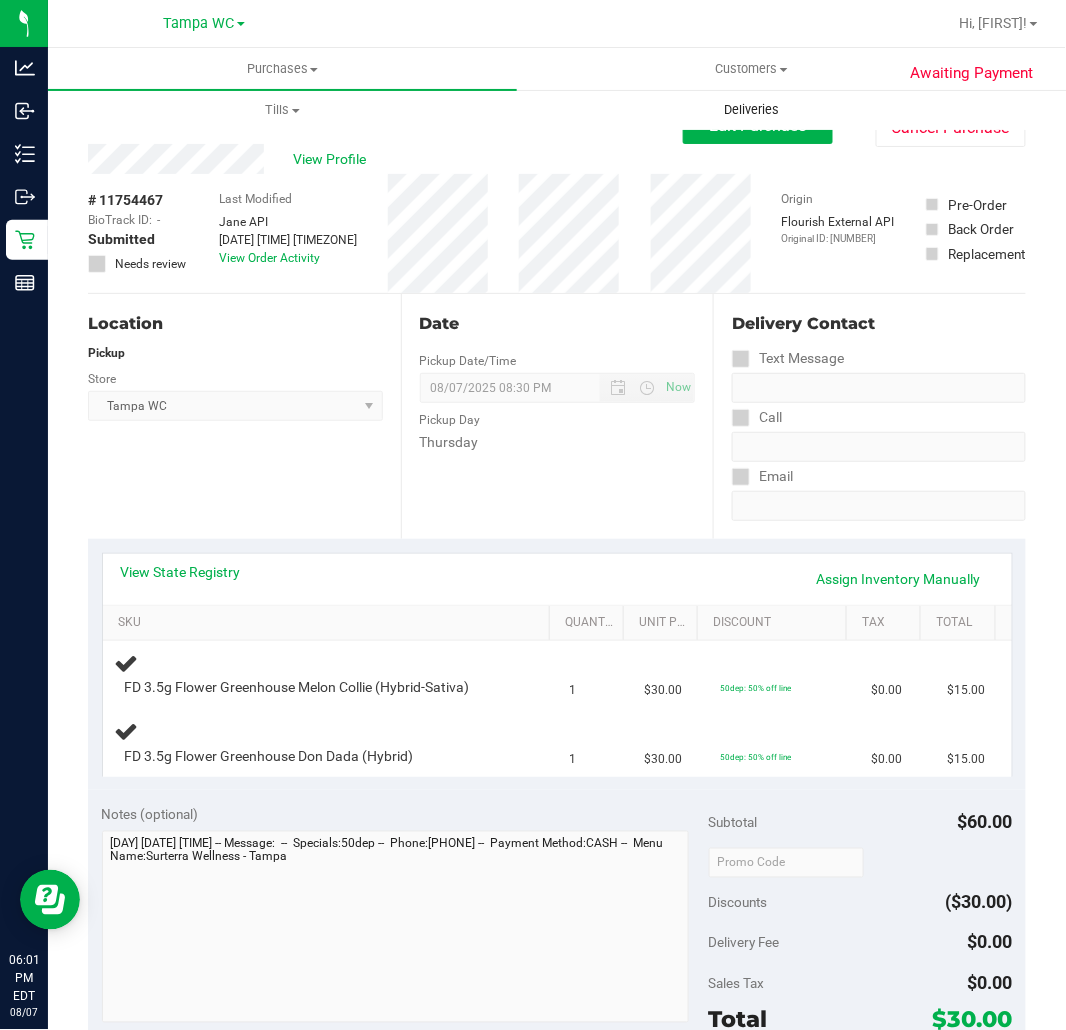 click on "Deliveries" at bounding box center [751, 110] 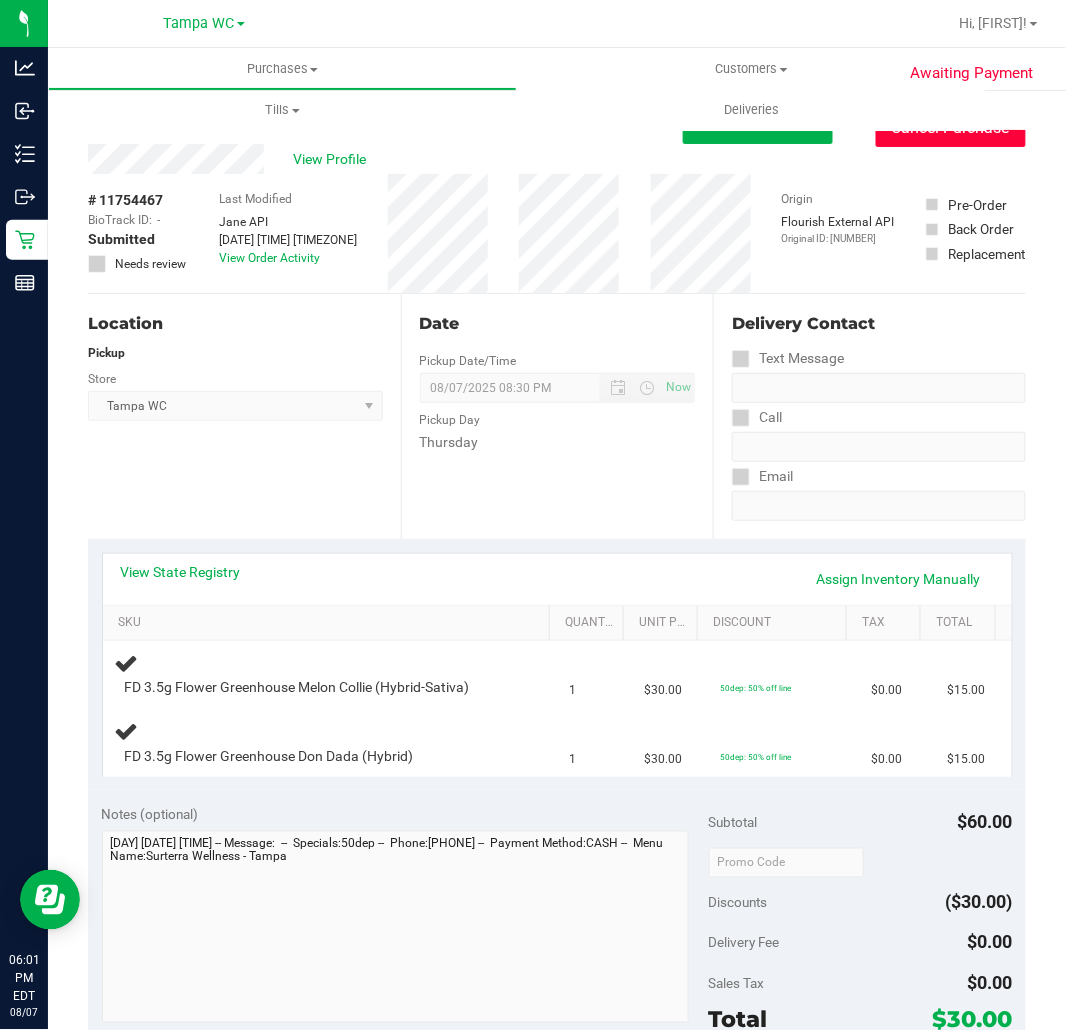 click on "Cancel Purchase" at bounding box center (951, 128) 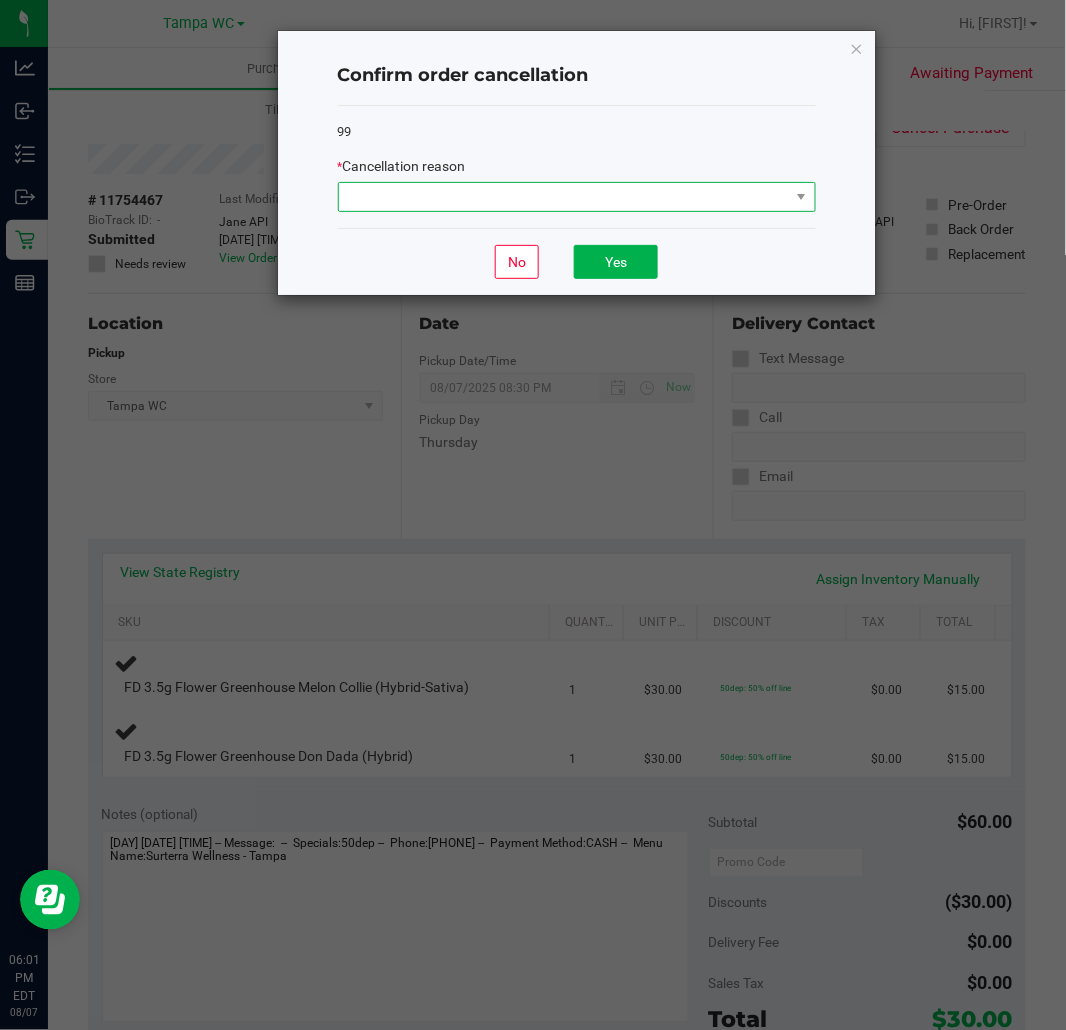click at bounding box center [564, 197] 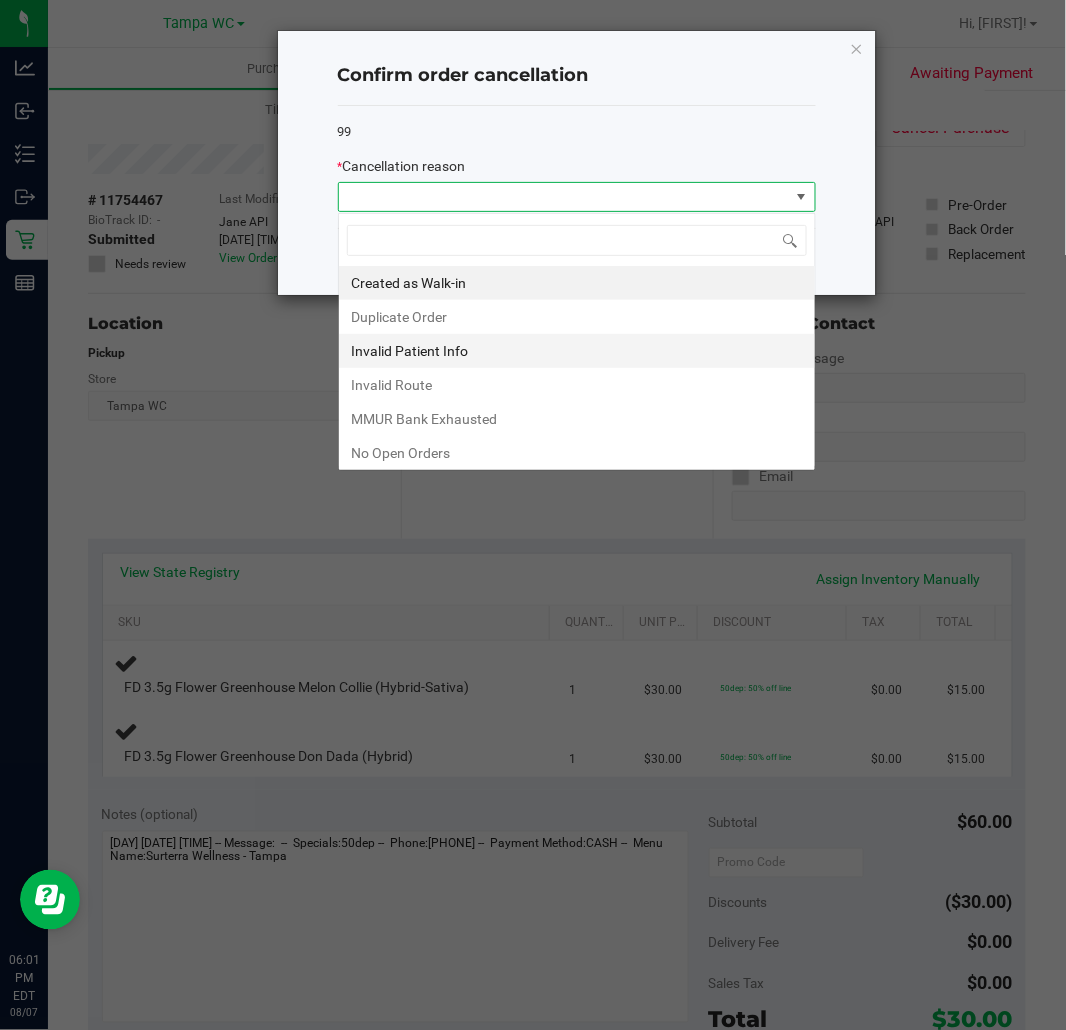 scroll, scrollTop: 99970, scrollLeft: 99522, axis: both 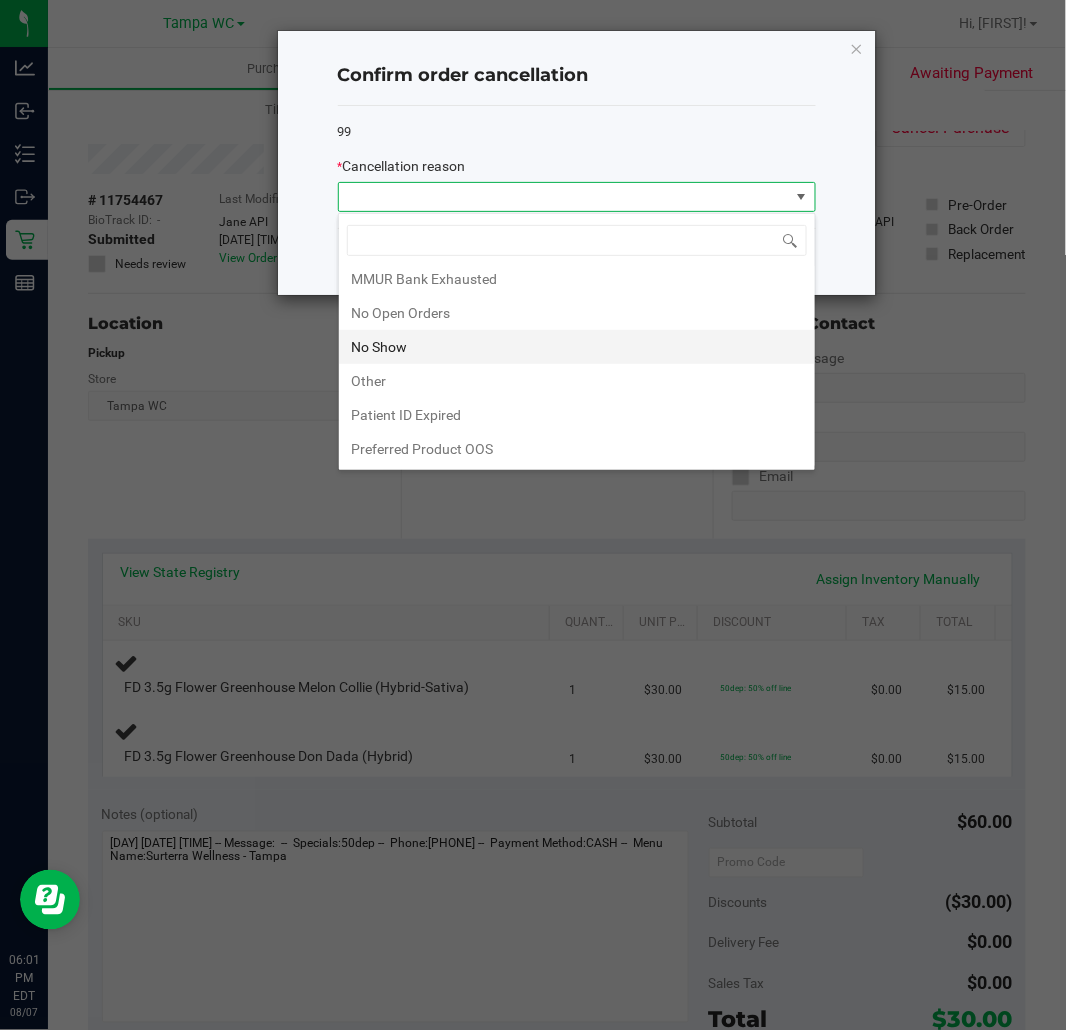 click on "No Show" at bounding box center (577, 347) 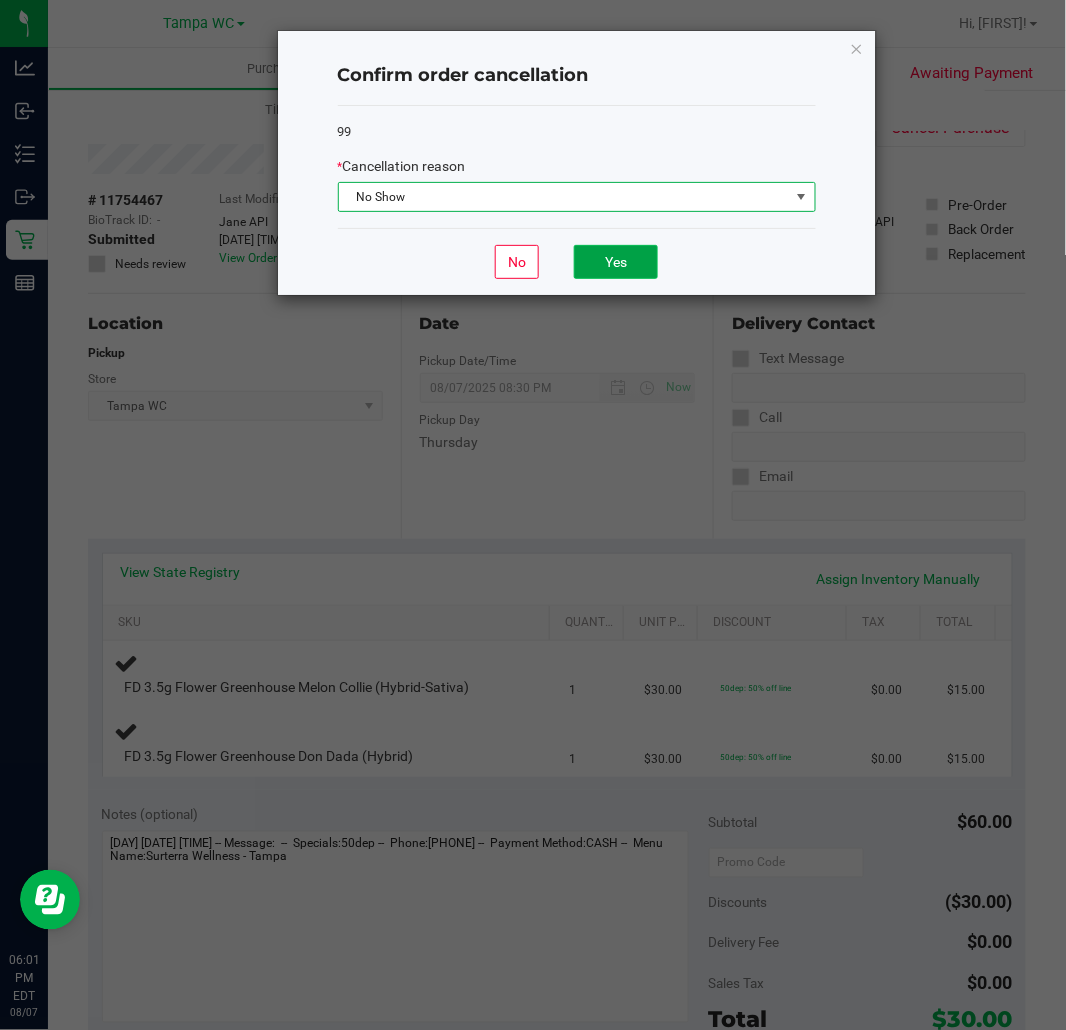 click on "Yes" 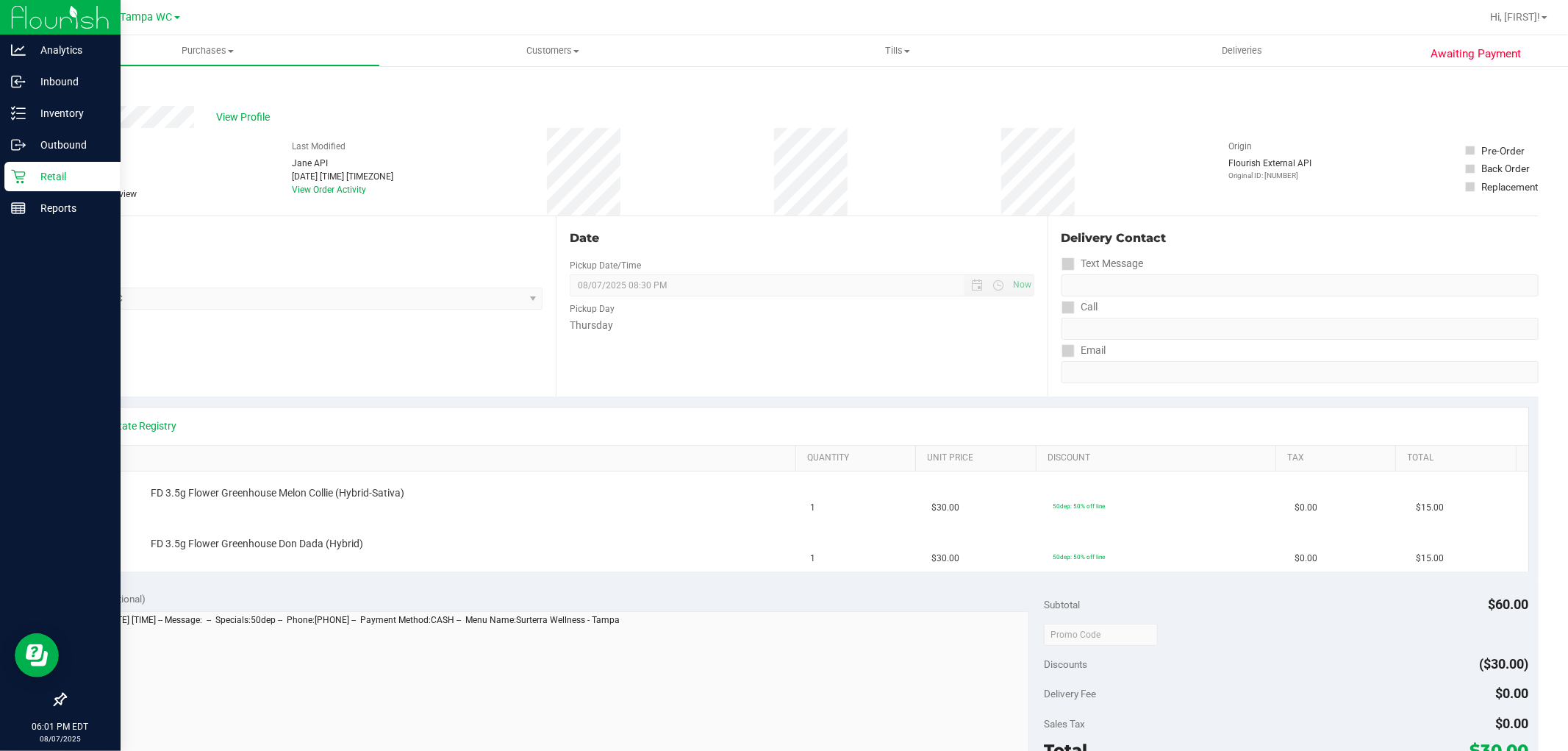 click 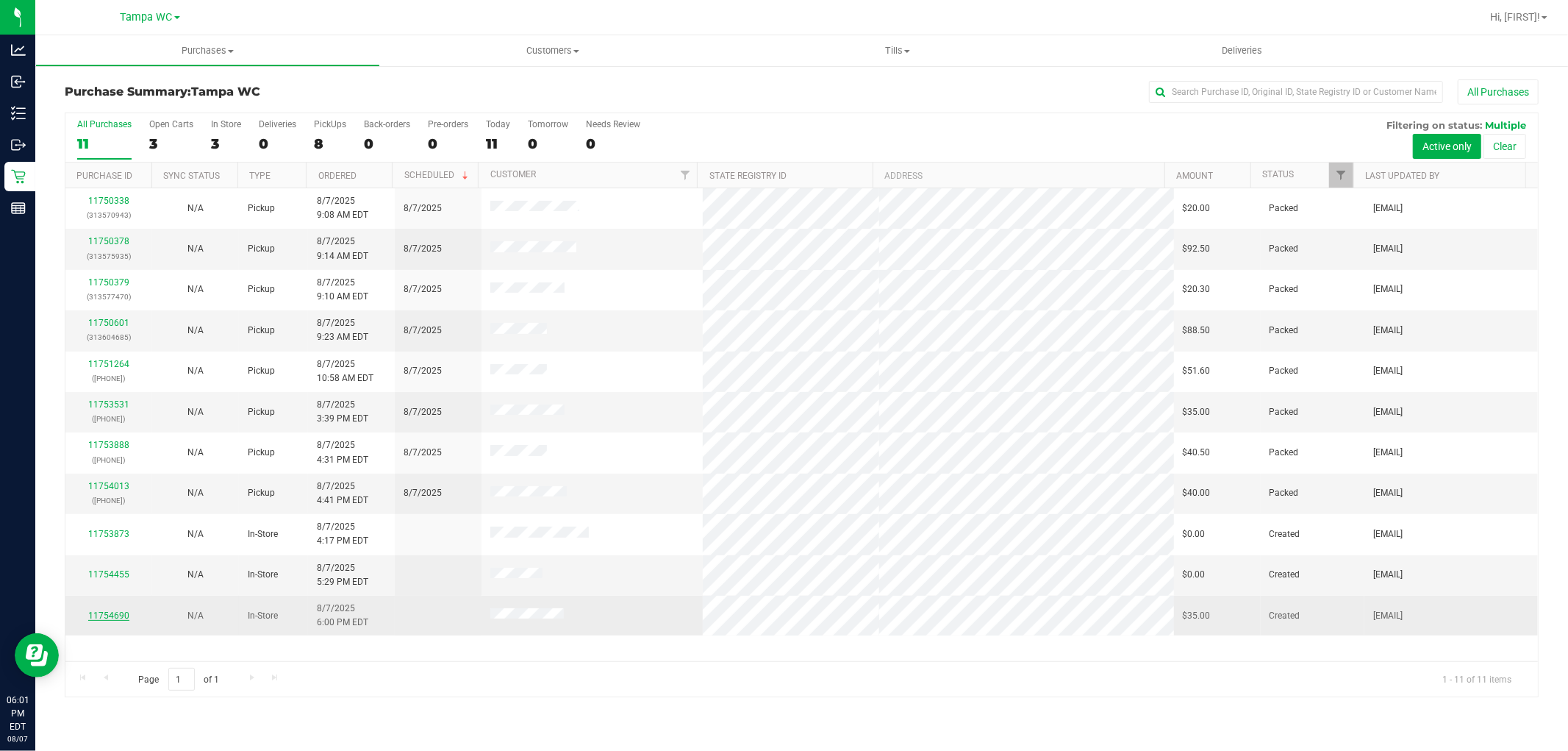 click on "11754690" at bounding box center (109, 616) 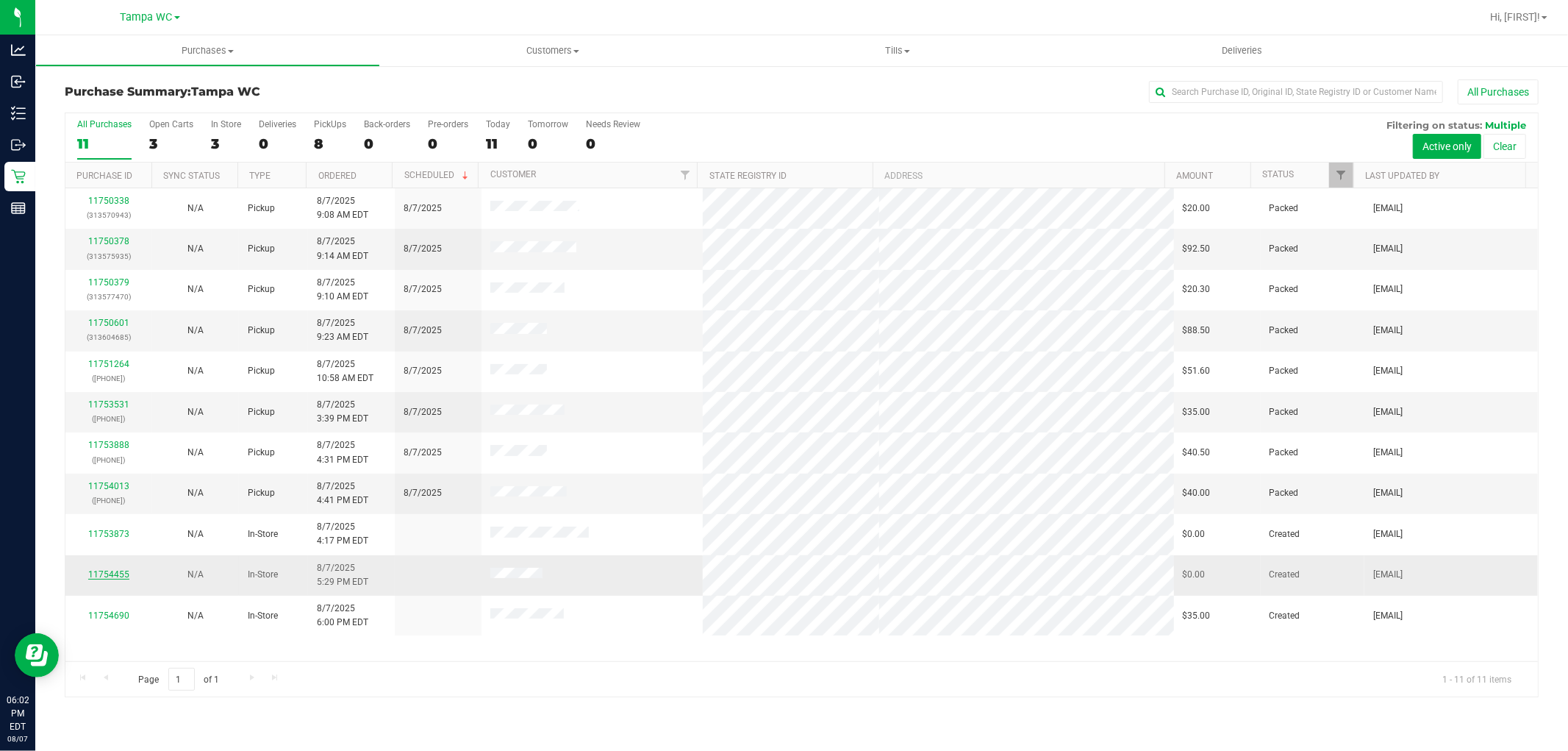 click on "11754455" at bounding box center (109, 574) 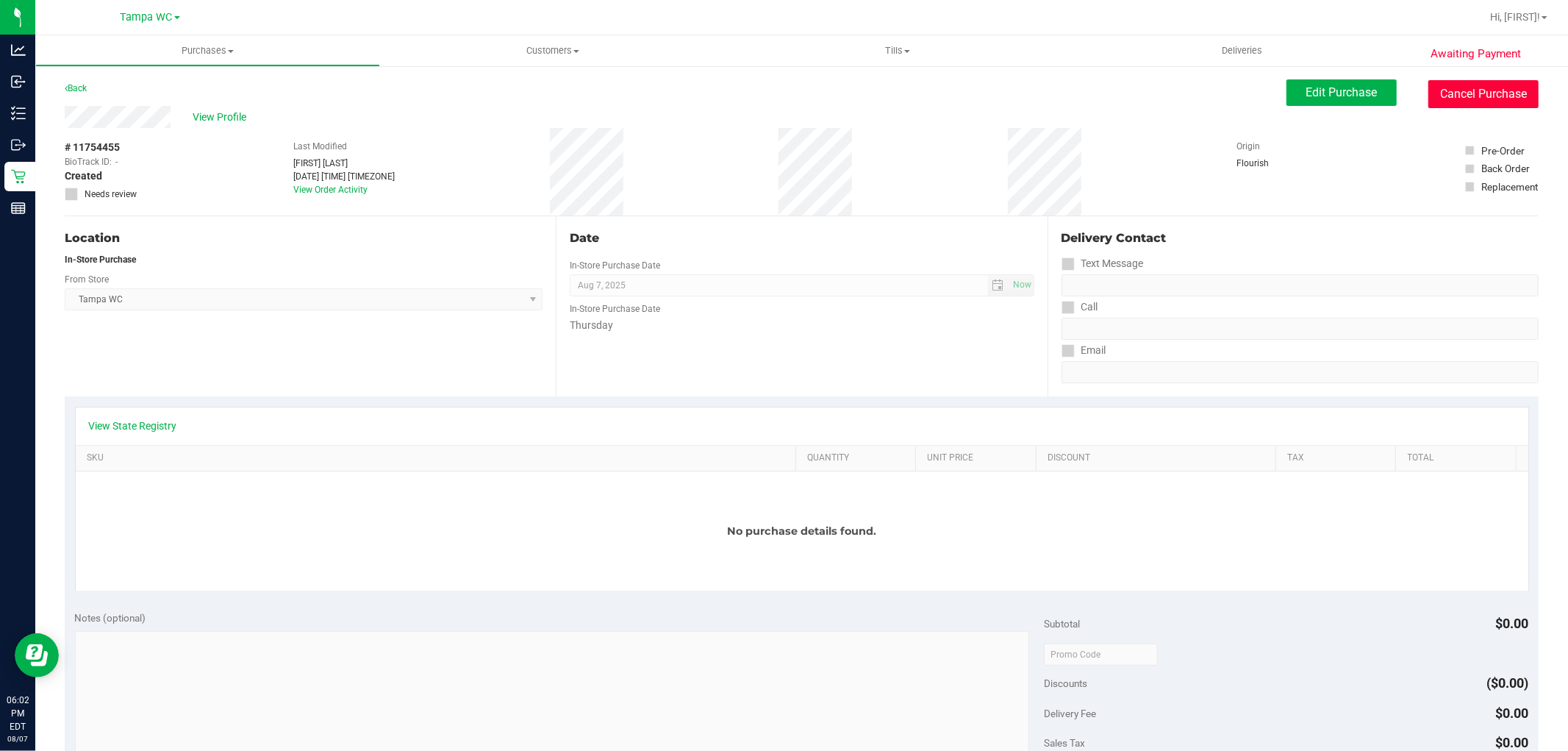 click on "Cancel Purchase" at bounding box center [1483, 94] 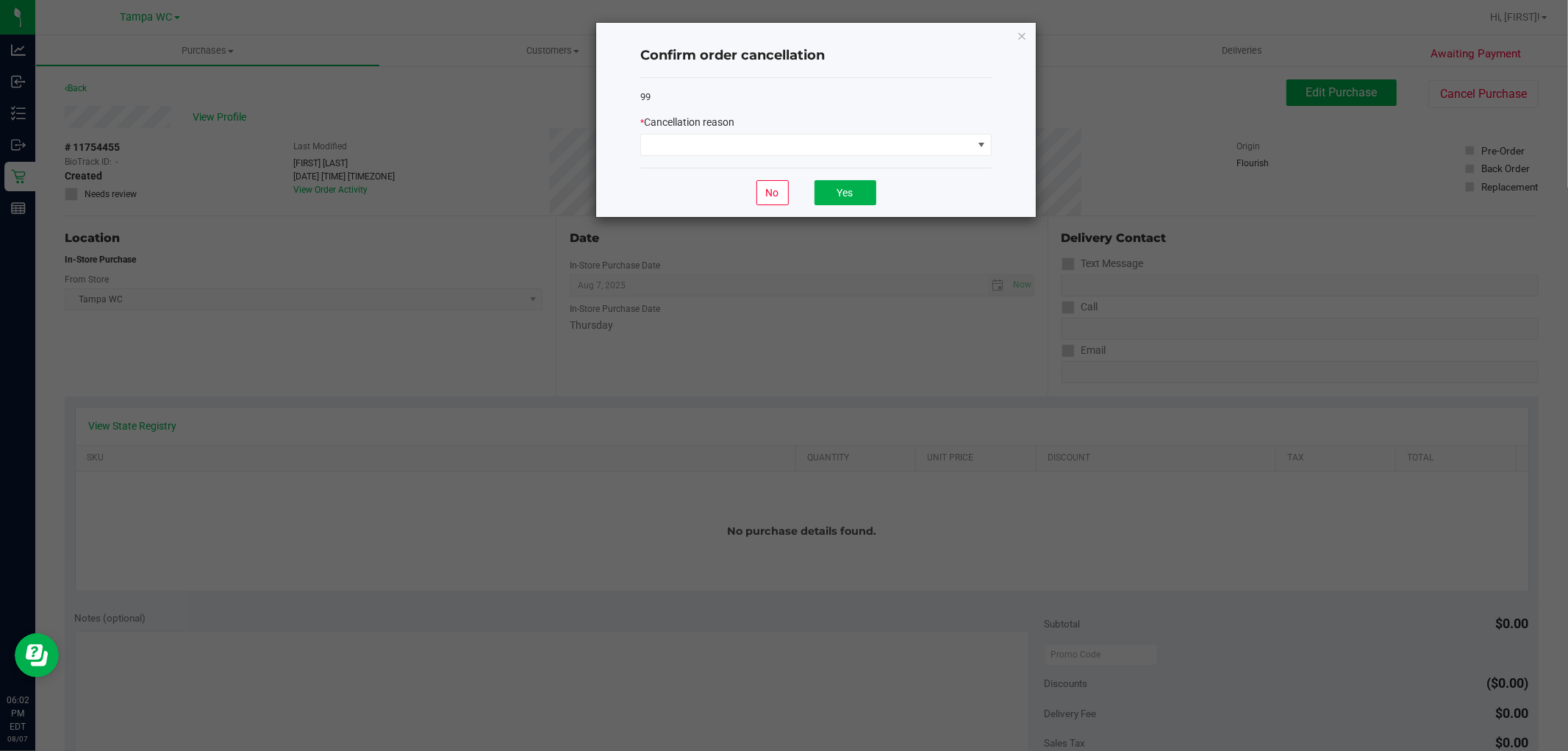 click on "Cancellation reason" 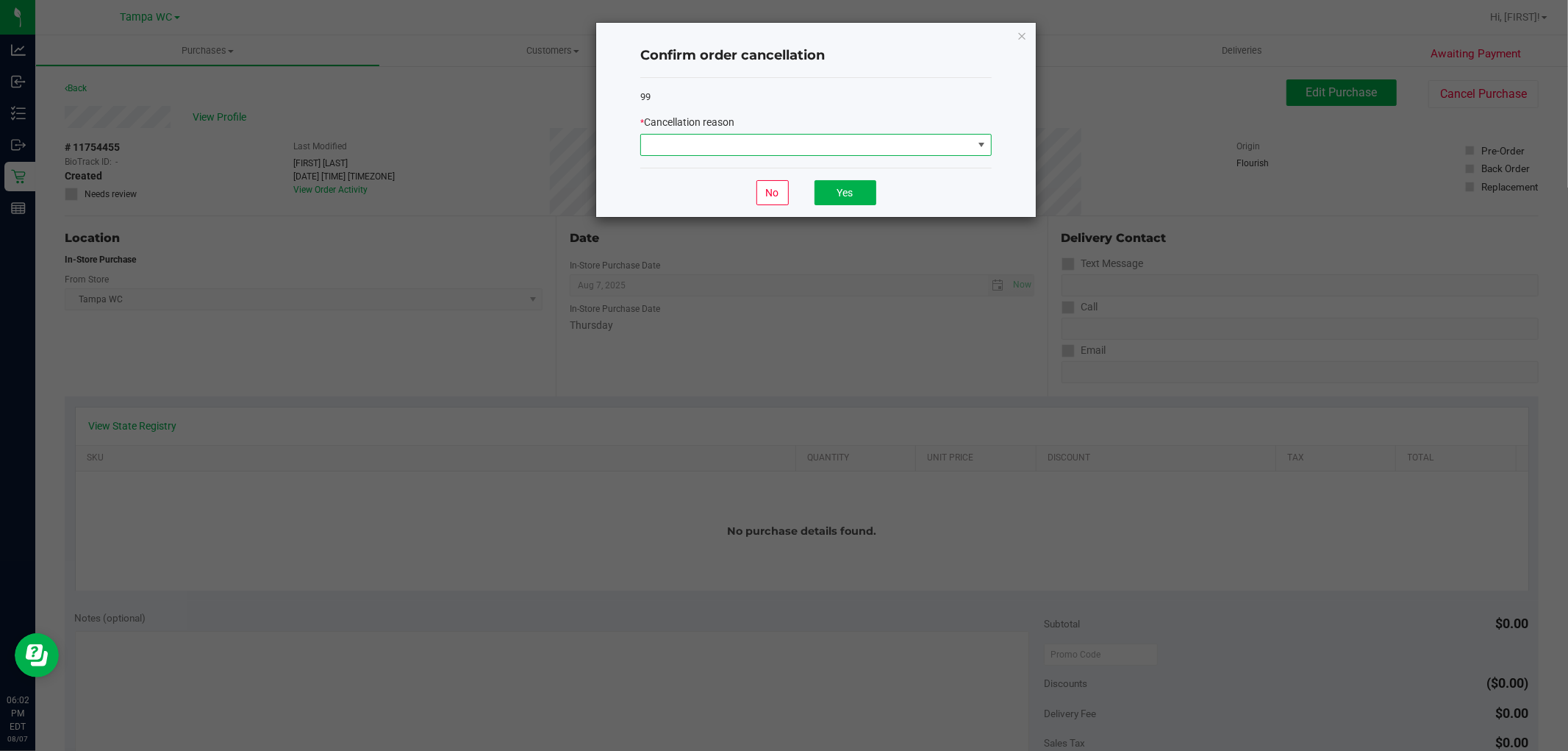 click at bounding box center (806, 145) 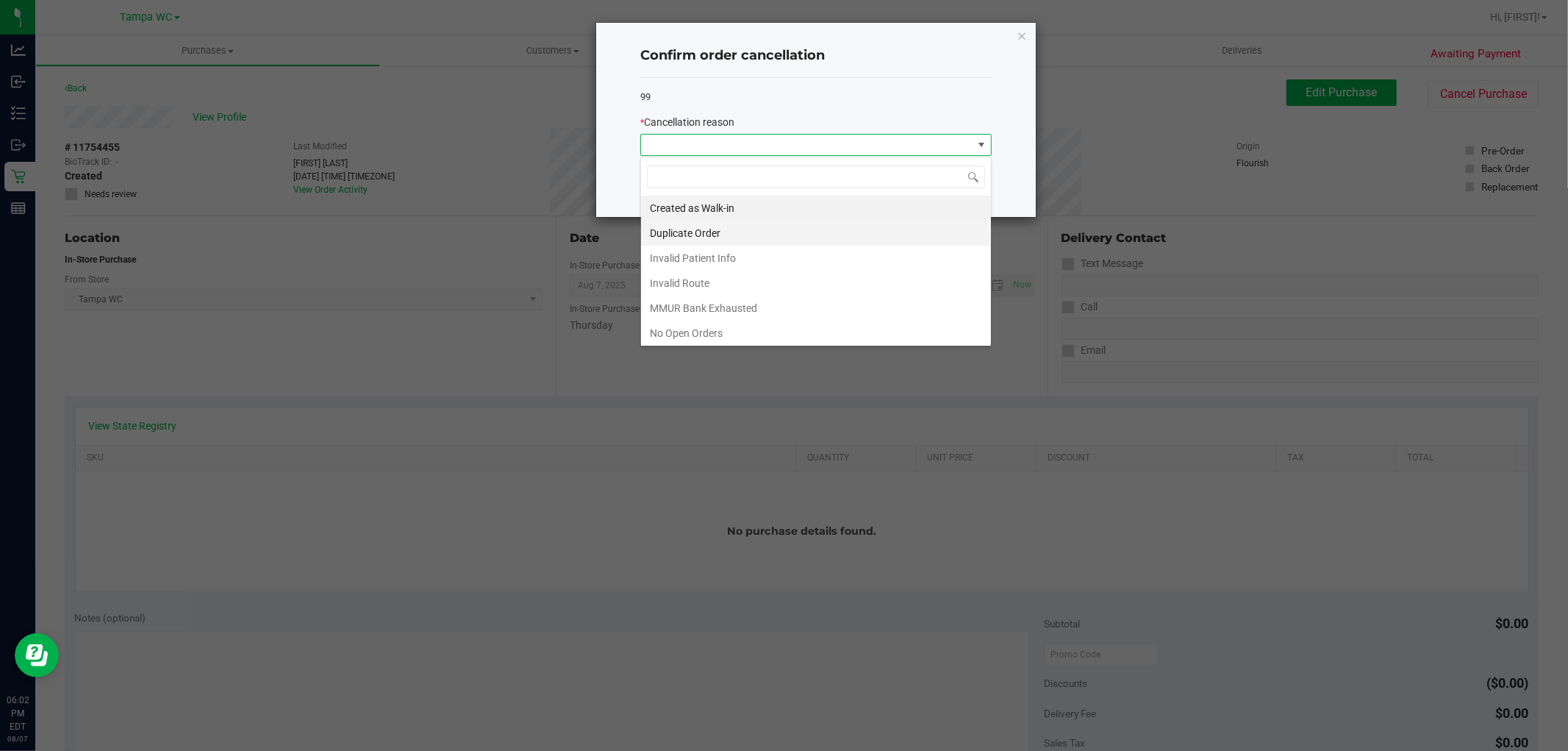 scroll, scrollTop: 73533, scrollLeft: 73160, axis: both 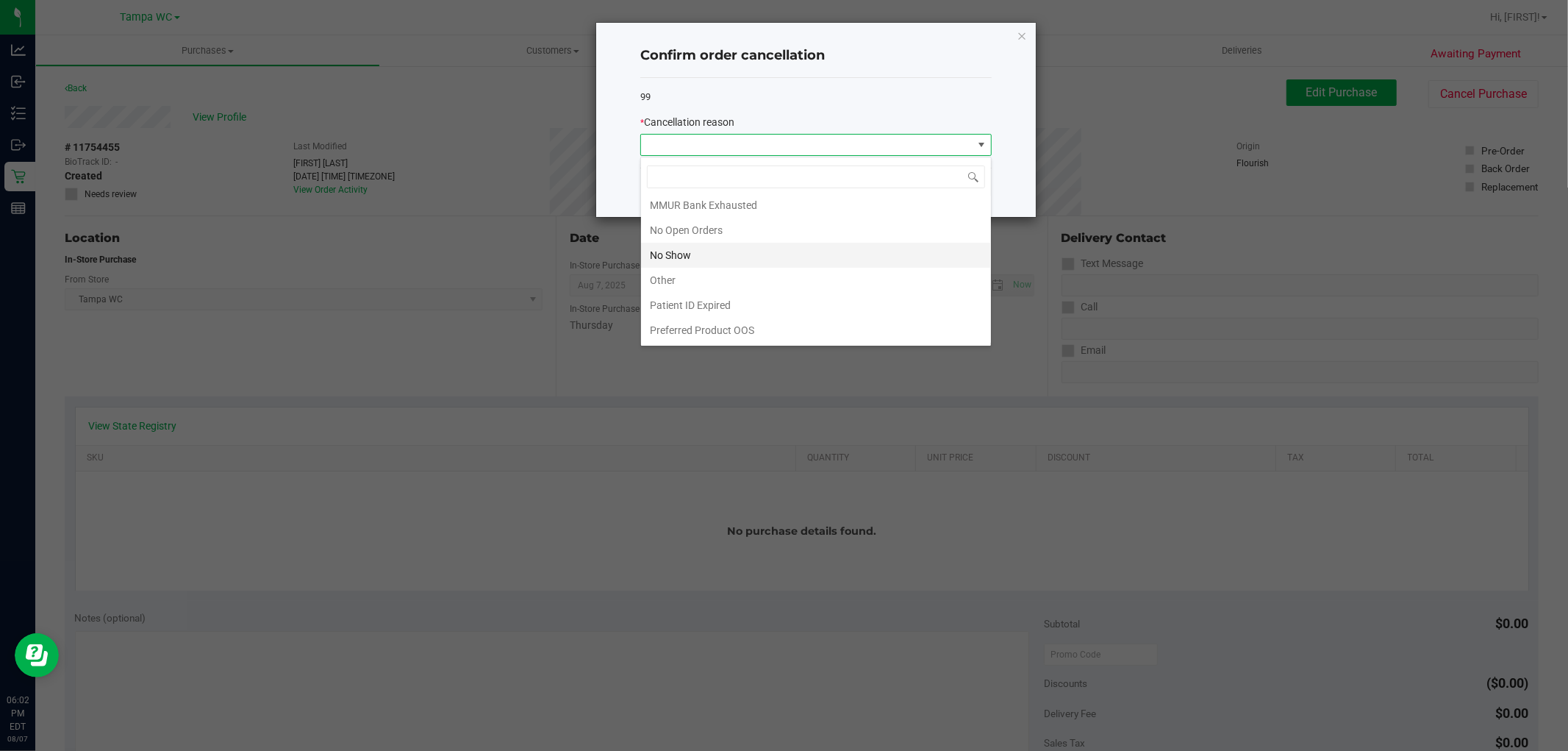 click on "No Show" at bounding box center (816, 255) 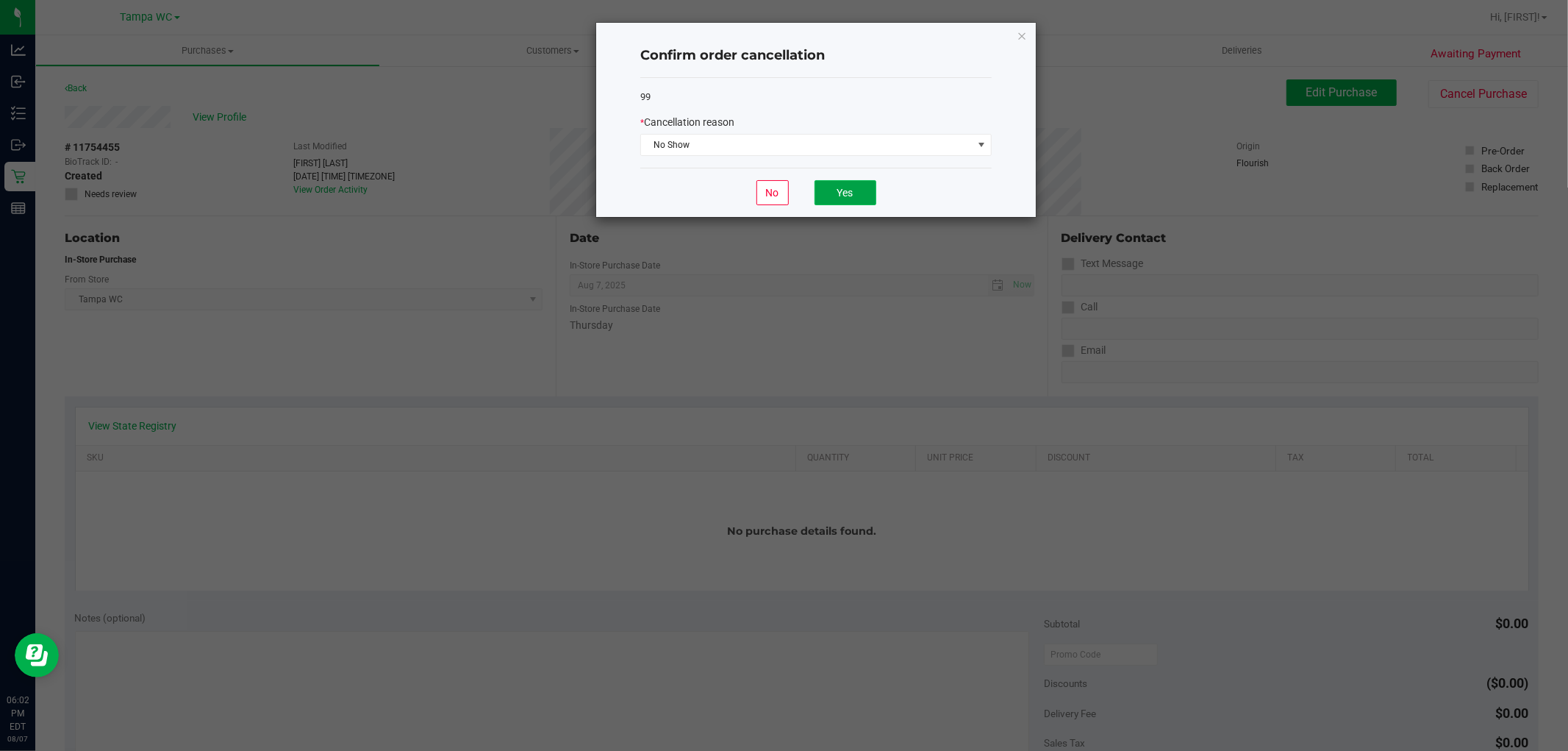 click on "Yes" 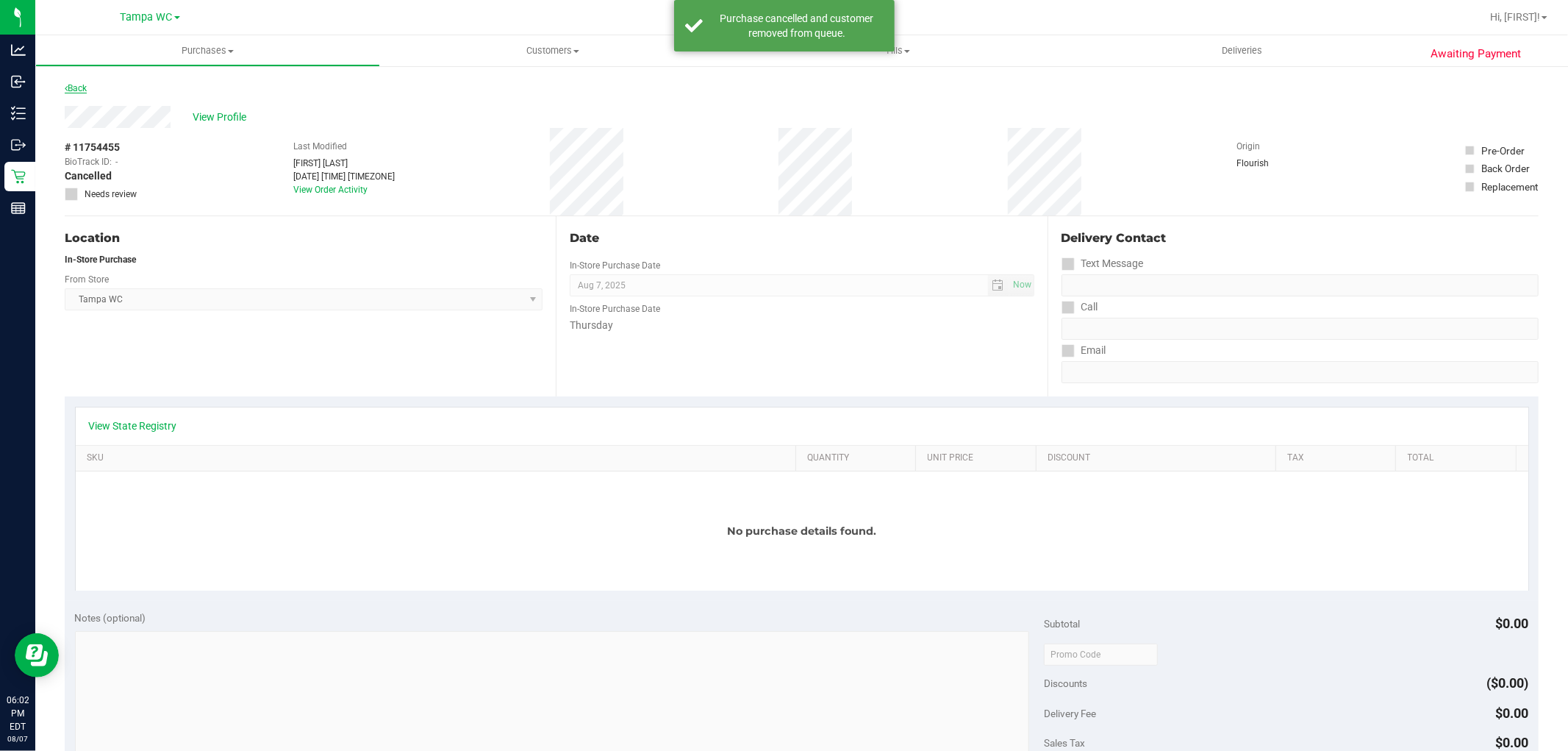 click on "Back" at bounding box center [76, 88] 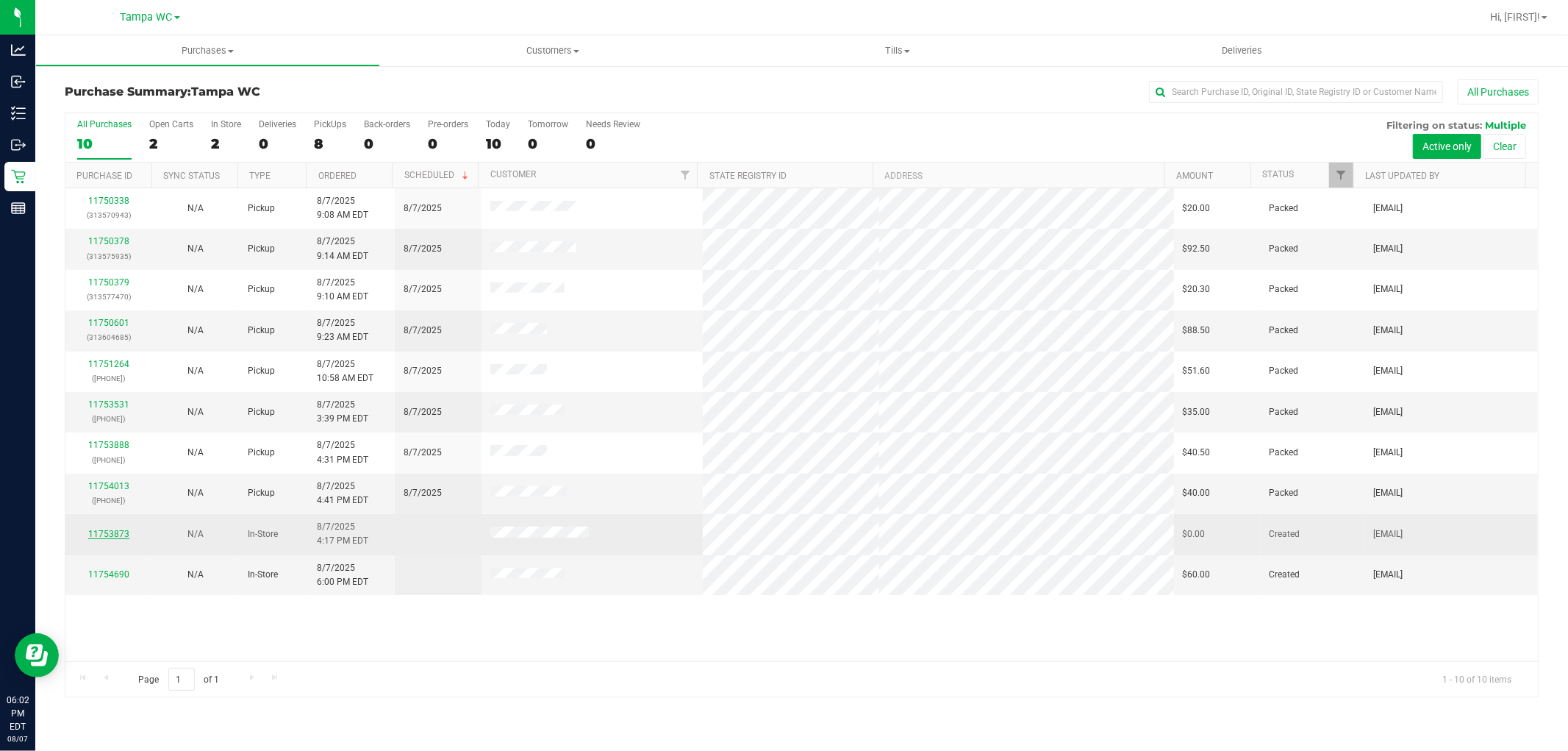 click on "11753873" at bounding box center (109, 534) 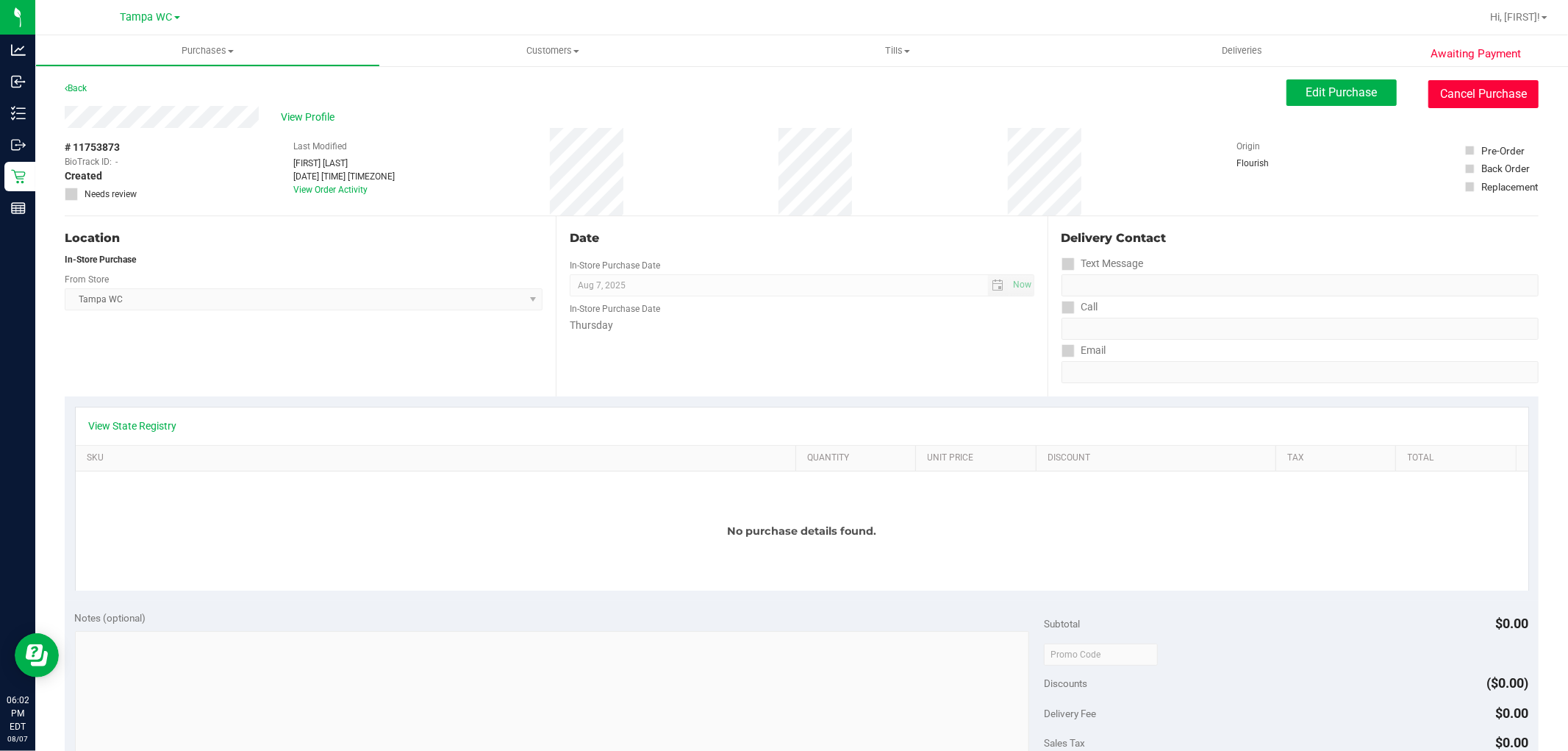 click on "Cancel Purchase" at bounding box center (1483, 94) 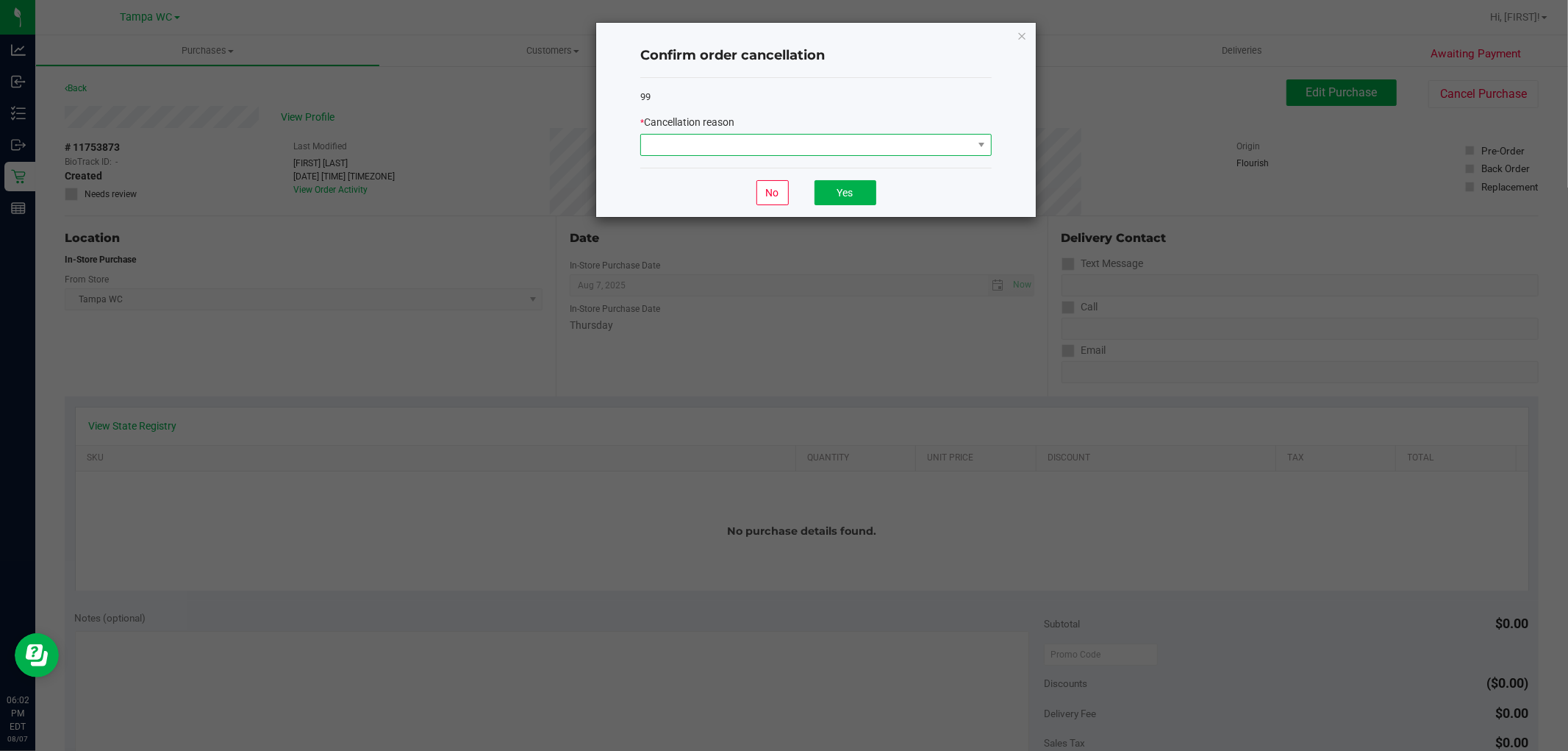click at bounding box center [806, 145] 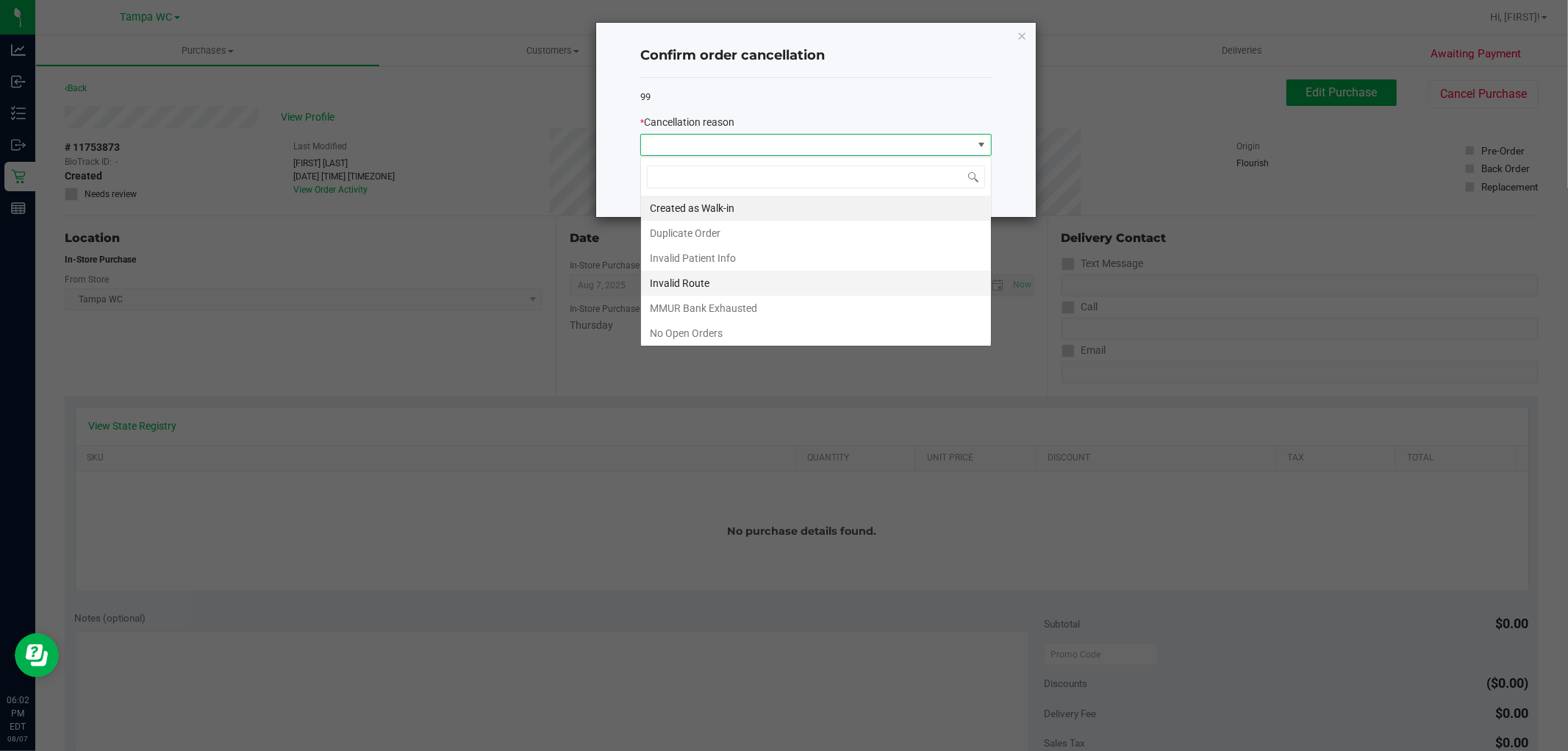 scroll, scrollTop: 73533, scrollLeft: 73160, axis: both 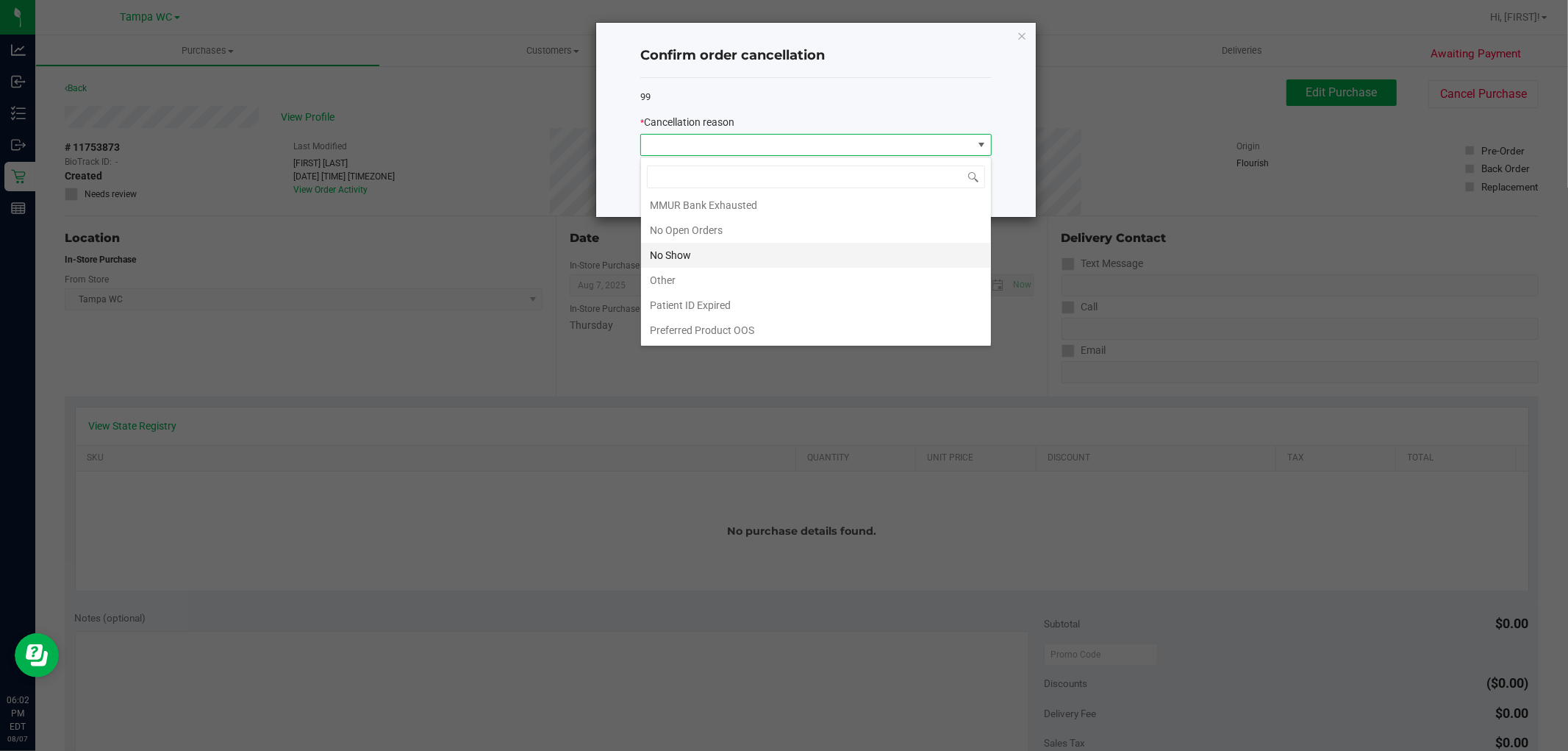 click on "No Show" at bounding box center [816, 255] 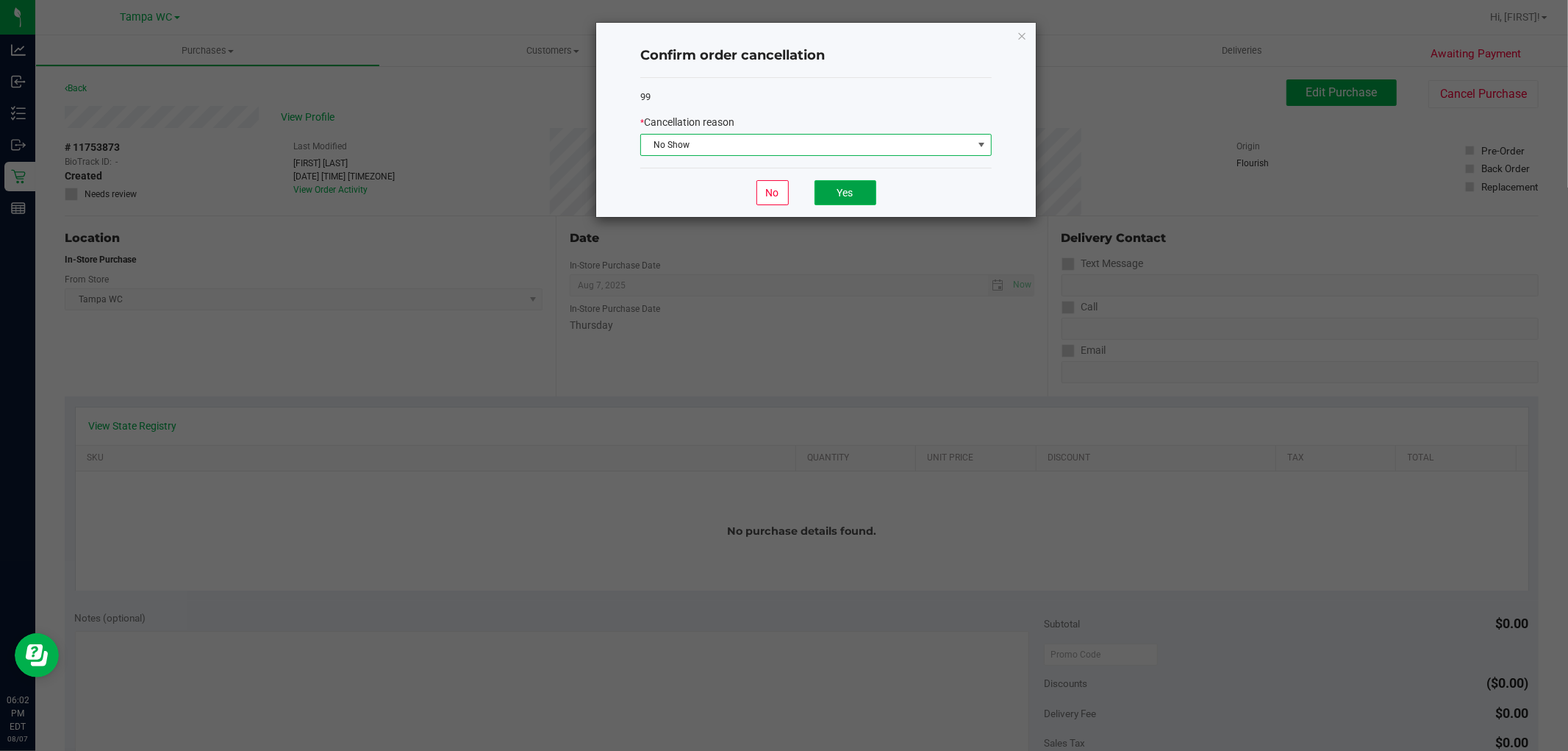 click on "Yes" 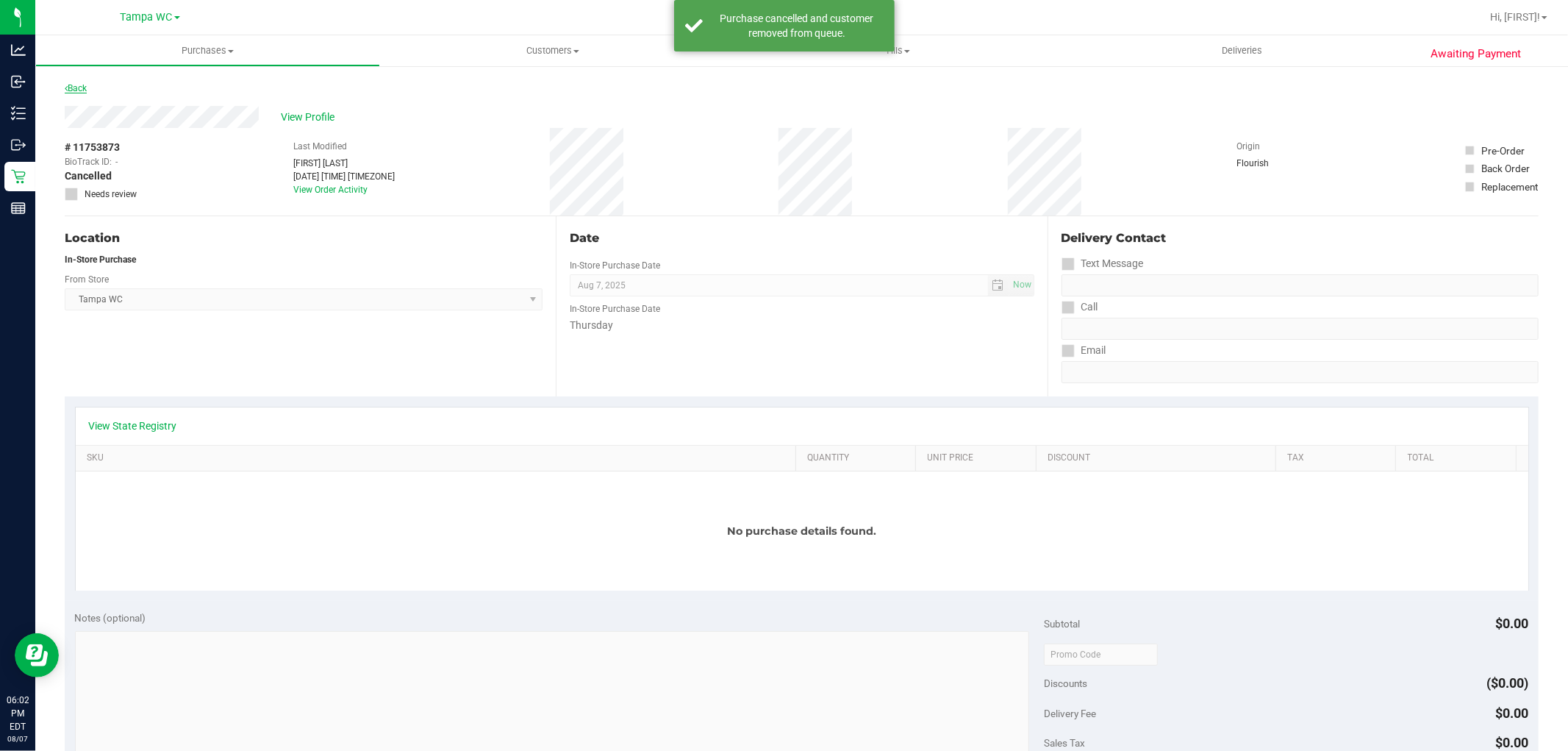 click on "Back" at bounding box center [76, 88] 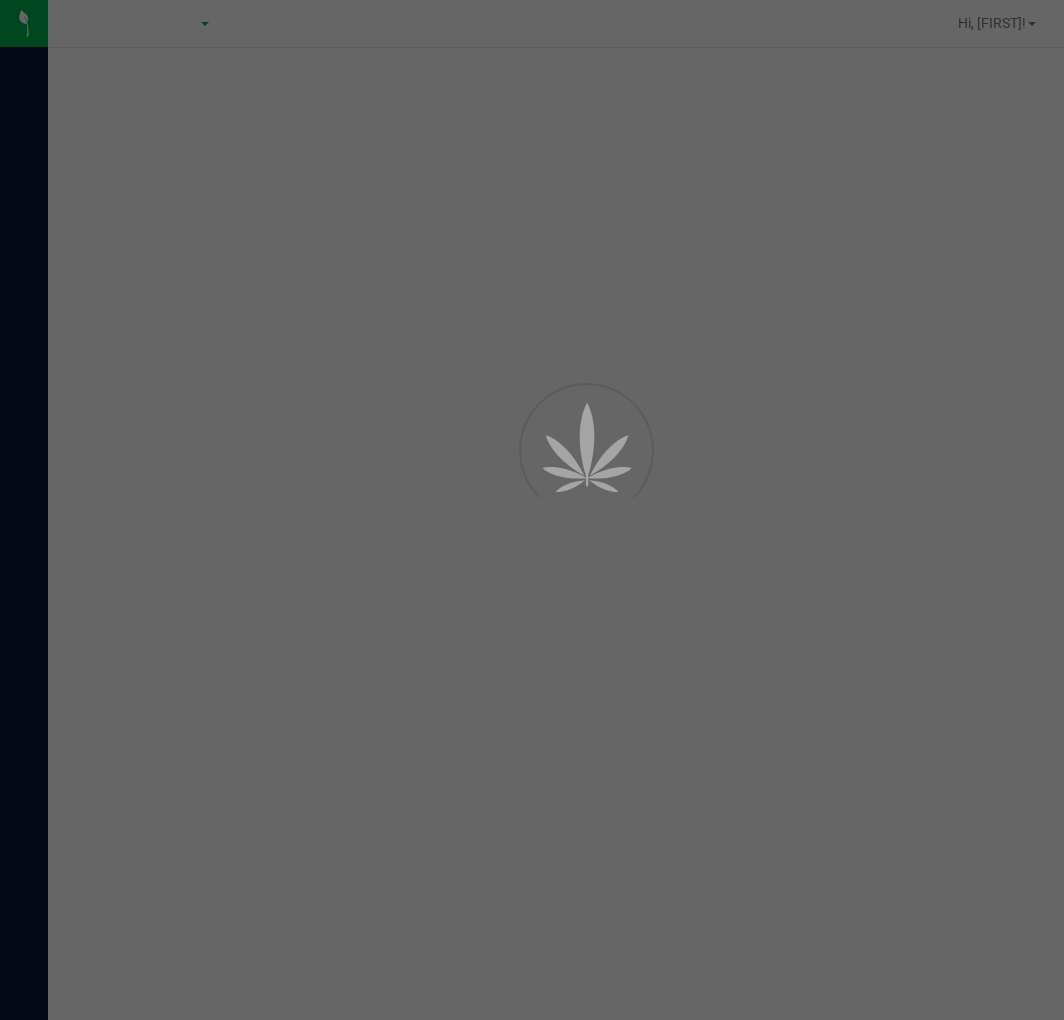 scroll, scrollTop: 0, scrollLeft: 0, axis: both 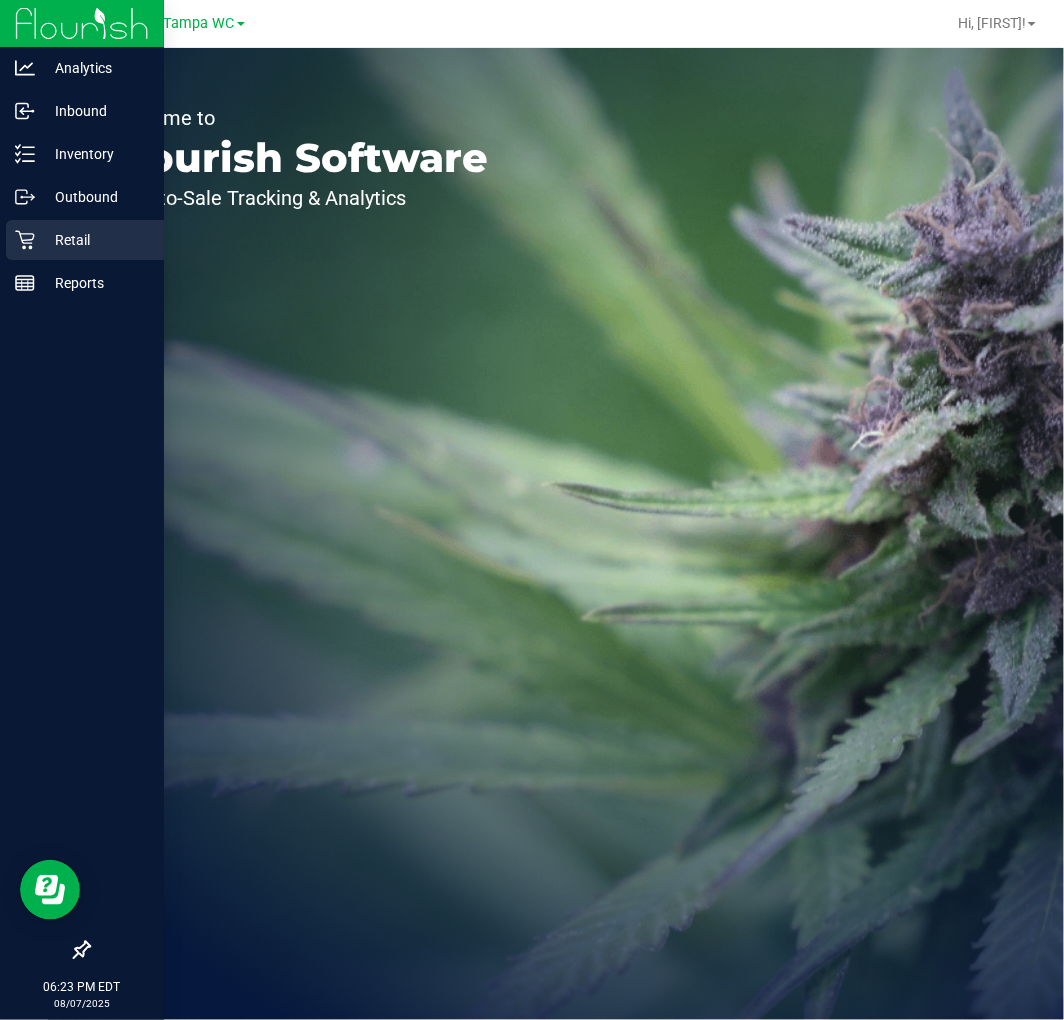 click on "Retail" at bounding box center [95, 240] 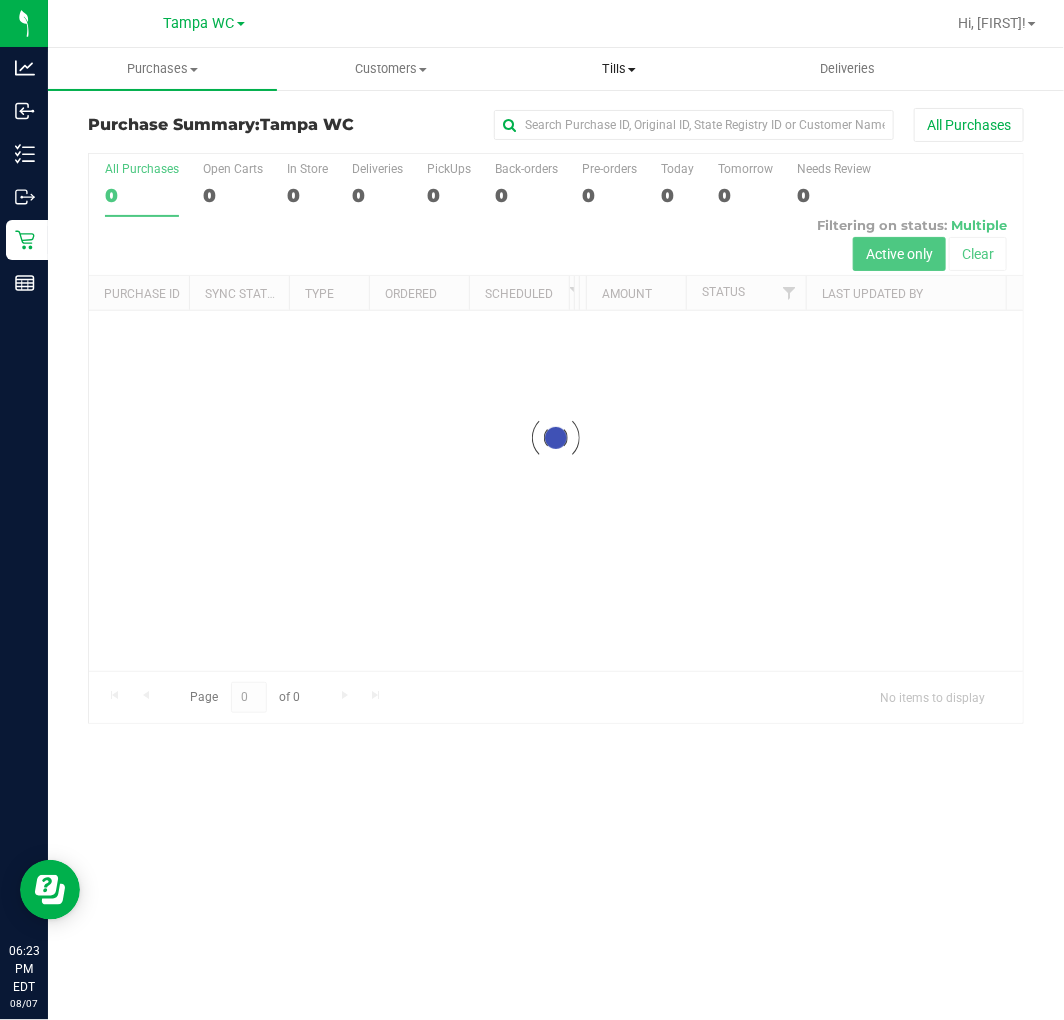 click on "Tills" at bounding box center [619, 69] 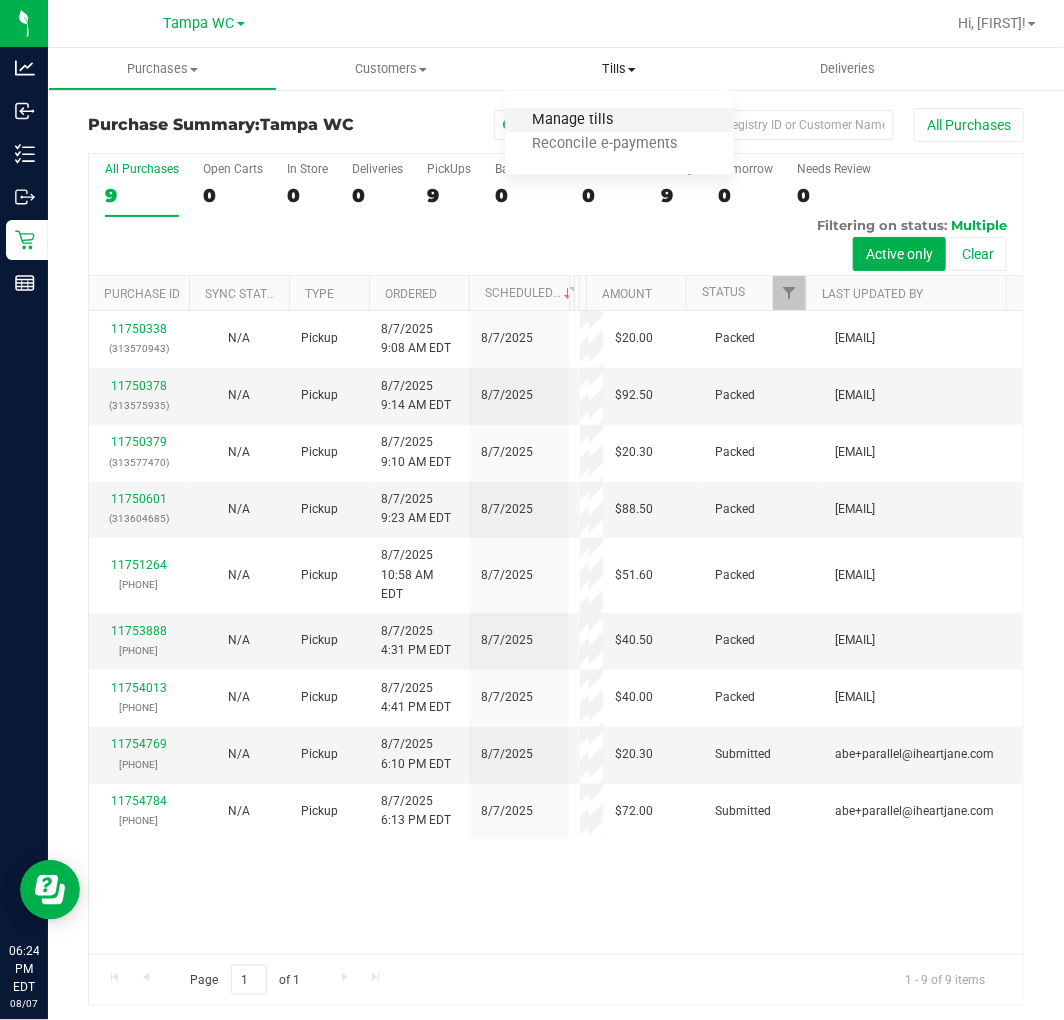 click on "Manage tills" at bounding box center [572, 120] 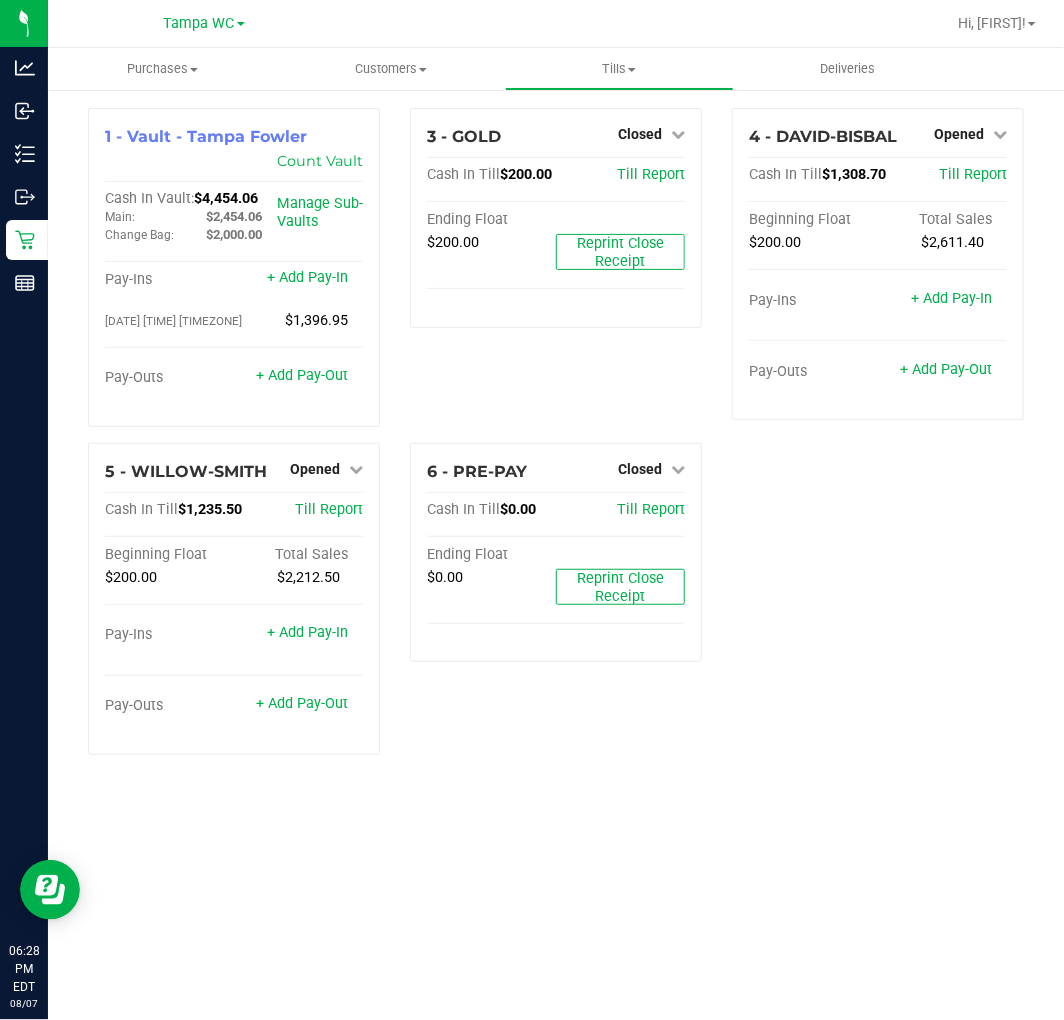 click on "1 - Vault - Tampa Fowler   Count Vault   Cash In Vault:   $4,454.06   Main:   $2,454.06   Change Bag:   $2,000.00   Manage Sub-Vaults   Pay-Ins   + Add Pay-In   08/06/2025 8:37 PM EDT   $1,396.95   Pay-Outs   + Add Pay-Out   3 - GOLD  Closed  Open Till   Cash In Till   $200.00   Till Report   Ending Float   $200.00       Reprint Close Receipt   4 - DAVID-BISBAL  Opened  Close Till   Cash In Till   $1,308.70   Till Report   Beginning Float   Total Sales   $200.00       $2,611.40       Pay-Ins   + Add Pay-In   Pay-Outs   + Add Pay-Out   5 - WILLOW-SMITH  Opened  Close Till   Cash In Till   $1,235.50   Till Report   Beginning Float   Total Sales   $200.00       $2,212.50       Pay-Ins   + Add Pay-In   Pay-Outs   + Add Pay-Out   6 - PRE-PAY  Closed  Open Till   Cash In Till   $0.00   Till Report   Ending Float   $0.00       Reprint Close Receipt" at bounding box center (556, 439) 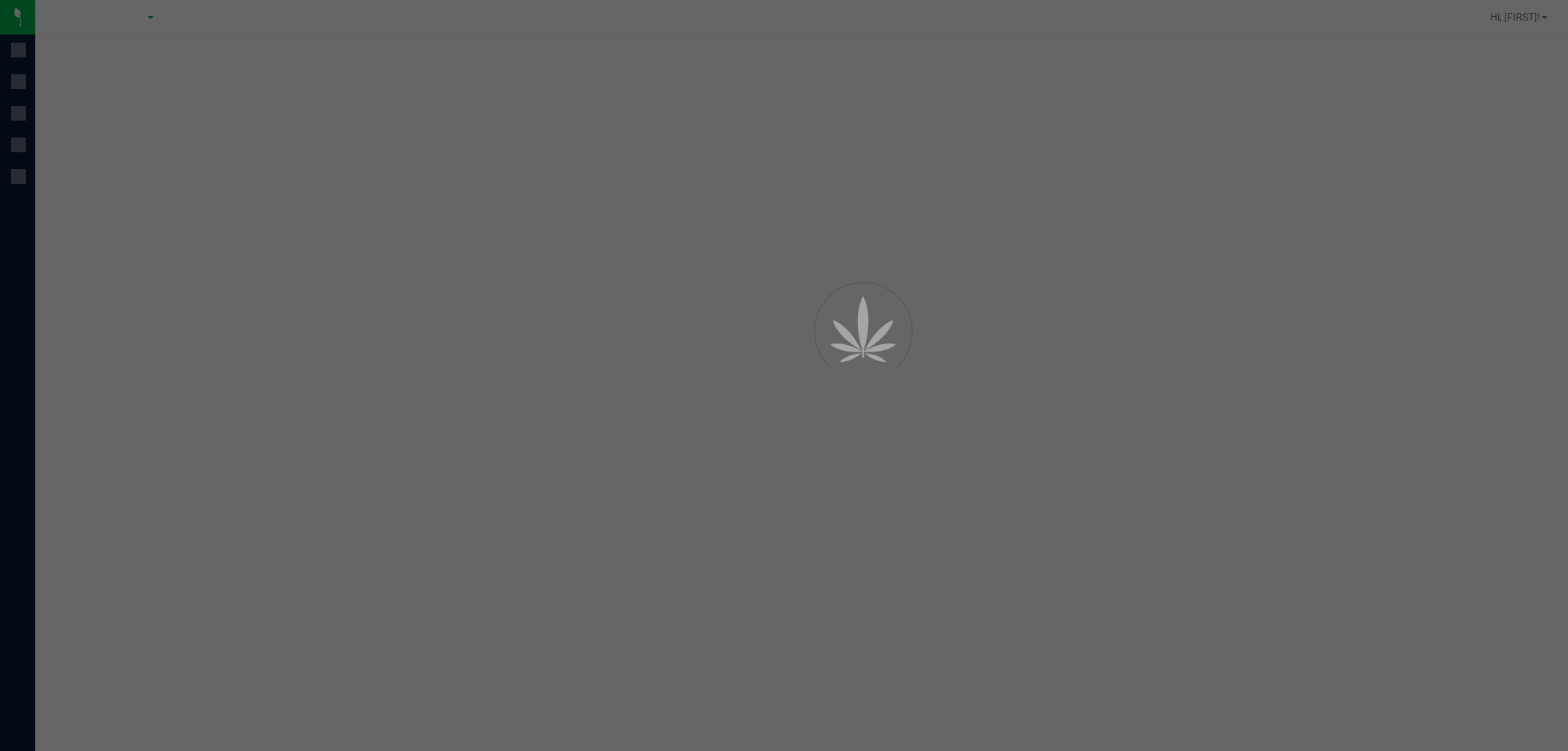 scroll, scrollTop: 0, scrollLeft: 0, axis: both 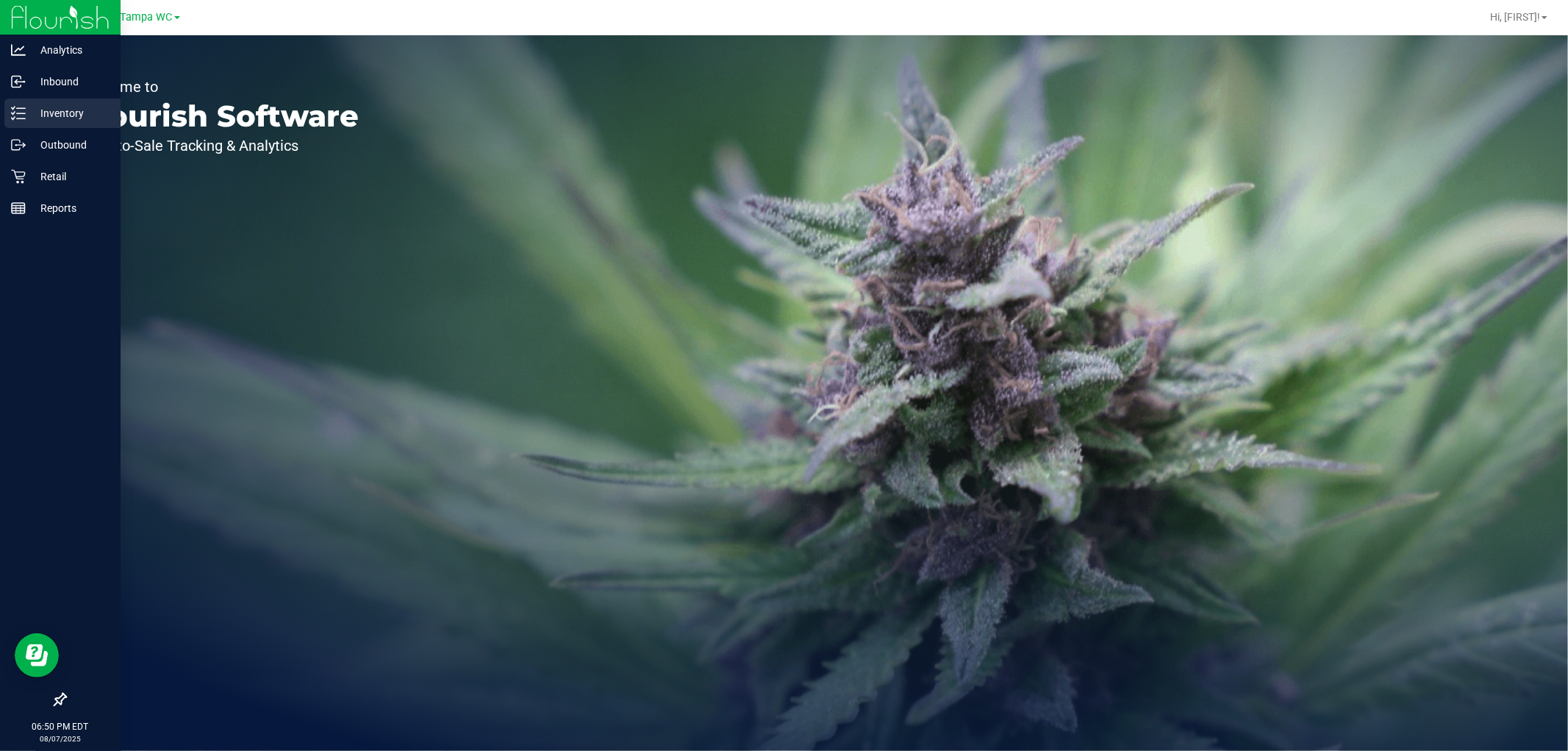 click on "Inventory" at bounding box center (70, 113) 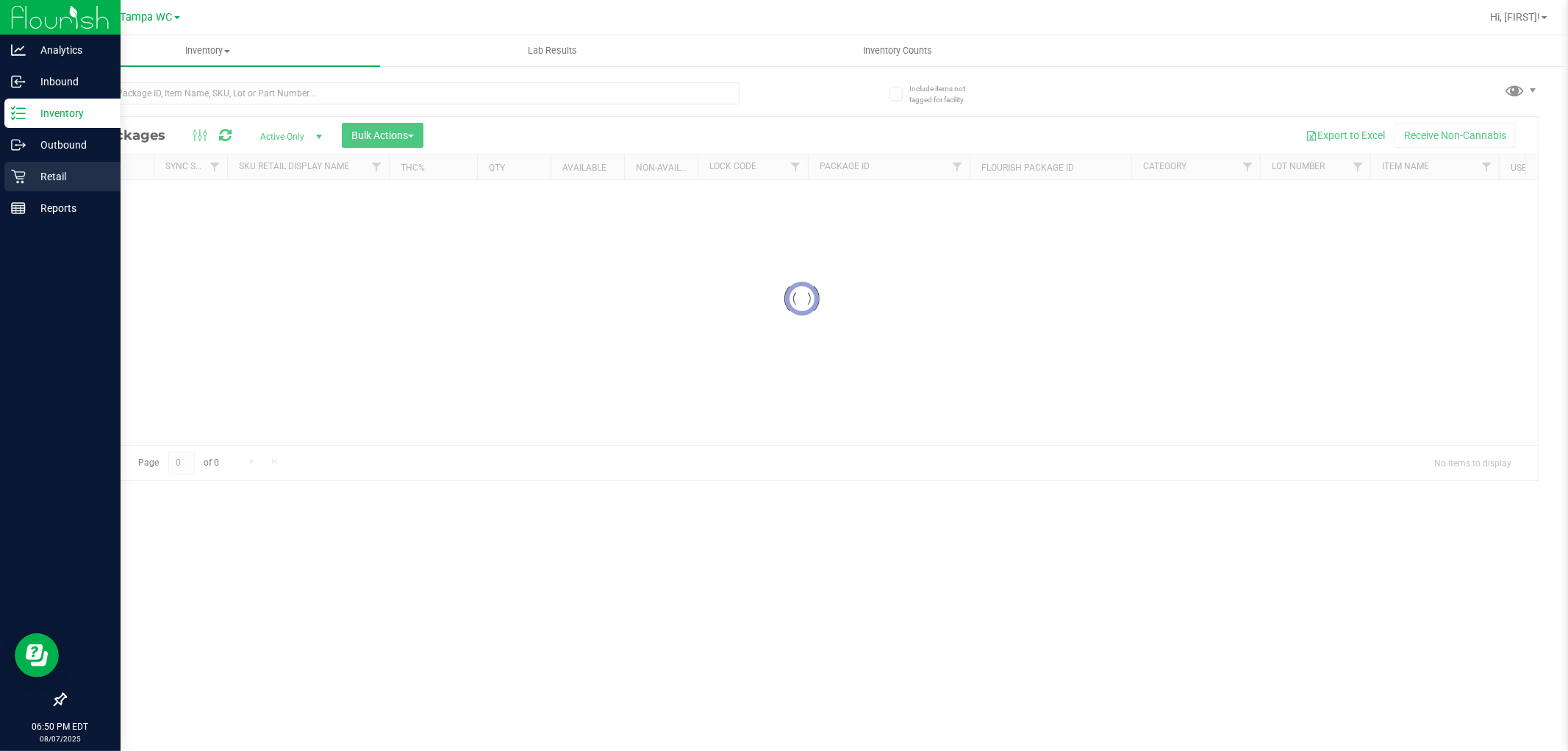 click 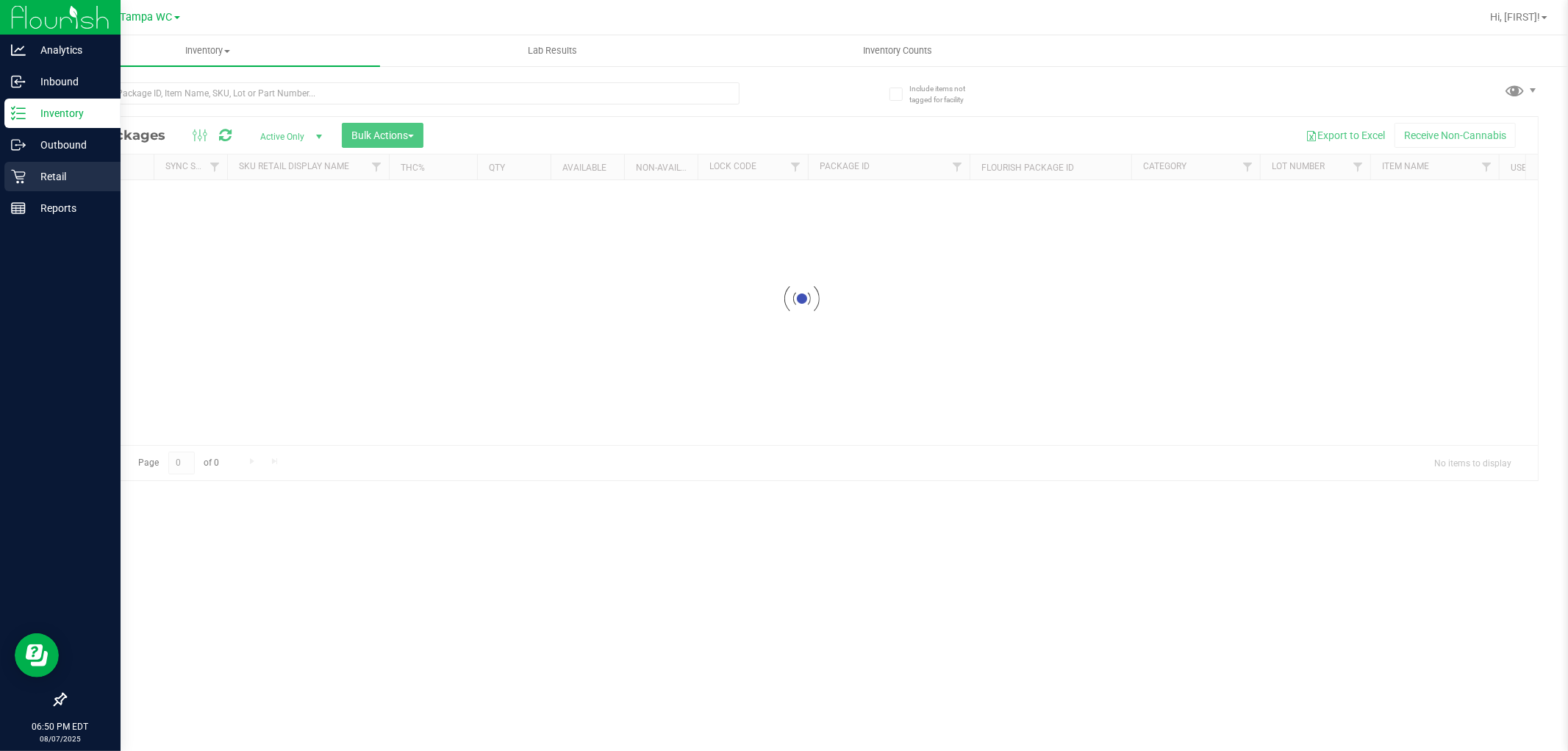 click 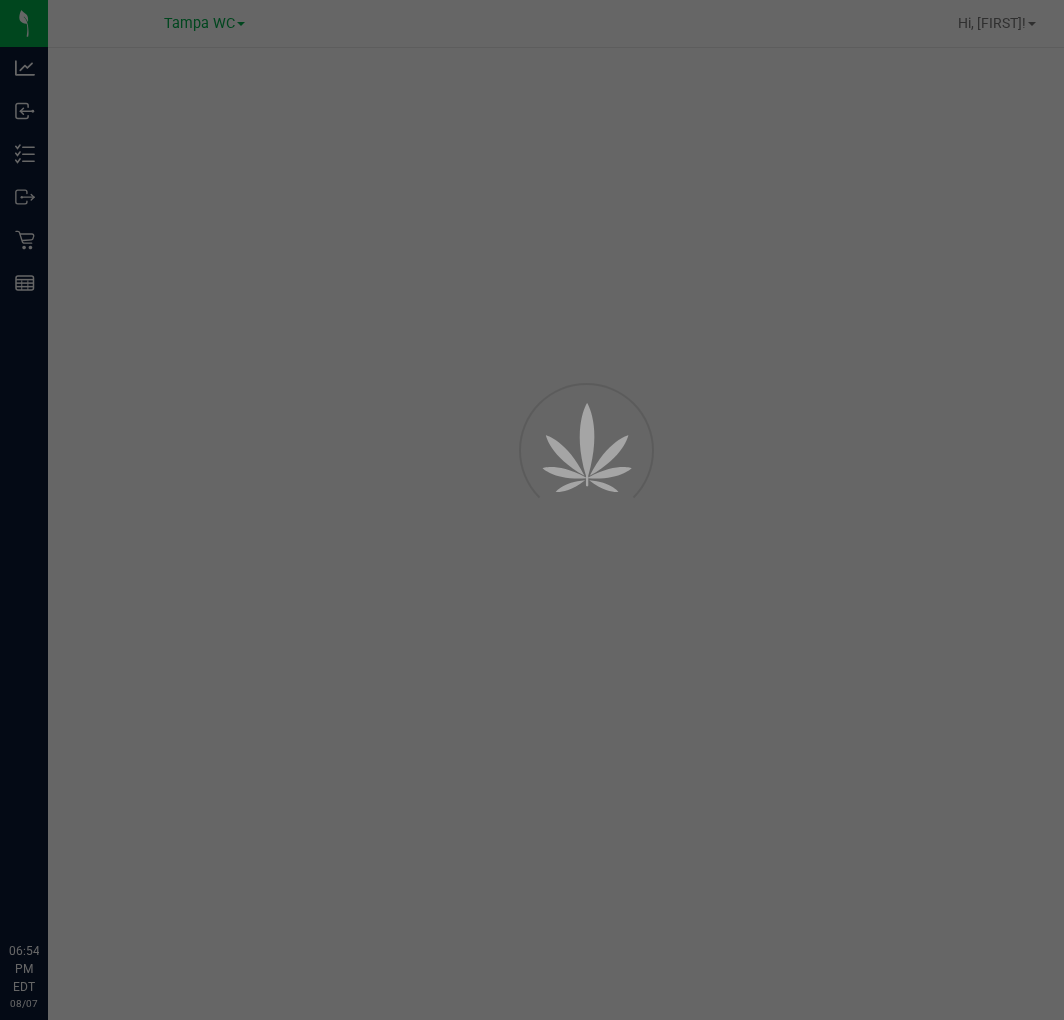 scroll, scrollTop: 0, scrollLeft: 0, axis: both 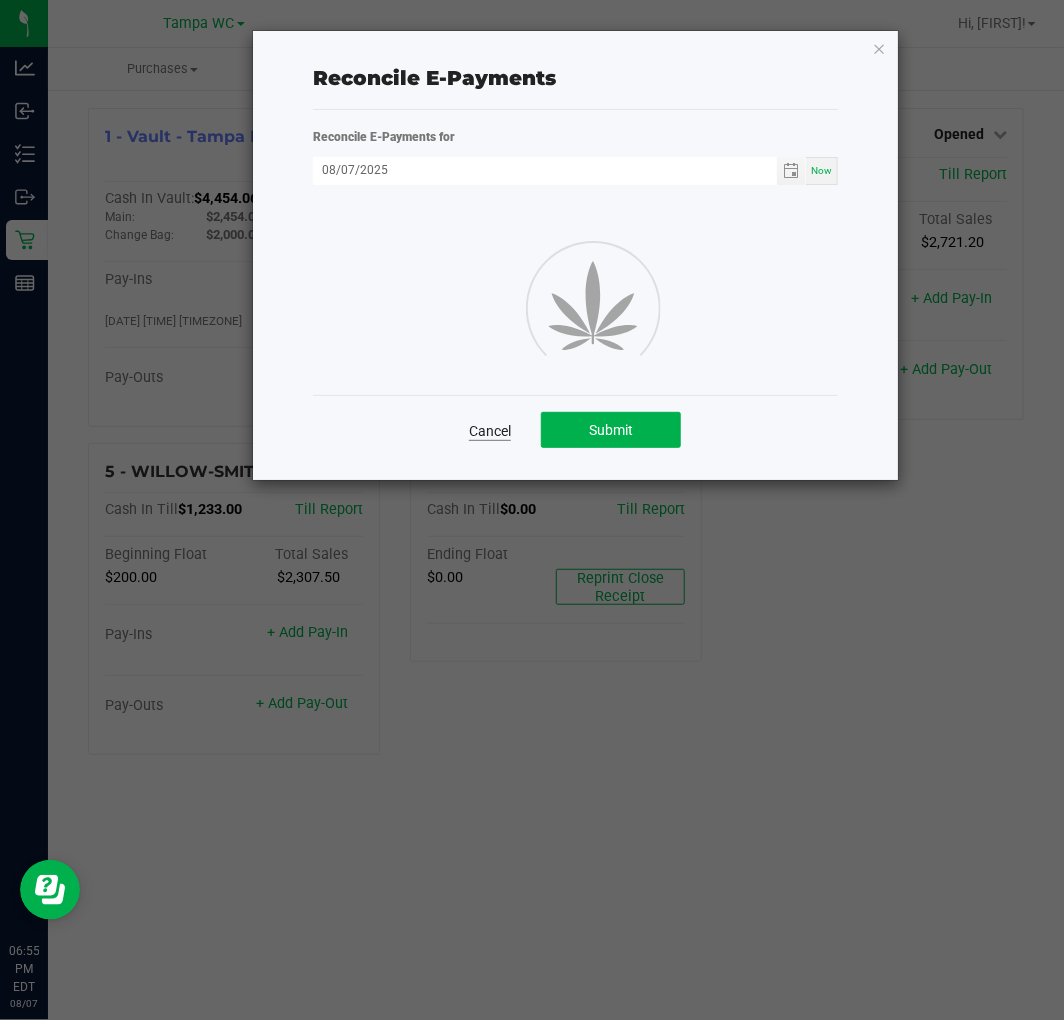click on "Cancel" 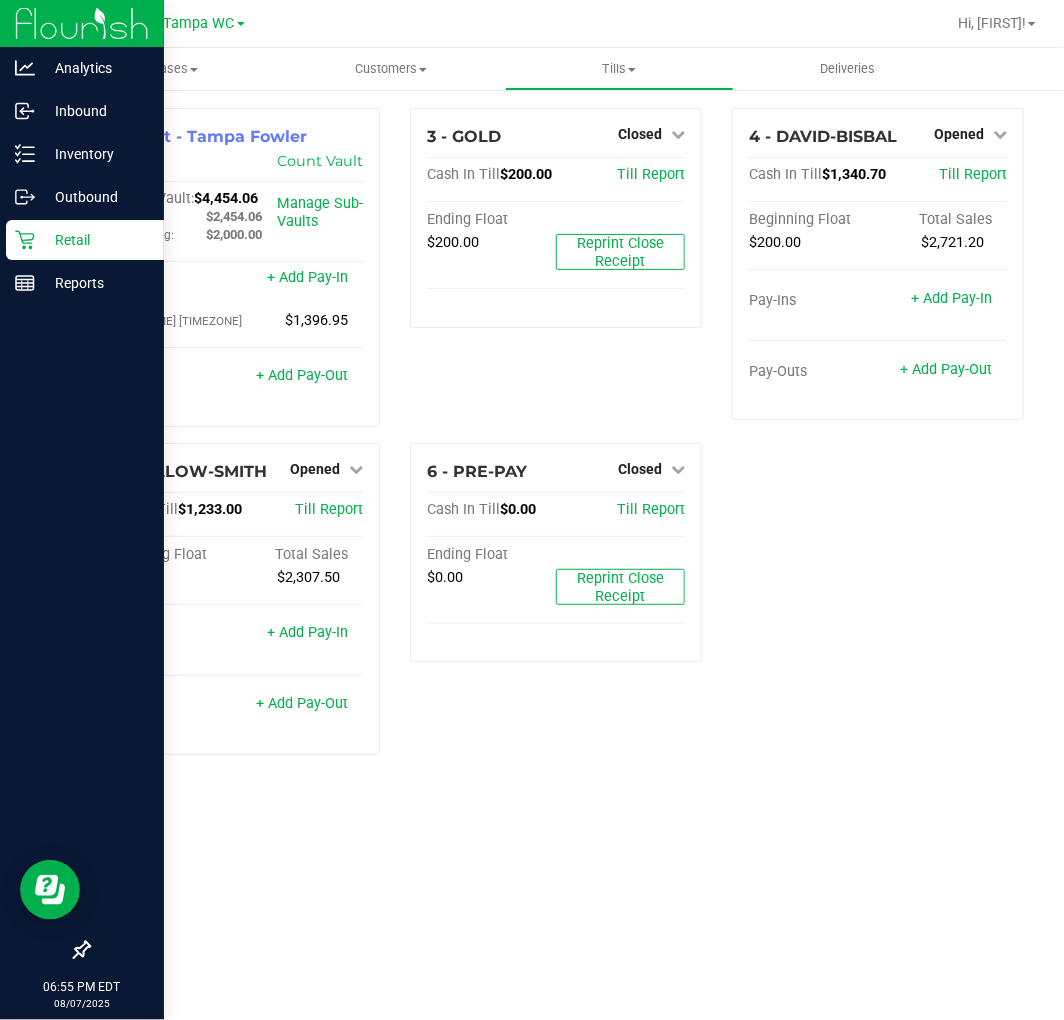 click 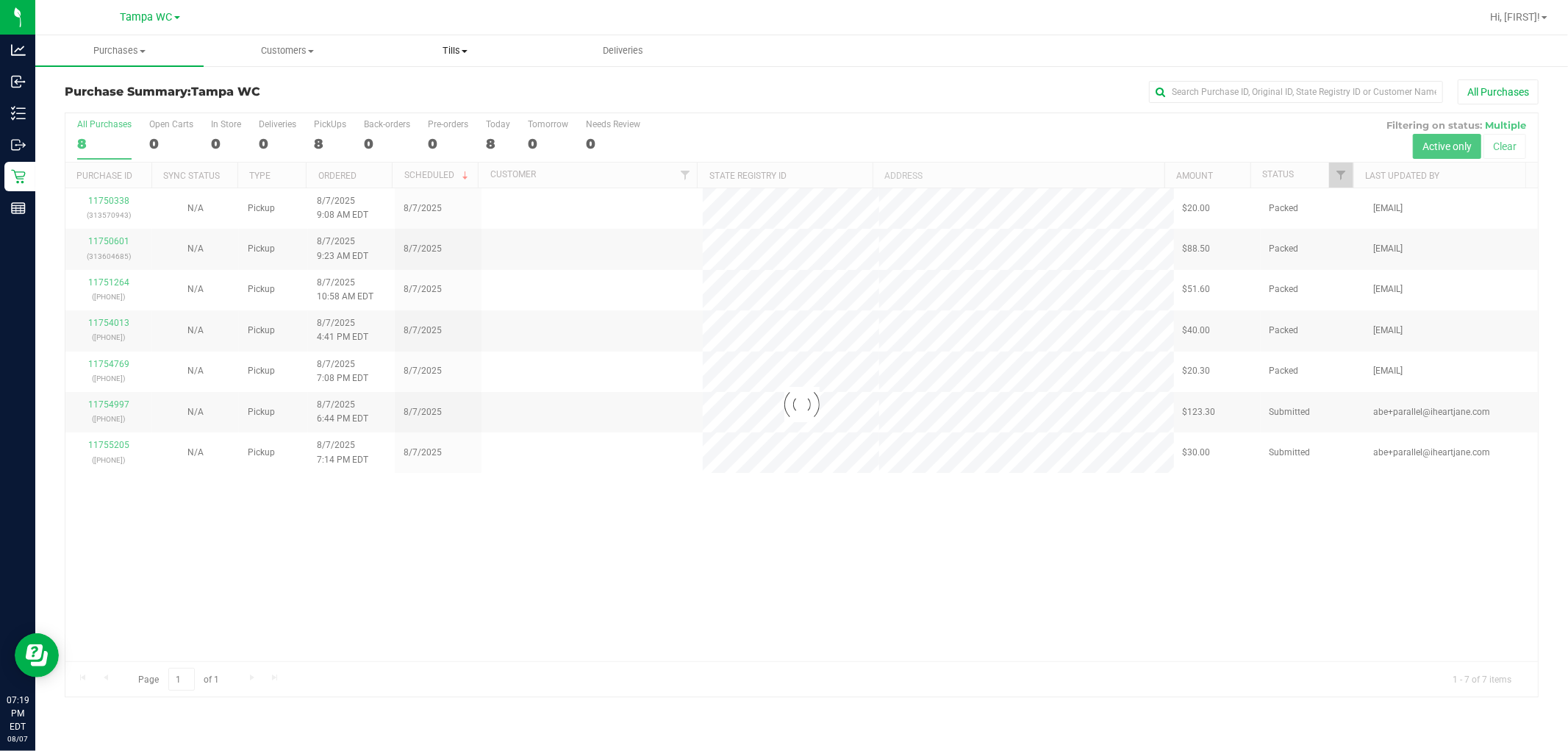 click on "Tills
Manage tills
Reconcile e-payments" at bounding box center (455, 51) 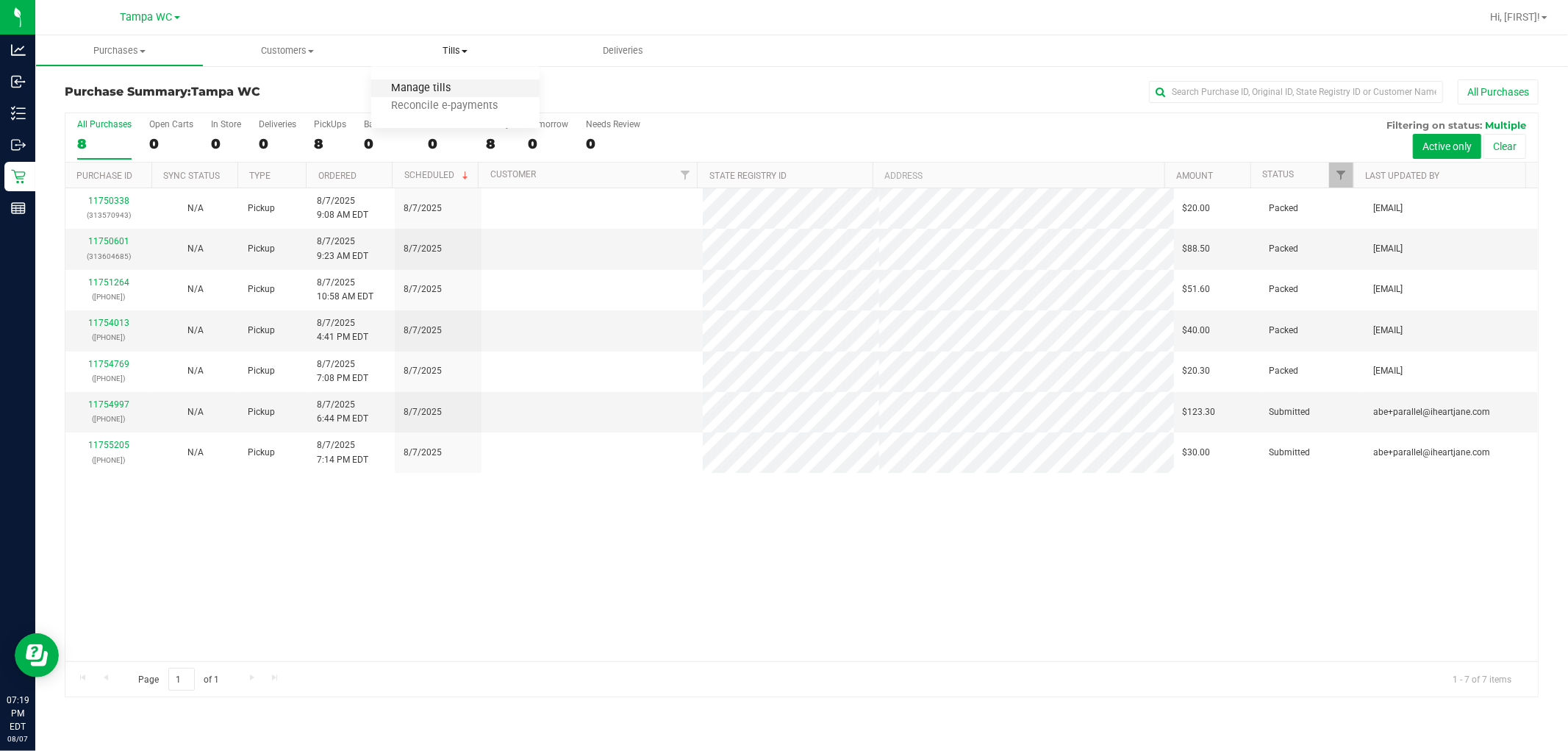 click on "Manage tills" at bounding box center (420, 88) 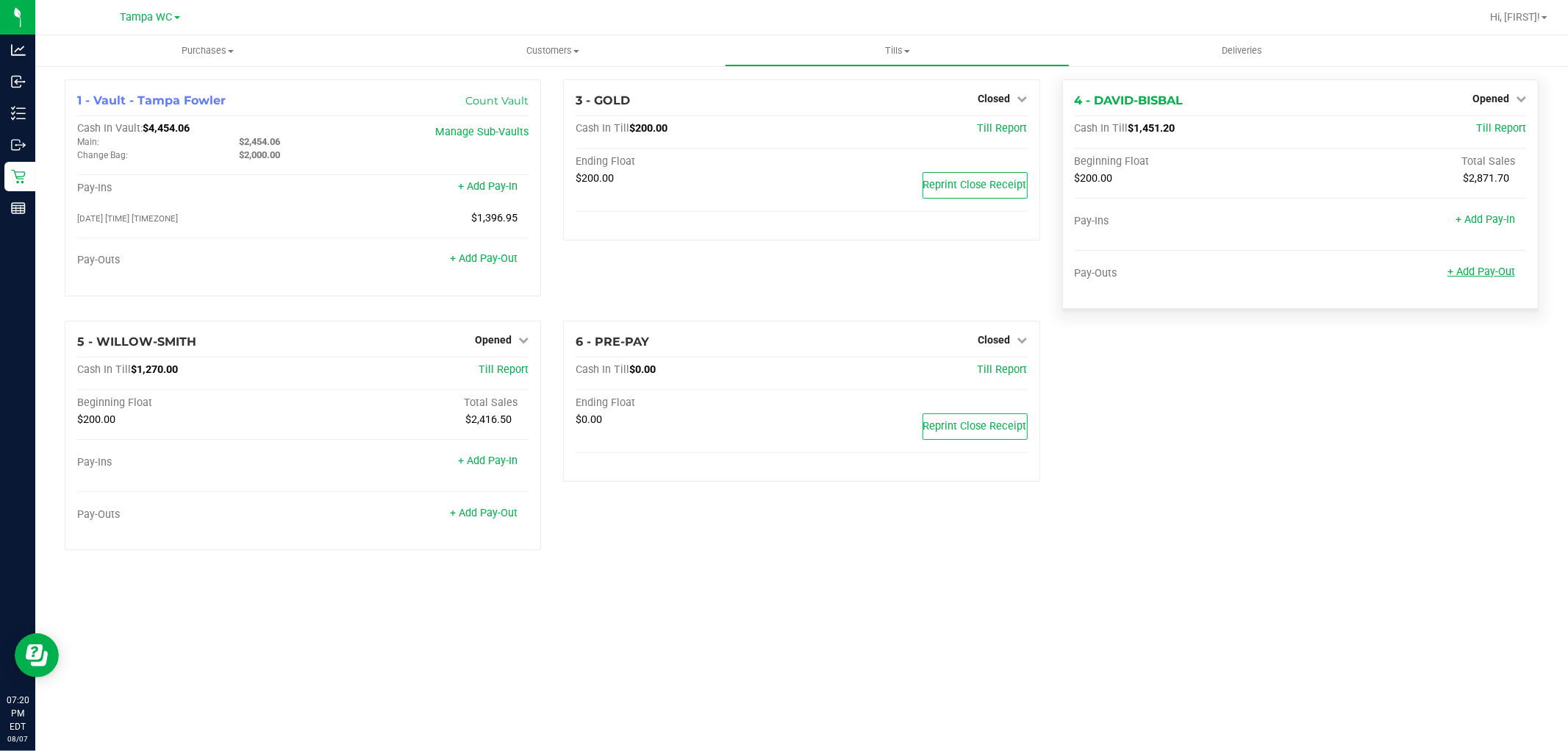 click on "+ Add Pay-Out" at bounding box center [1481, 271] 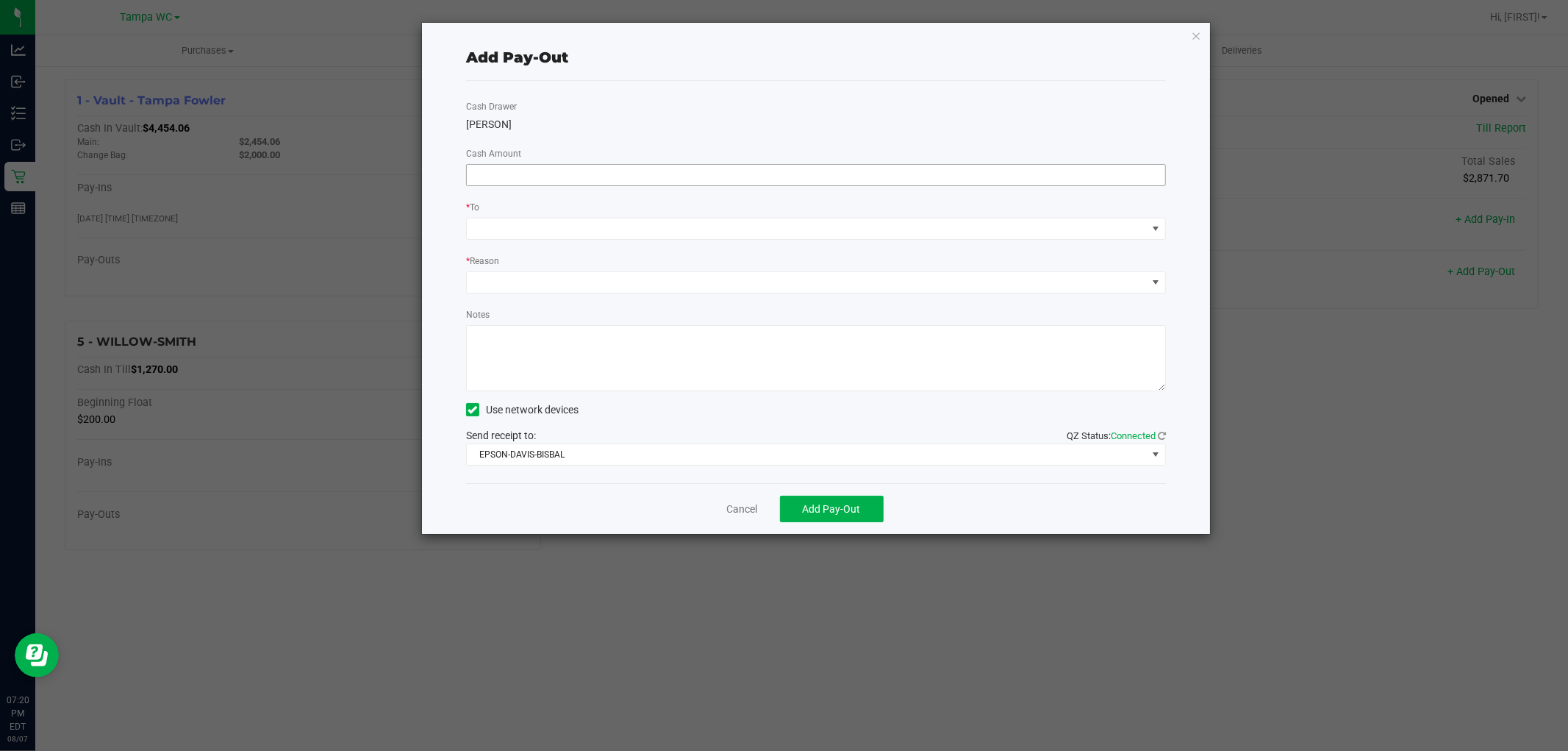 click at bounding box center (816, 175) 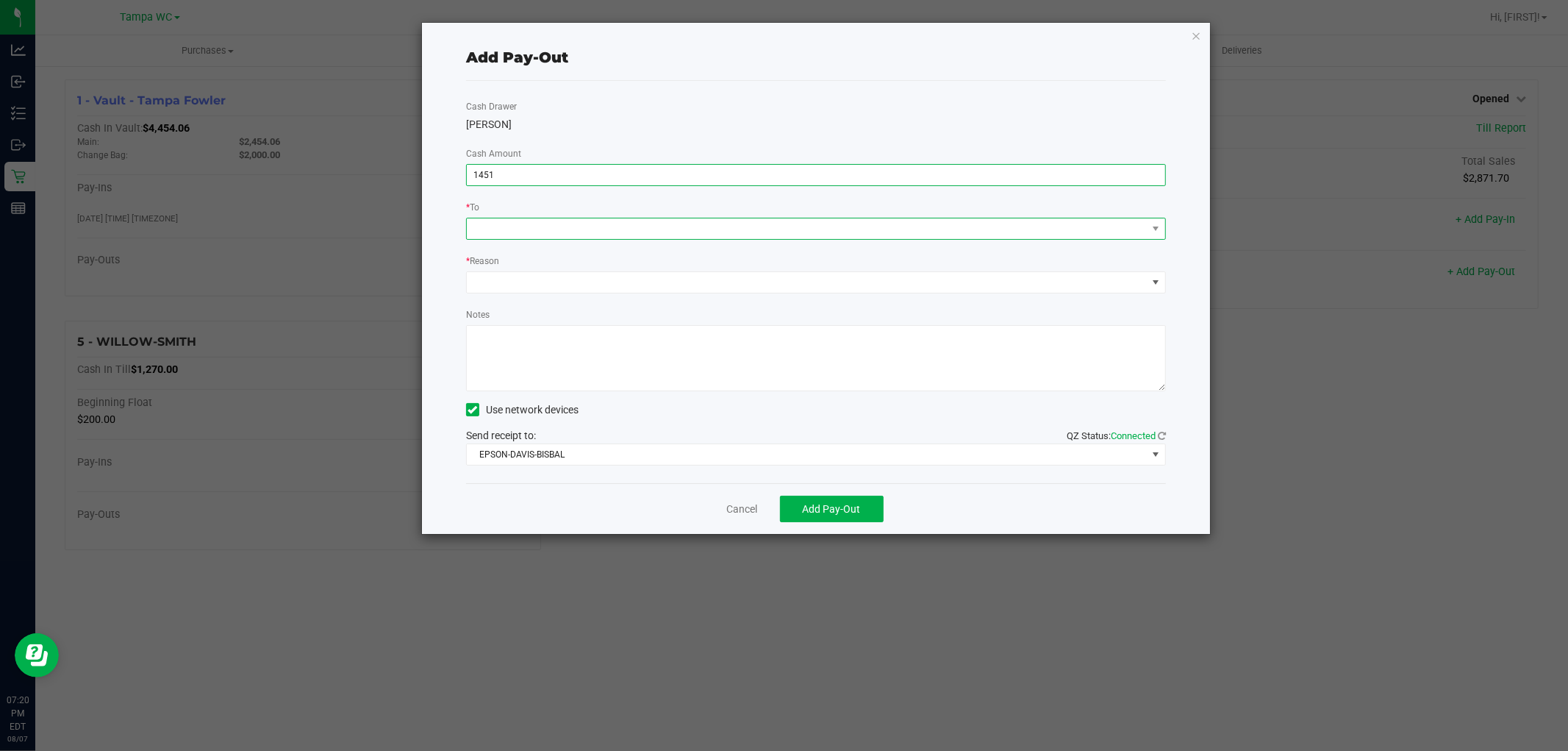 type on "$1,451.00" 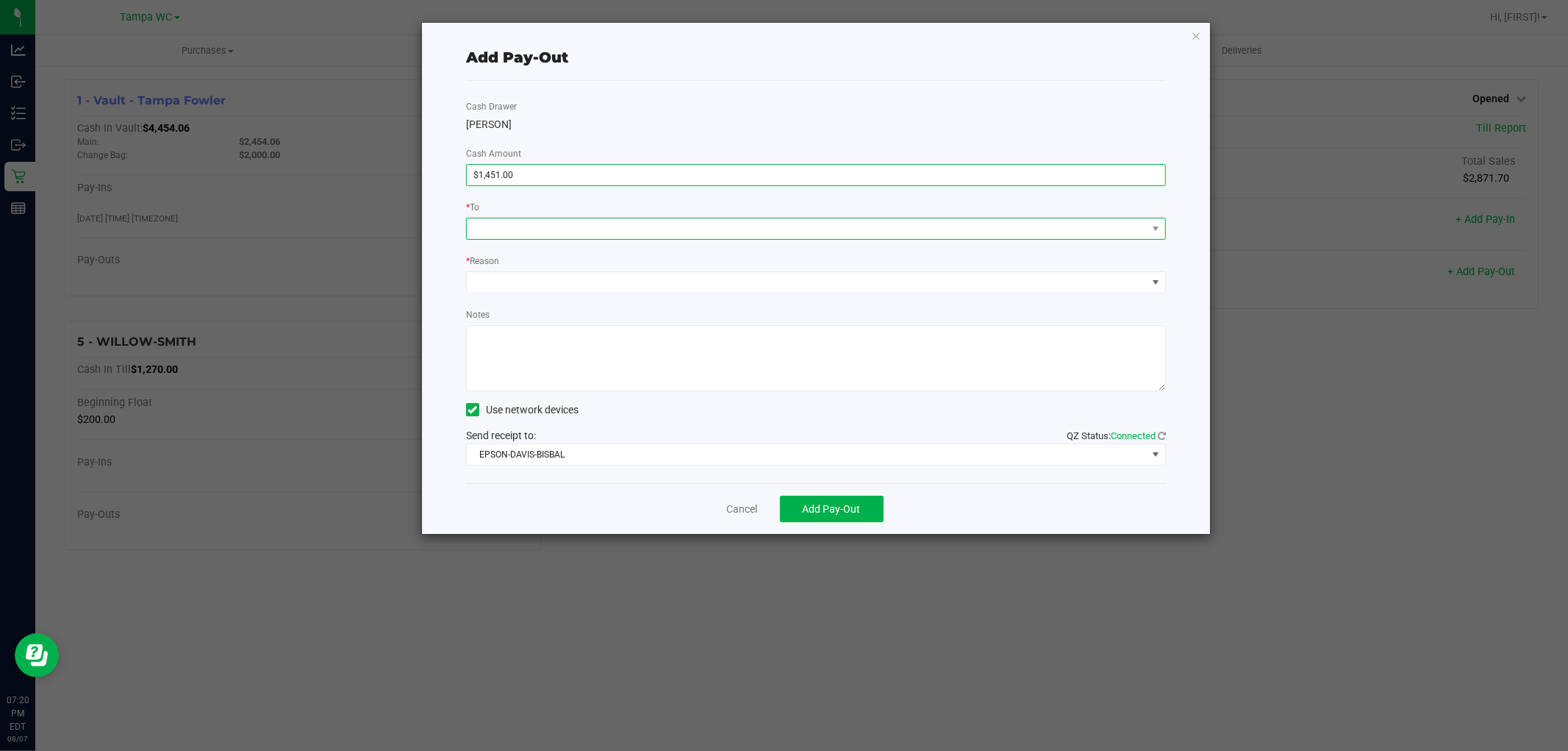 click at bounding box center (806, 229) 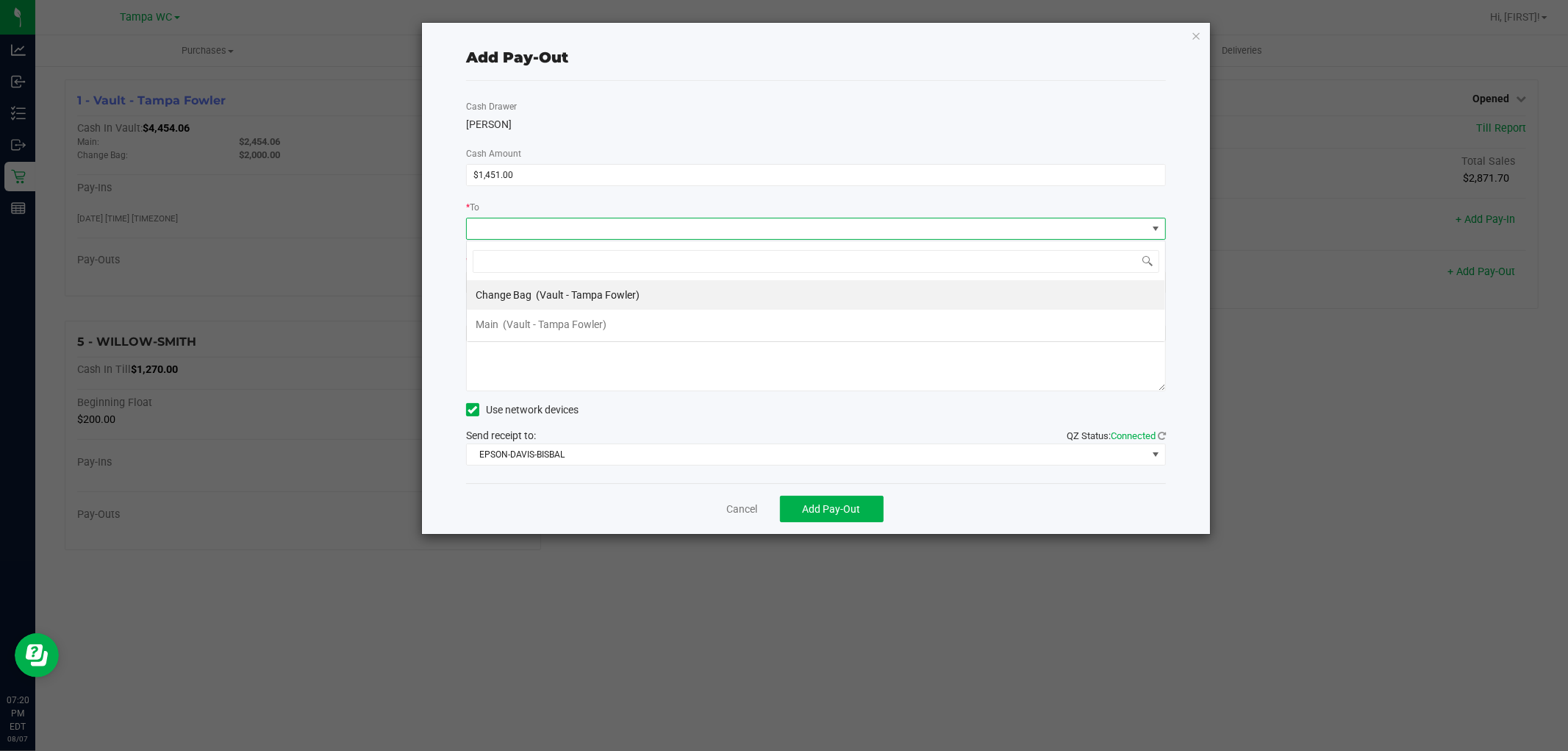 scroll, scrollTop: 73533, scrollLeft: 72811, axis: both 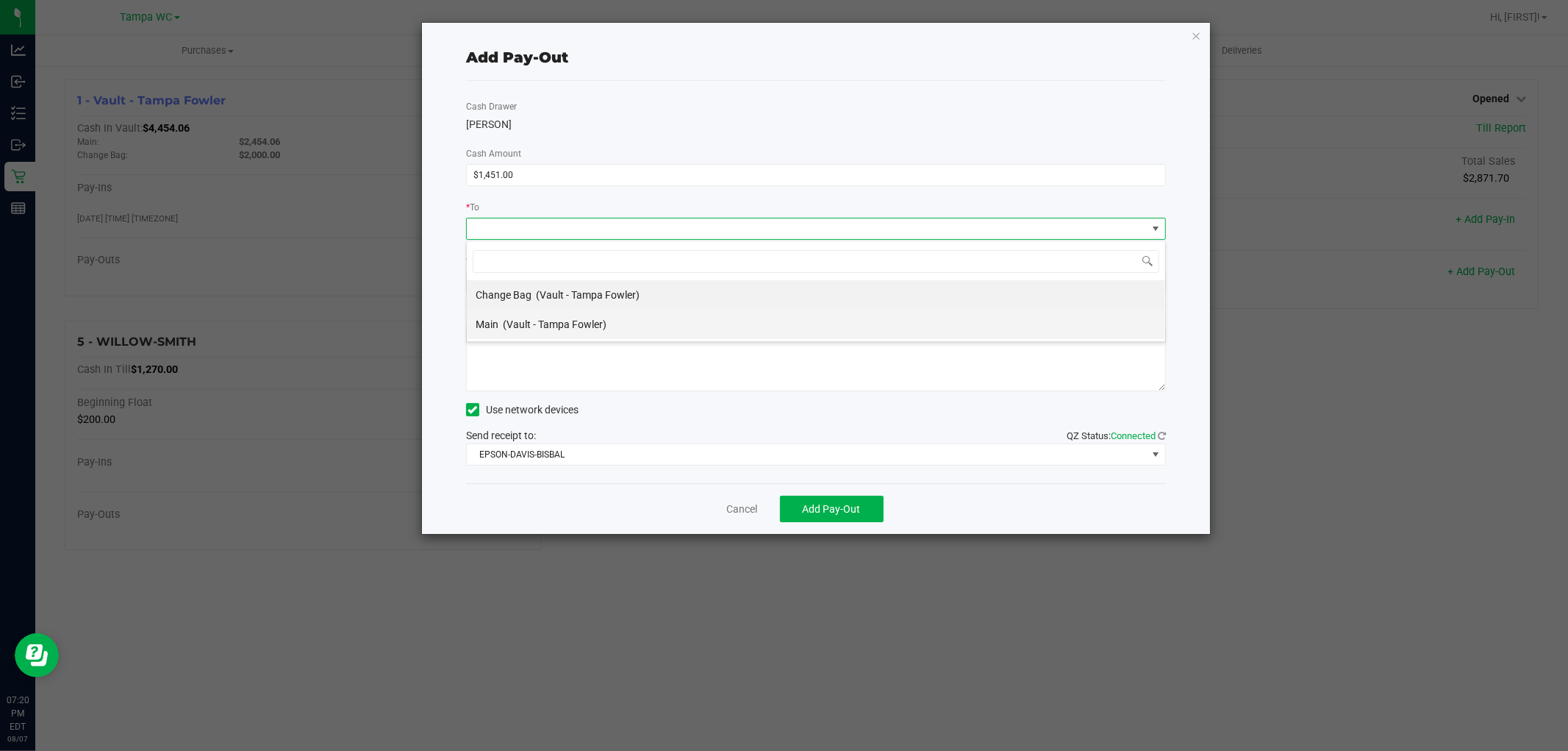click on "Main    (Vault - Tampa Fowler)" at bounding box center [541, 324] 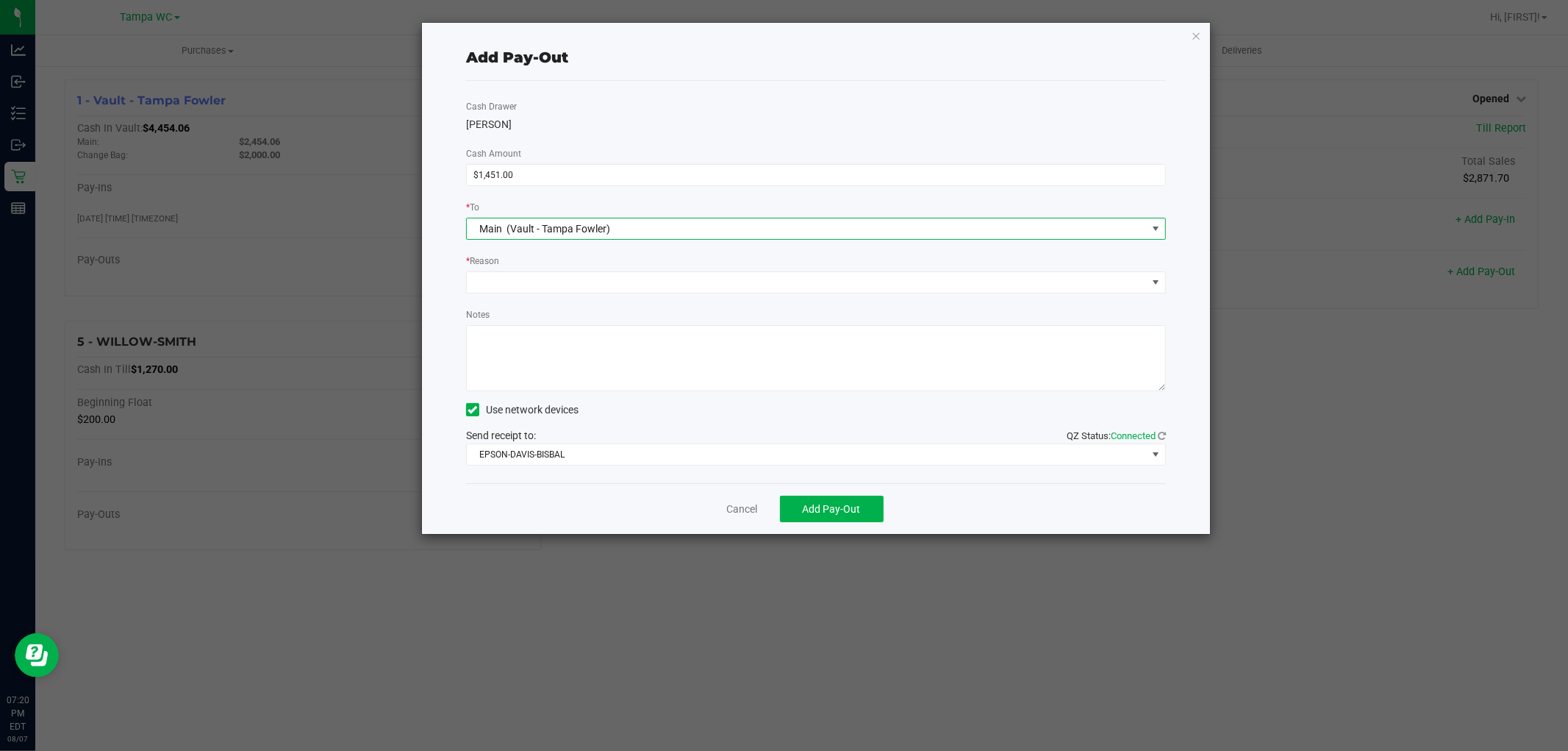 click on "Cash Drawer   DAVID-BISBAL   Cash Amount  $1,451.00 *  To  Main    (Vault - Tampa Fowler) *  Reason   Notes          Use network devices   Send receipt to:   QZ Status:   Connected  EPSON-DAVIS-BISBAL" 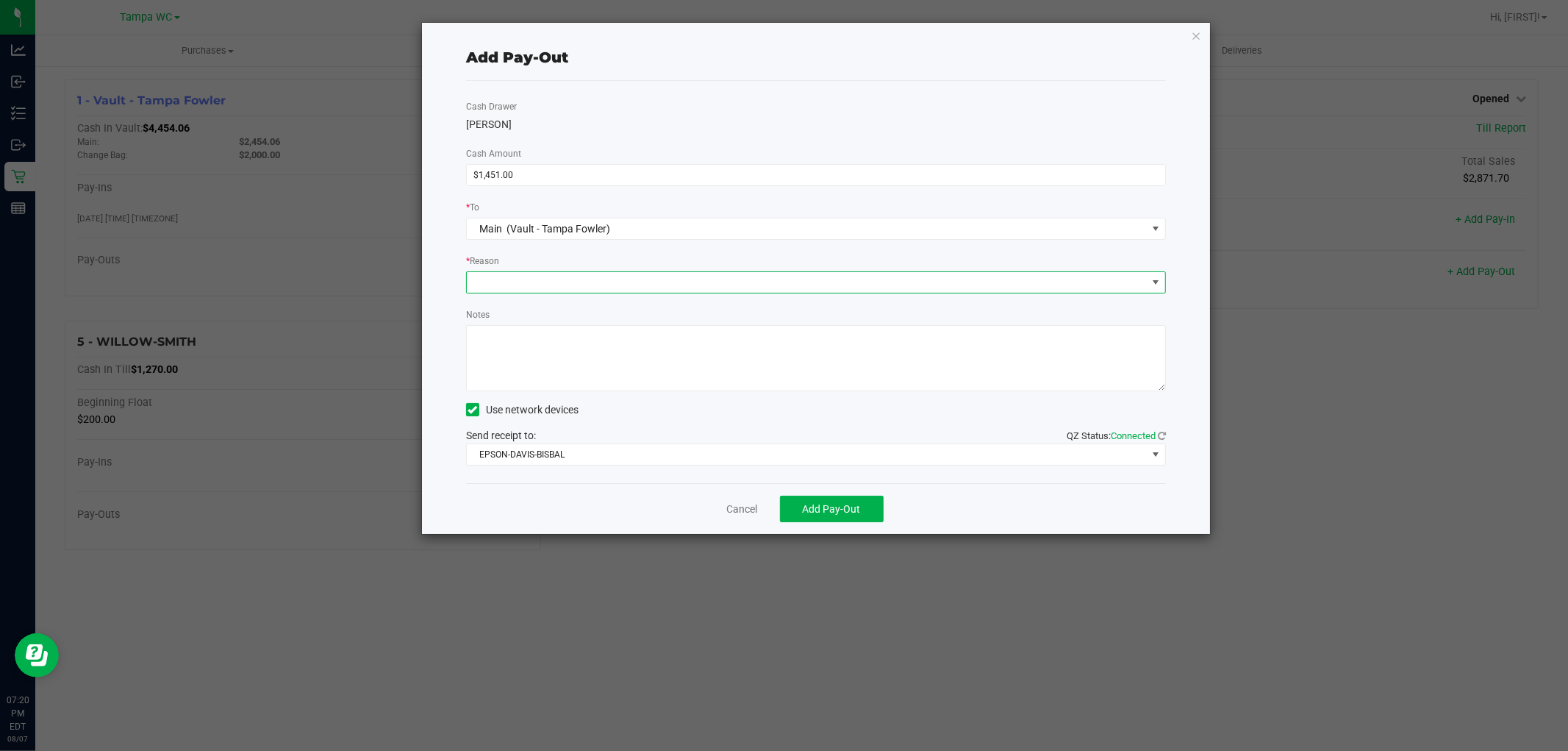 click at bounding box center (806, 282) 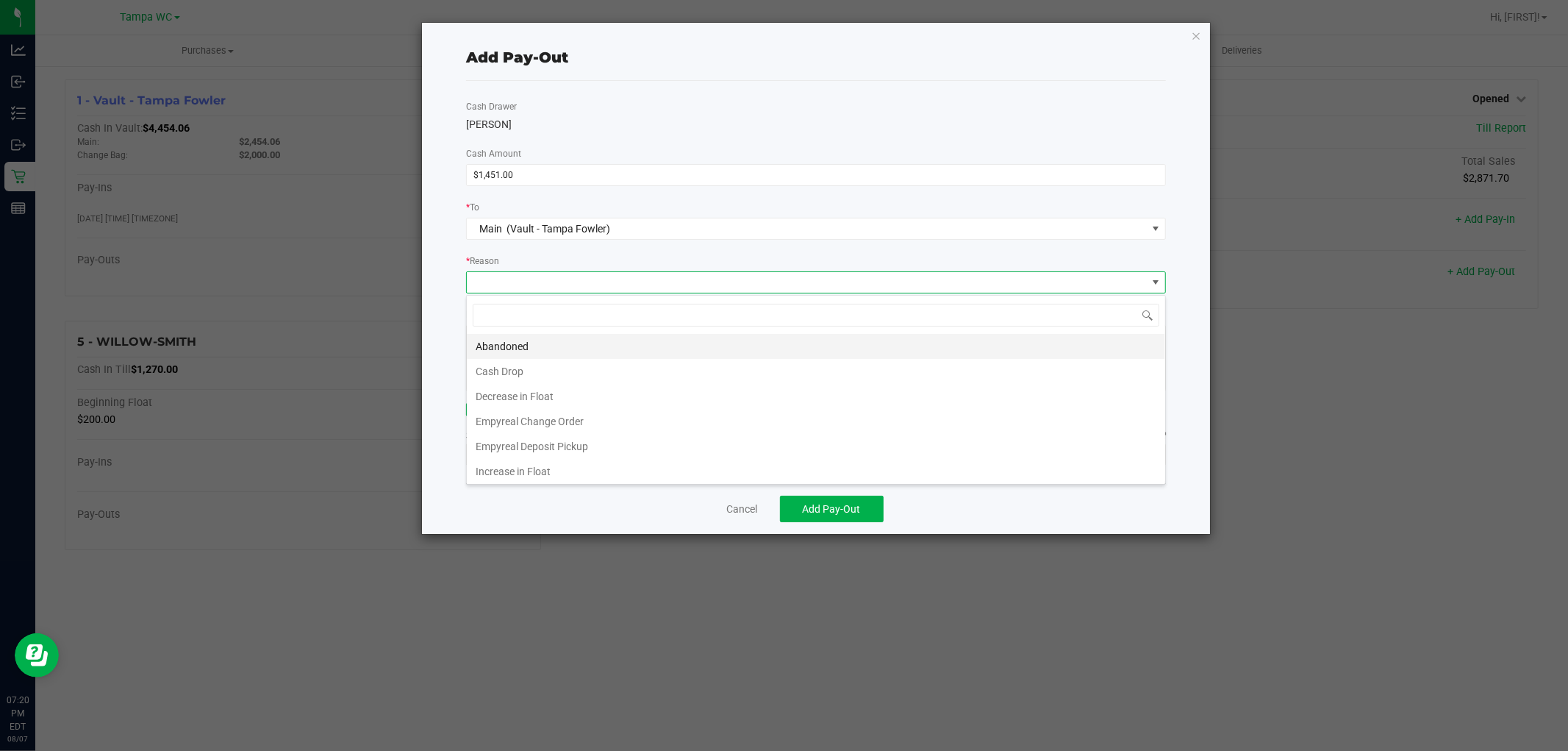 scroll, scrollTop: 73533, scrollLeft: 72811, axis: both 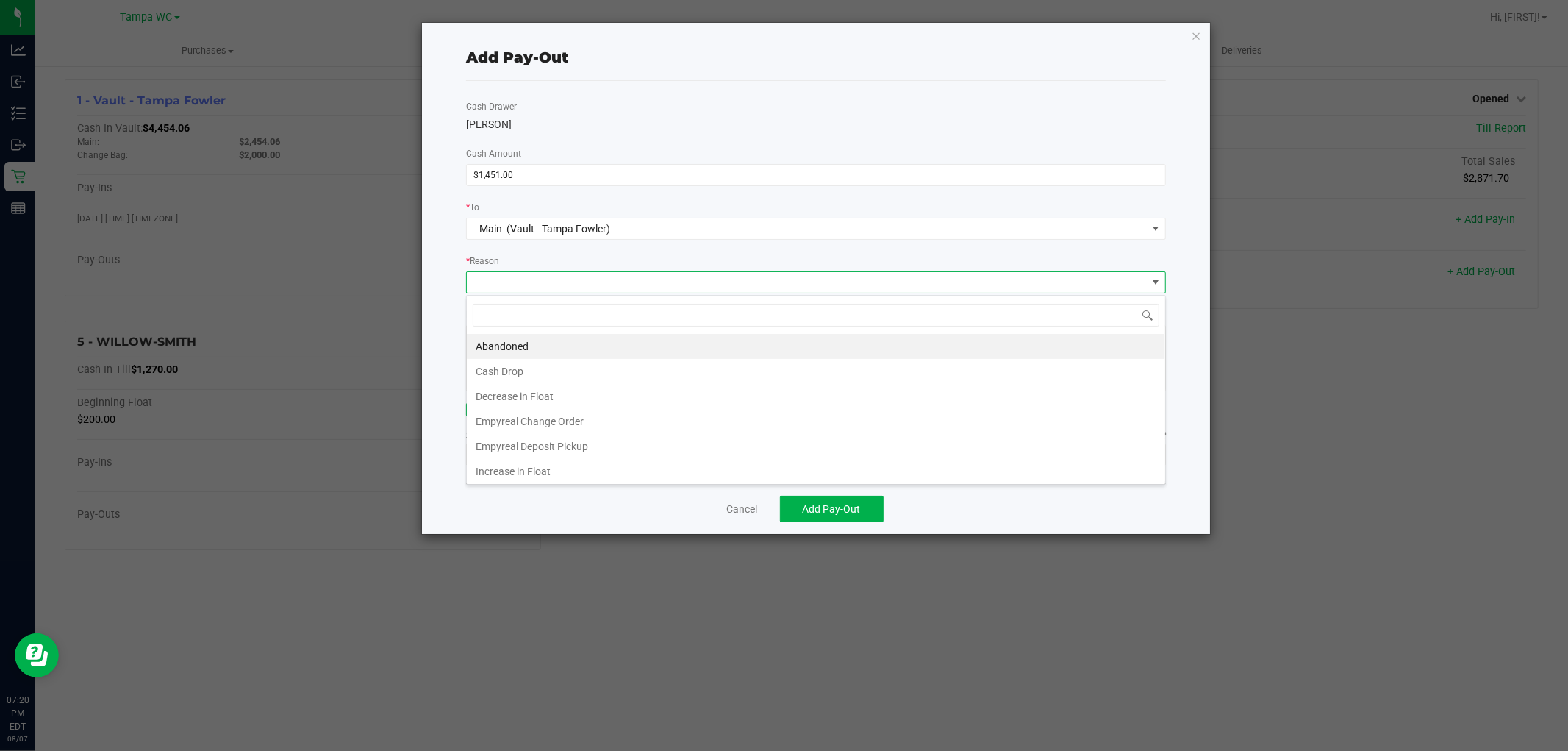 drag, startPoint x: 518, startPoint y: 376, endPoint x: 518, endPoint y: 351, distance: 25 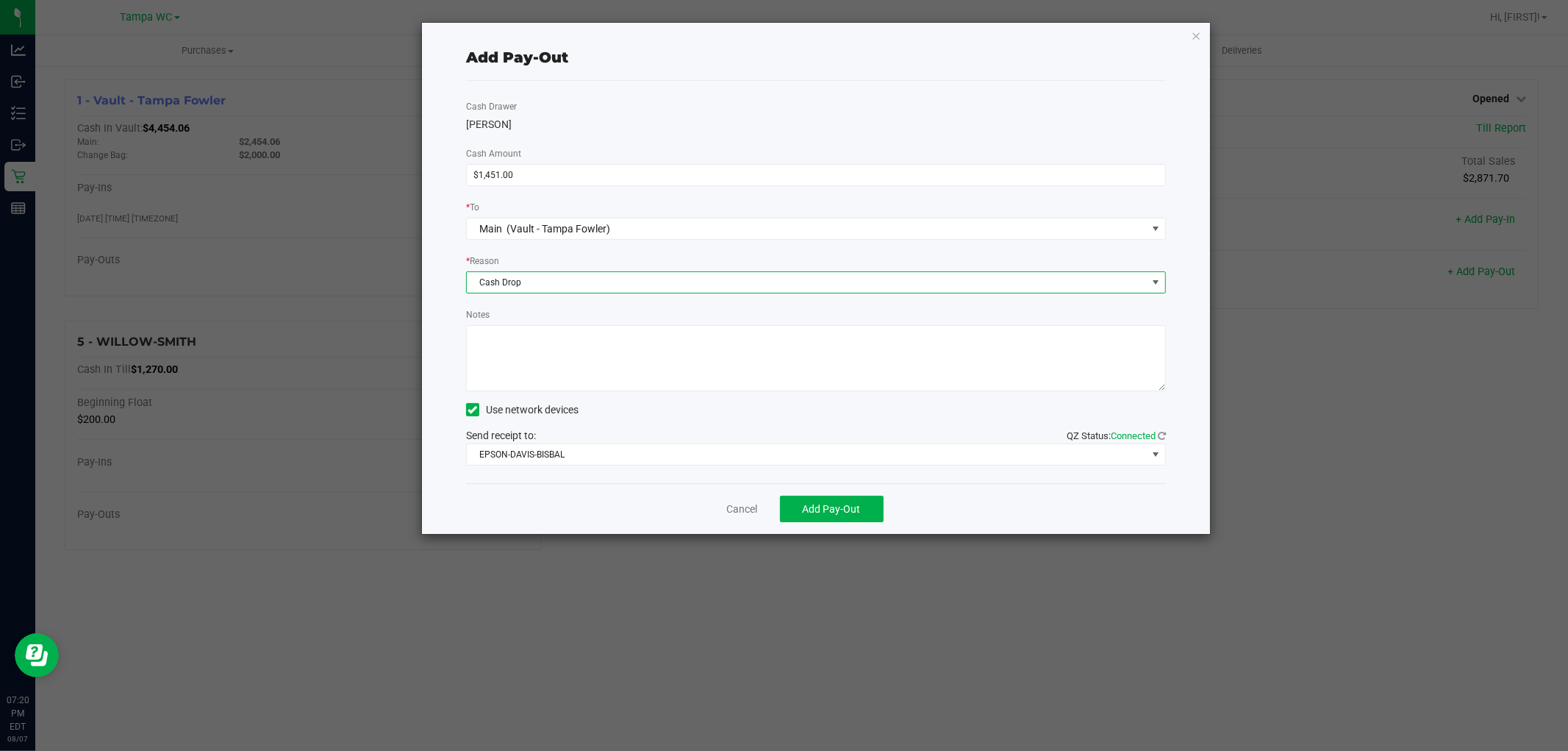 click on "Notes" at bounding box center [816, 358] 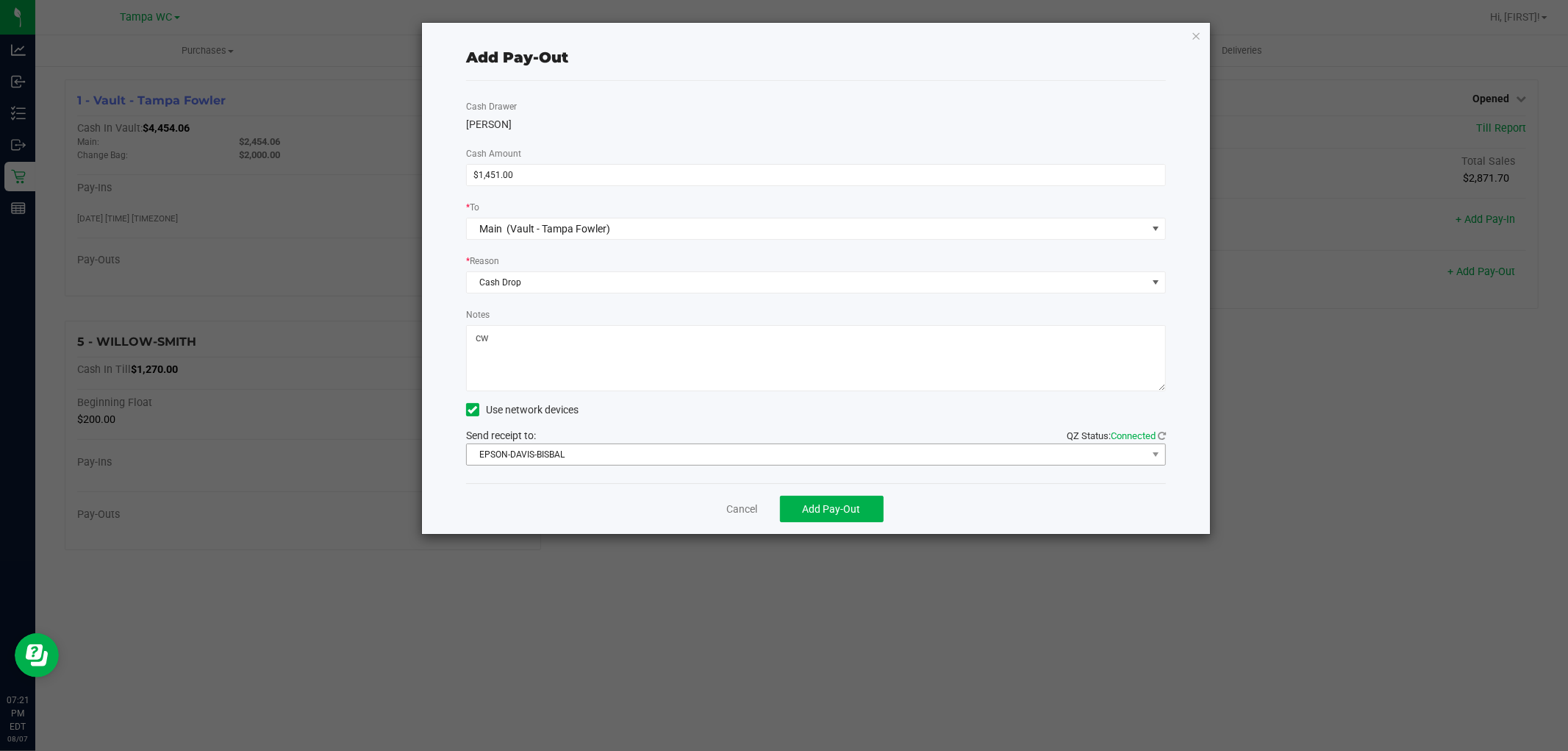 type on "cw" 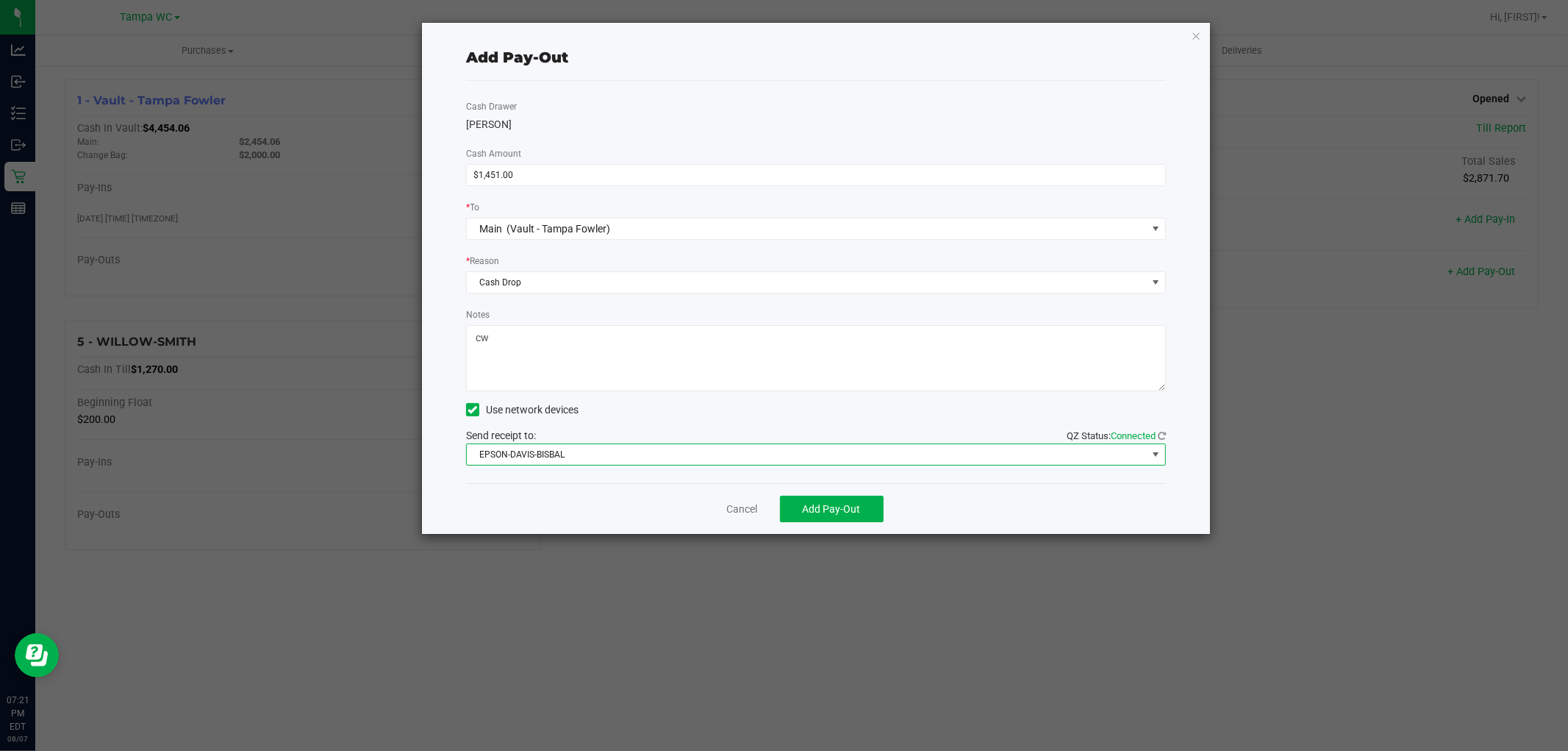 click on "EPSON-DAVIS-BISBAL" at bounding box center [806, 455] 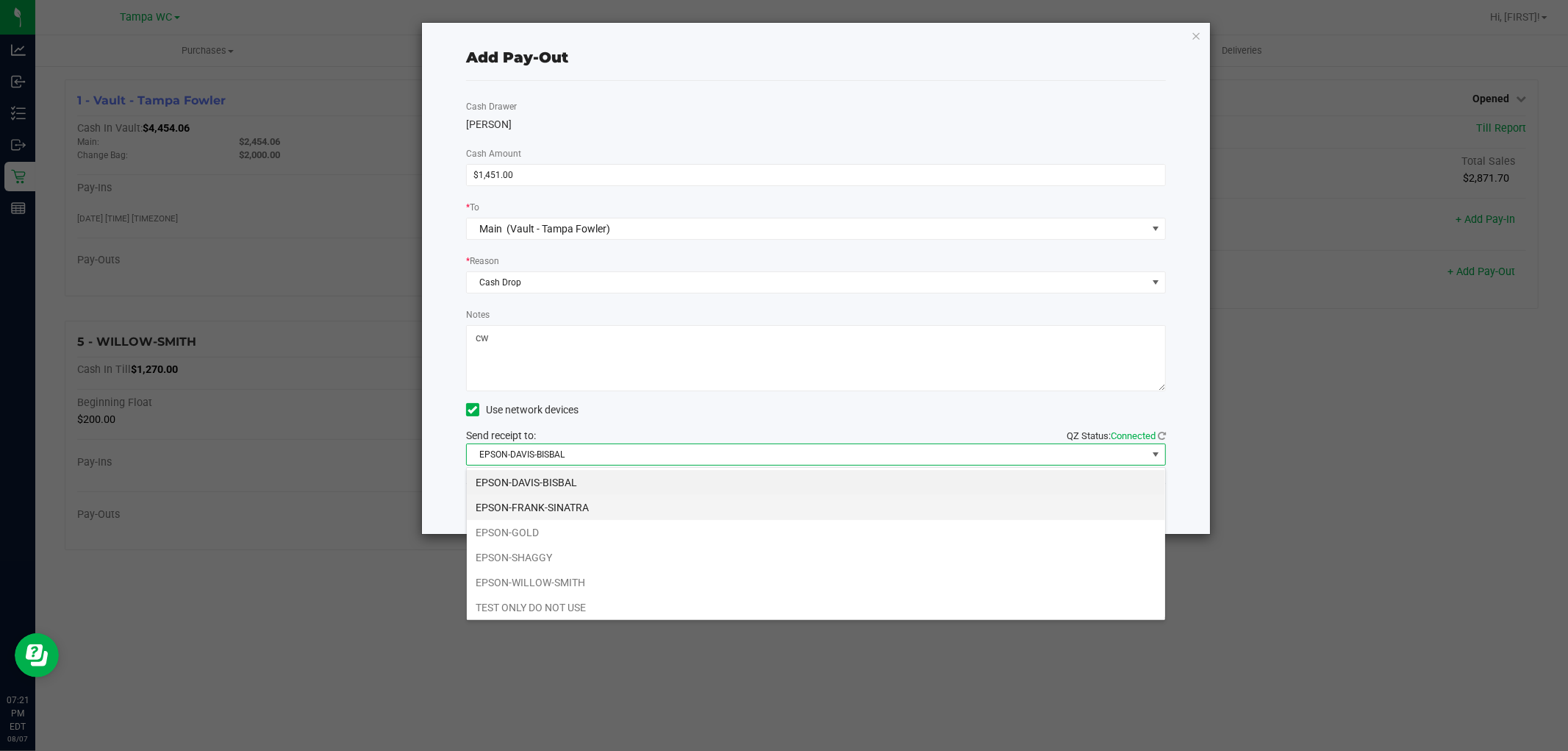 scroll, scrollTop: 73533, scrollLeft: 72811, axis: both 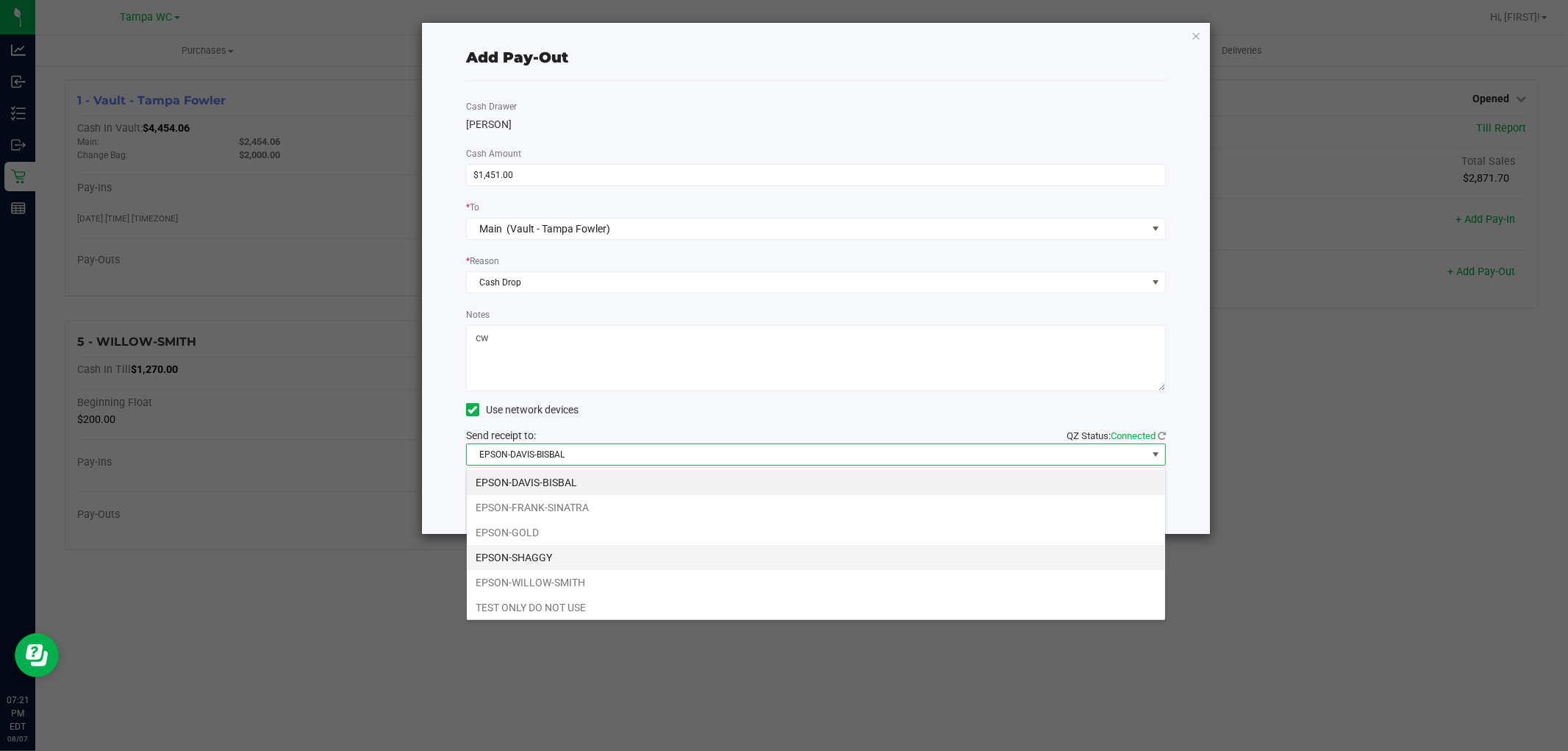 click on "EPSON-SHAGGY" at bounding box center (816, 558) 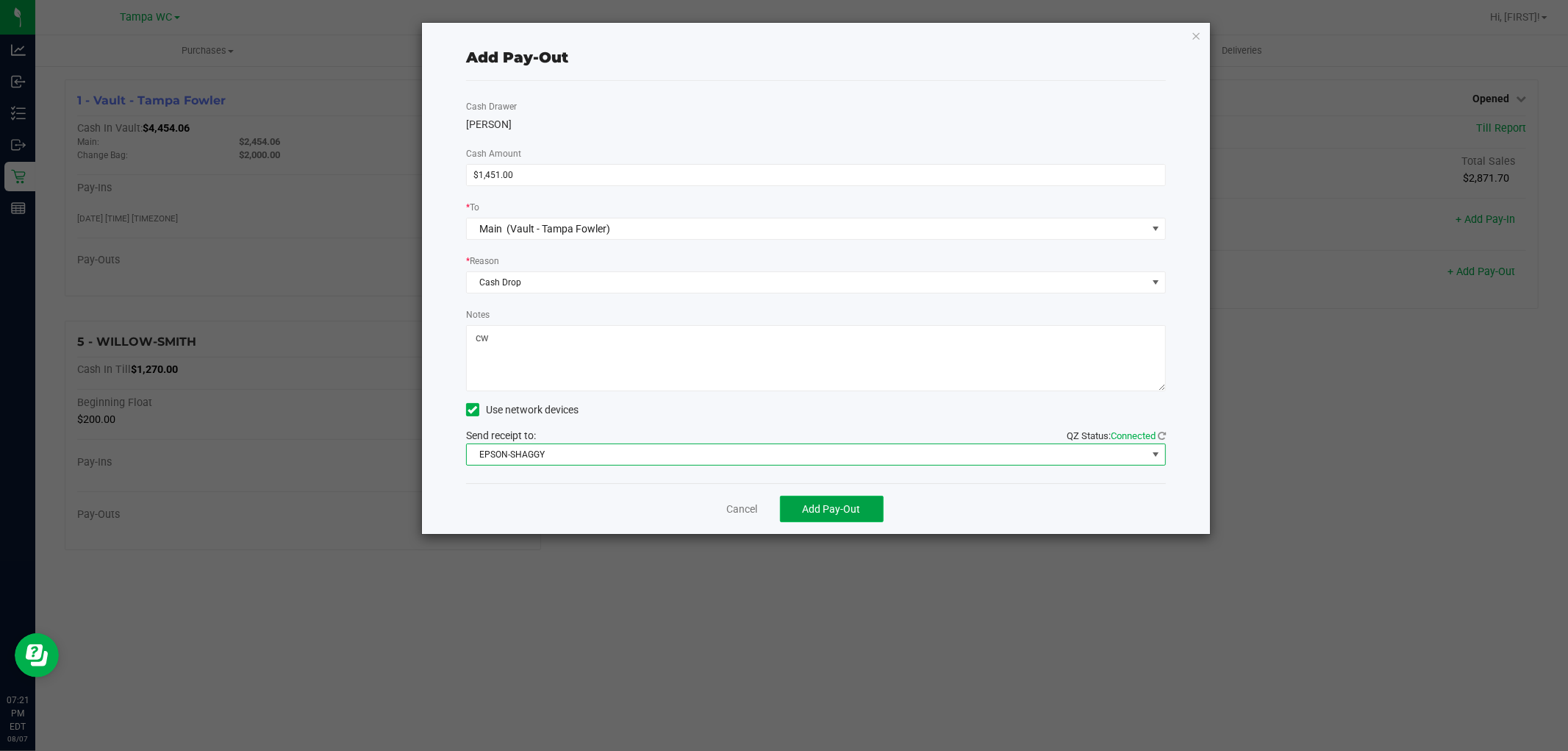 click on "Add Pay-Out" 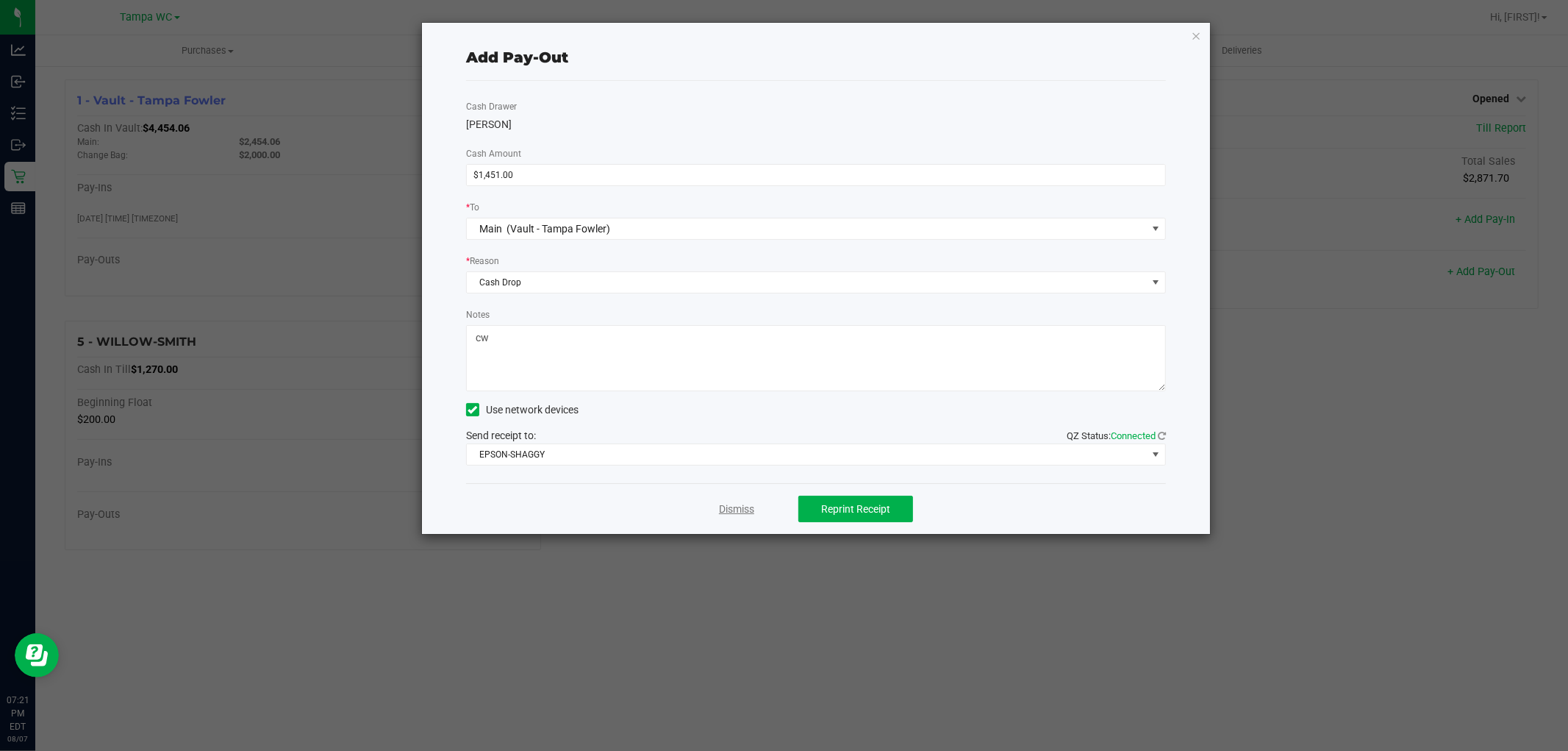 click on "Dismiss" 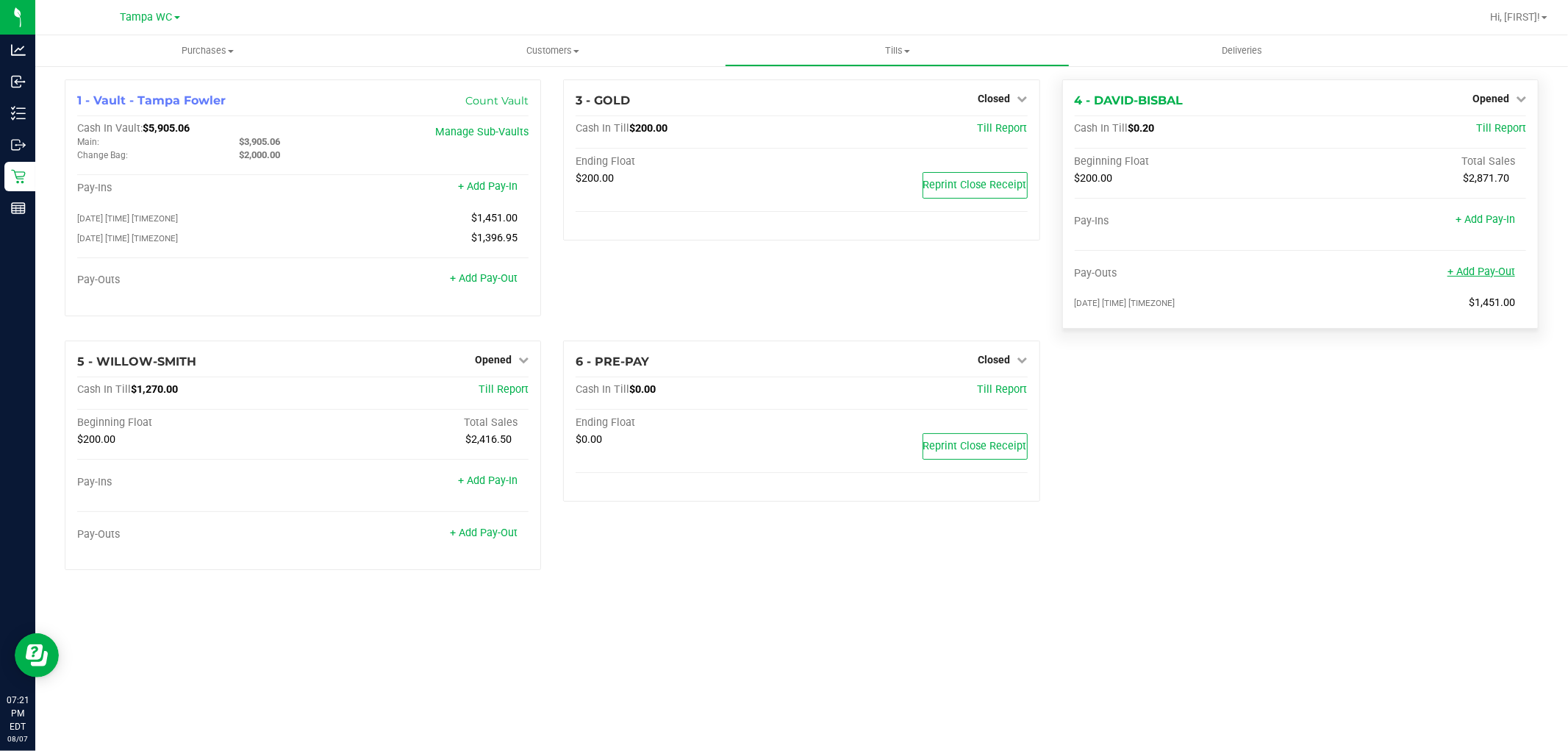click on "+ Add Pay-Out" at bounding box center (1481, 271) 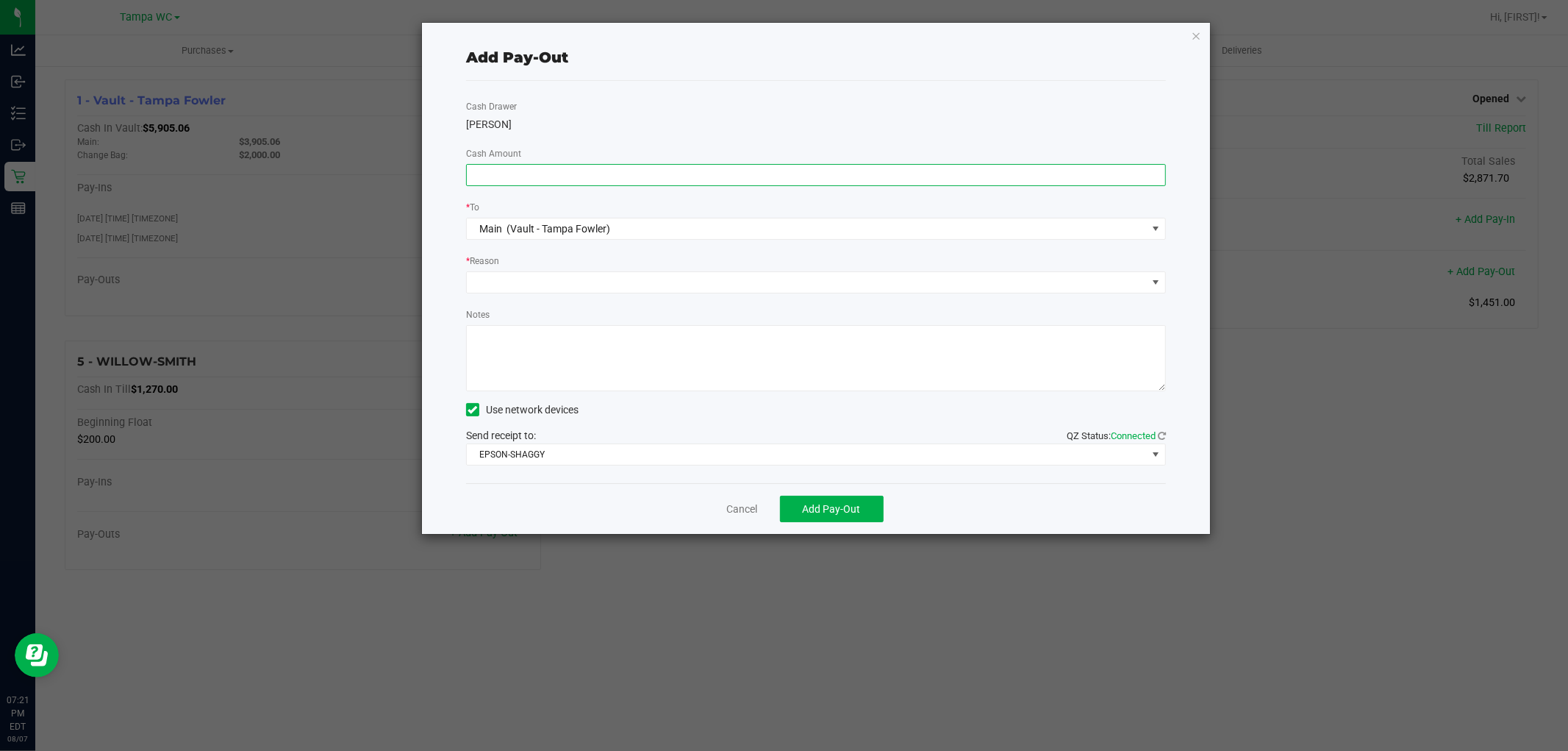 click at bounding box center [816, 175] 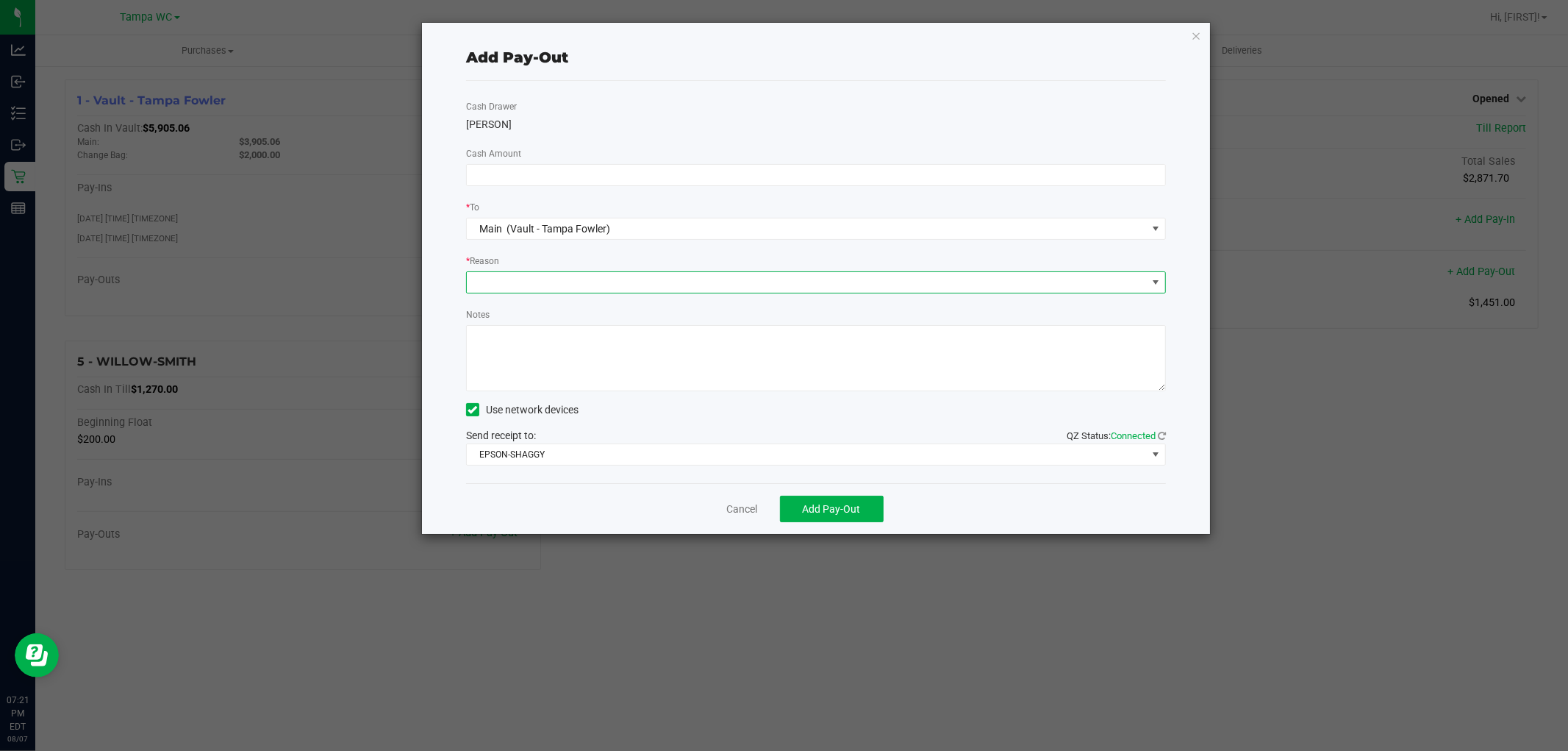 click at bounding box center [806, 282] 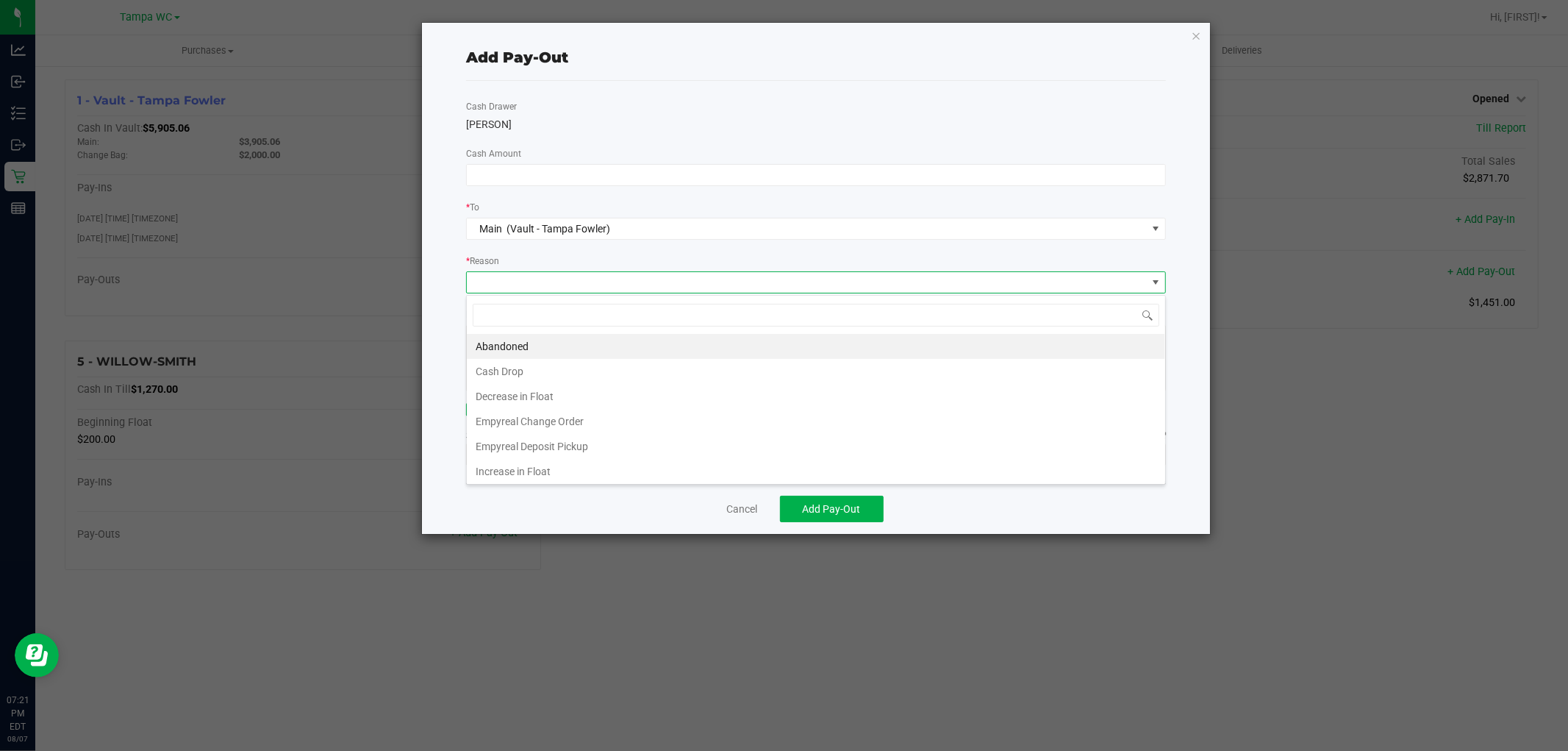 scroll, scrollTop: 73533, scrollLeft: 72811, axis: both 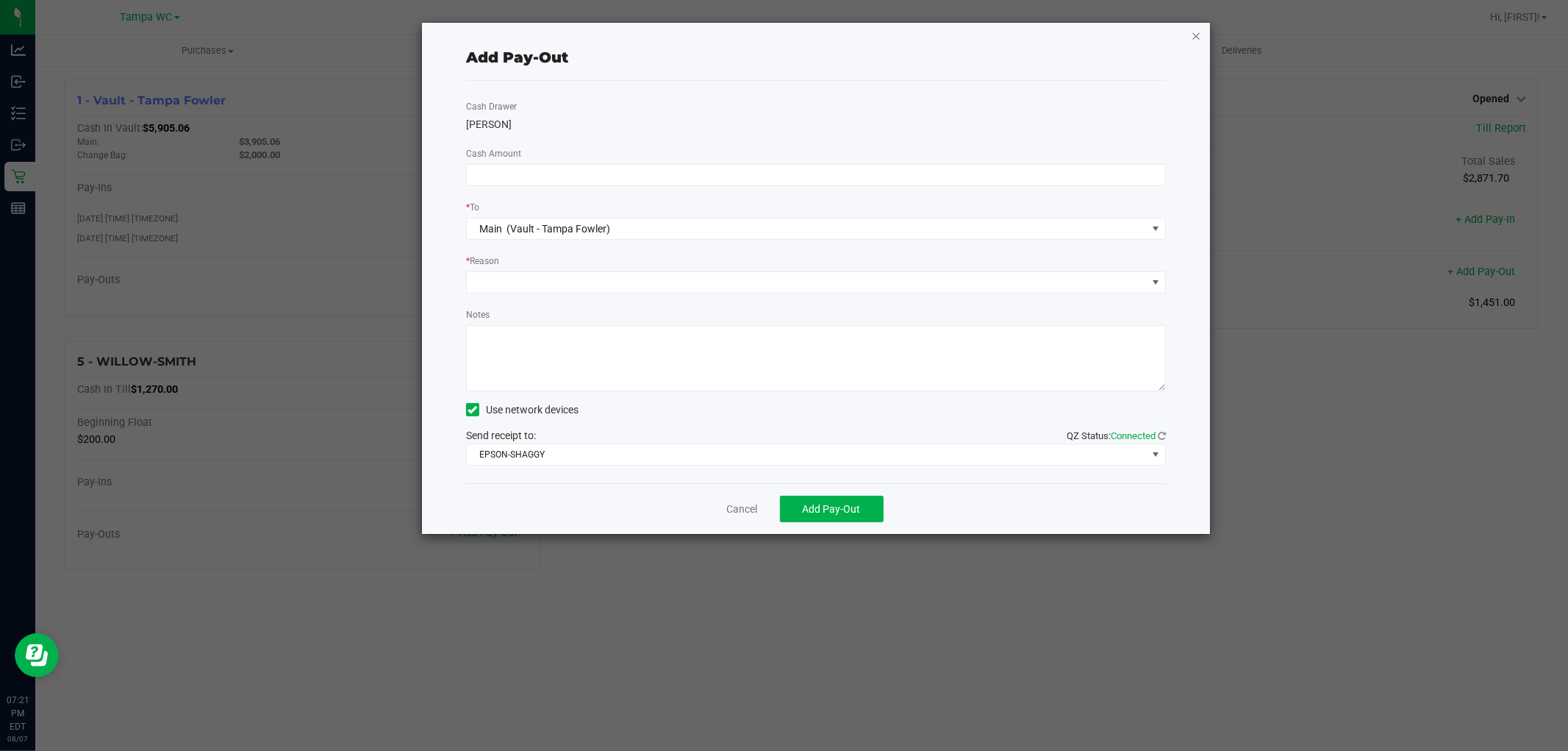 click 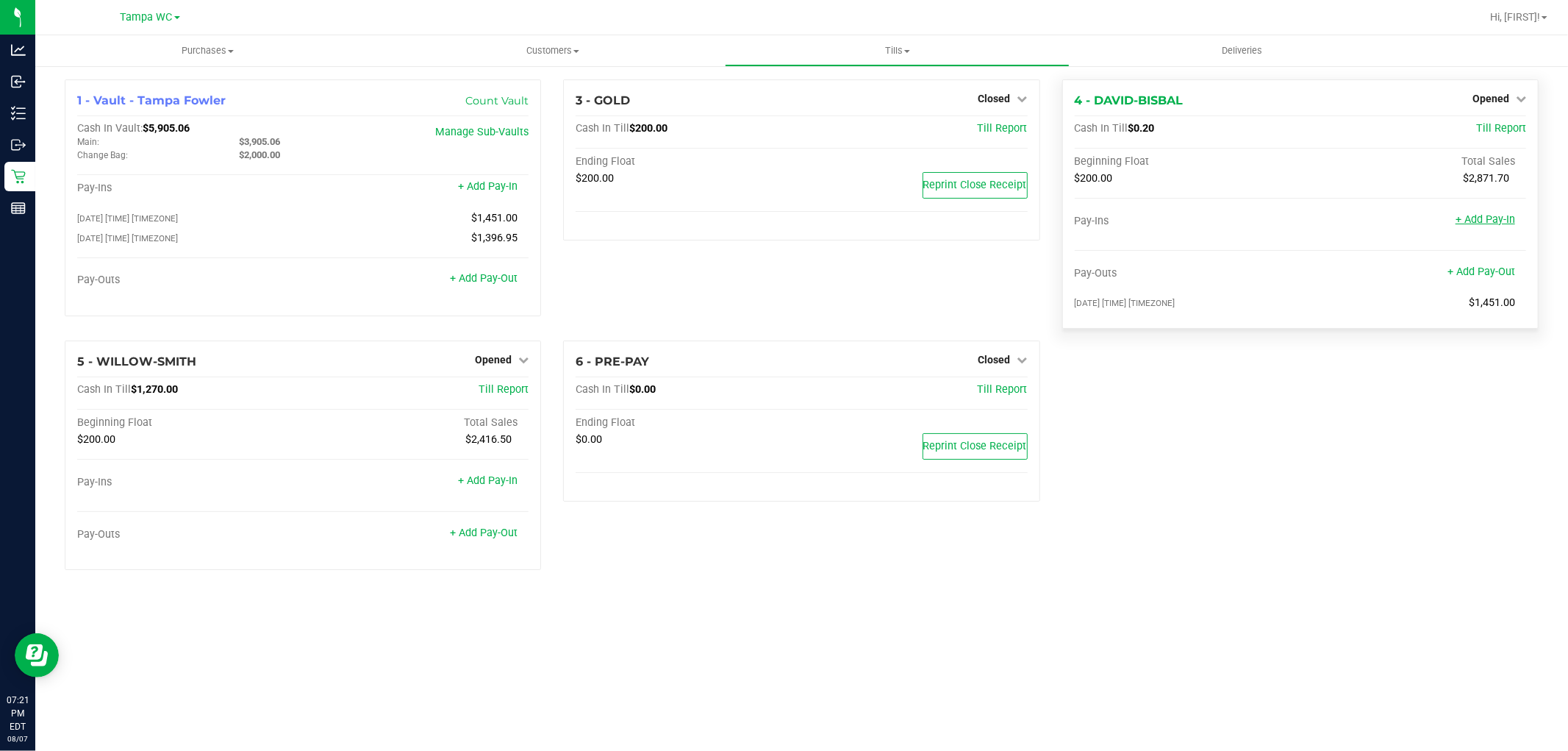 click on "+ Add Pay-In" at bounding box center [1485, 219] 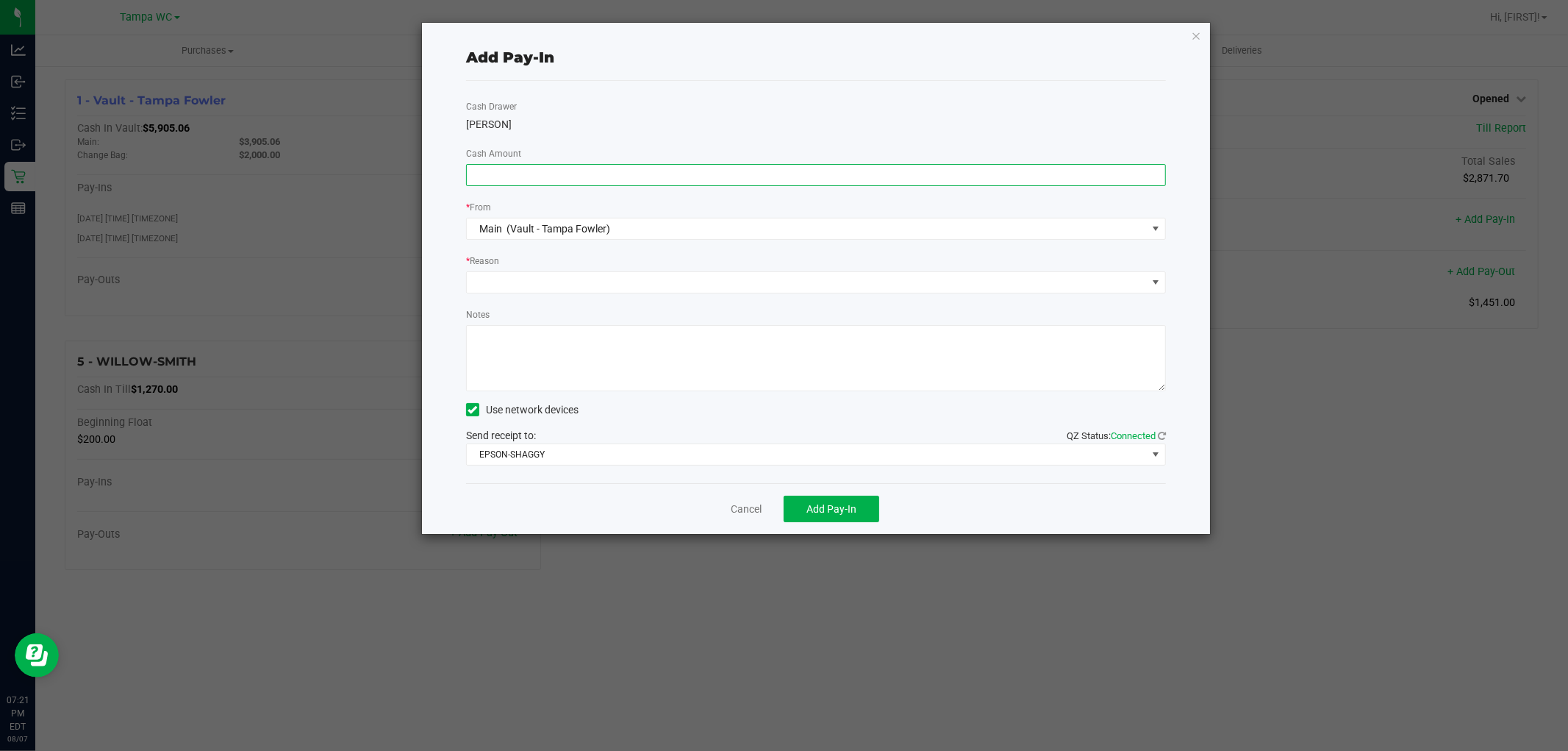 click at bounding box center (816, 175) 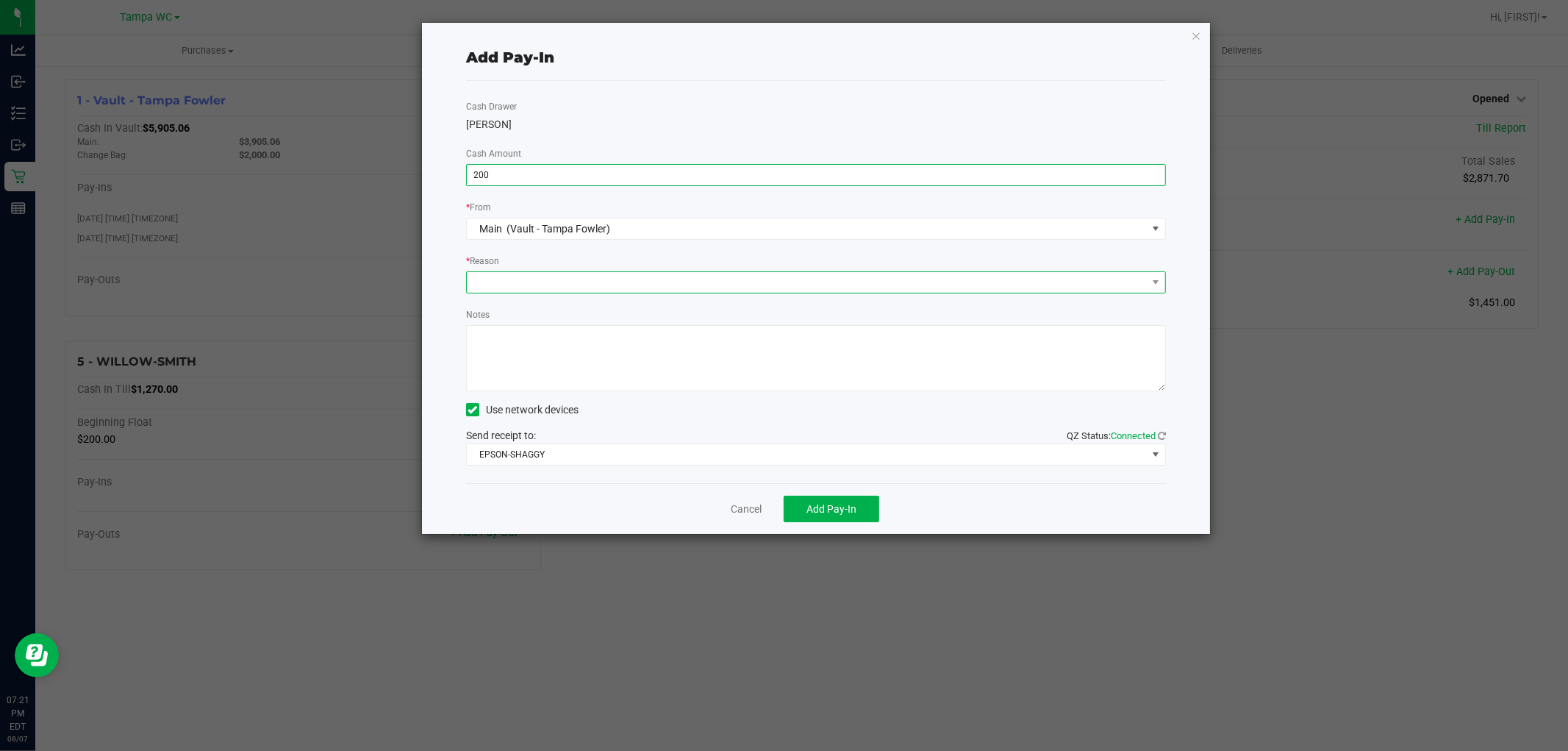 type on "$200.00" 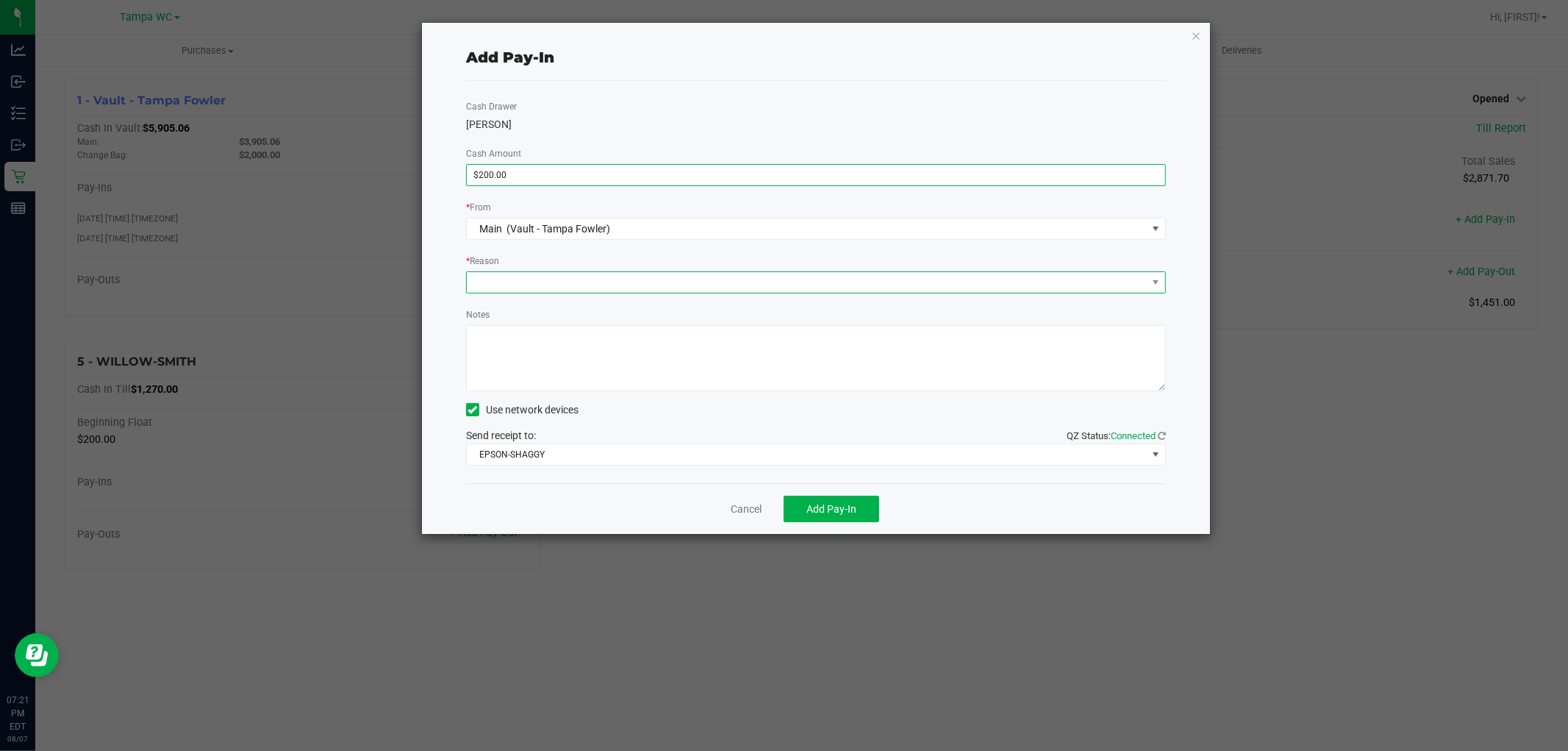click at bounding box center (806, 282) 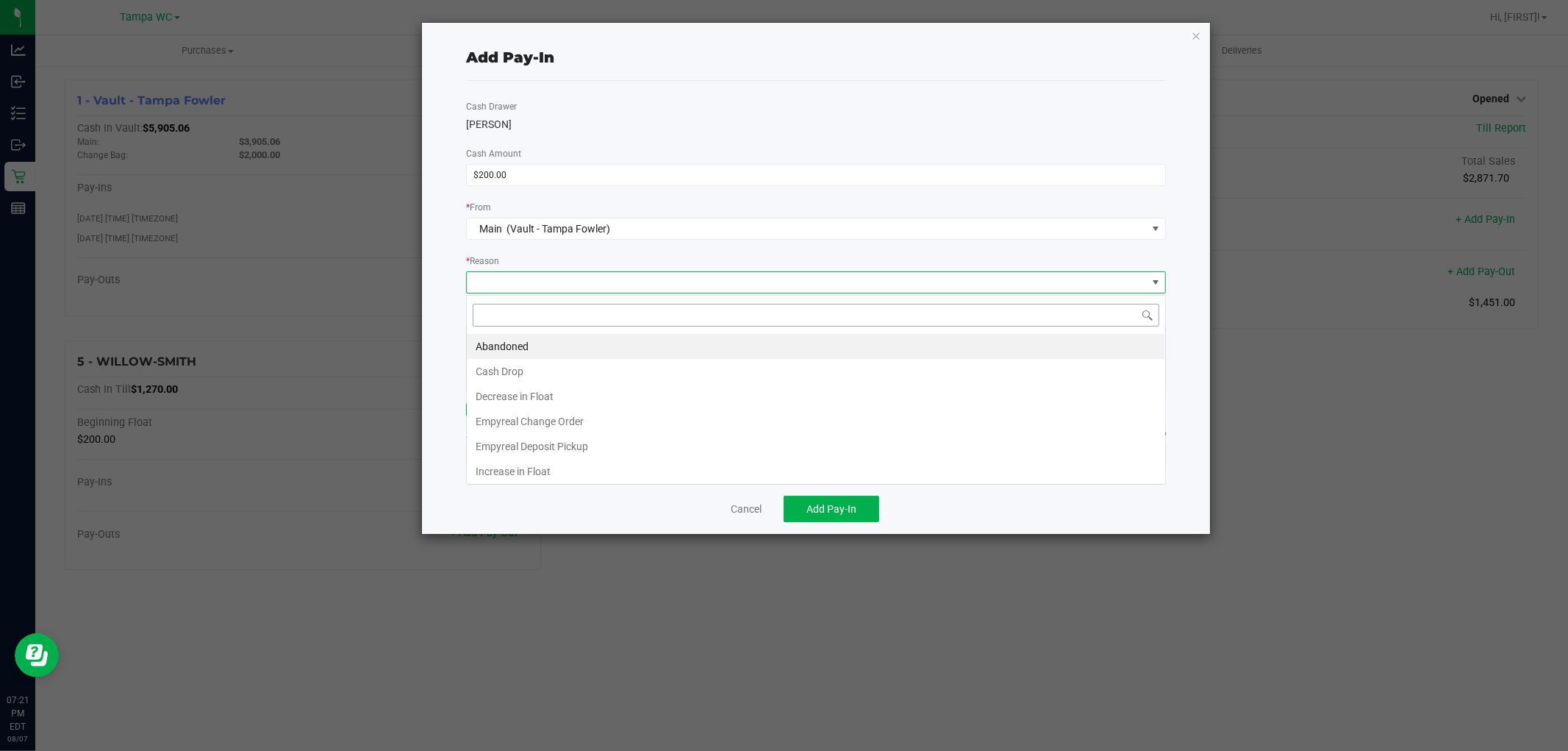 scroll, scrollTop: 73533, scrollLeft: 72811, axis: both 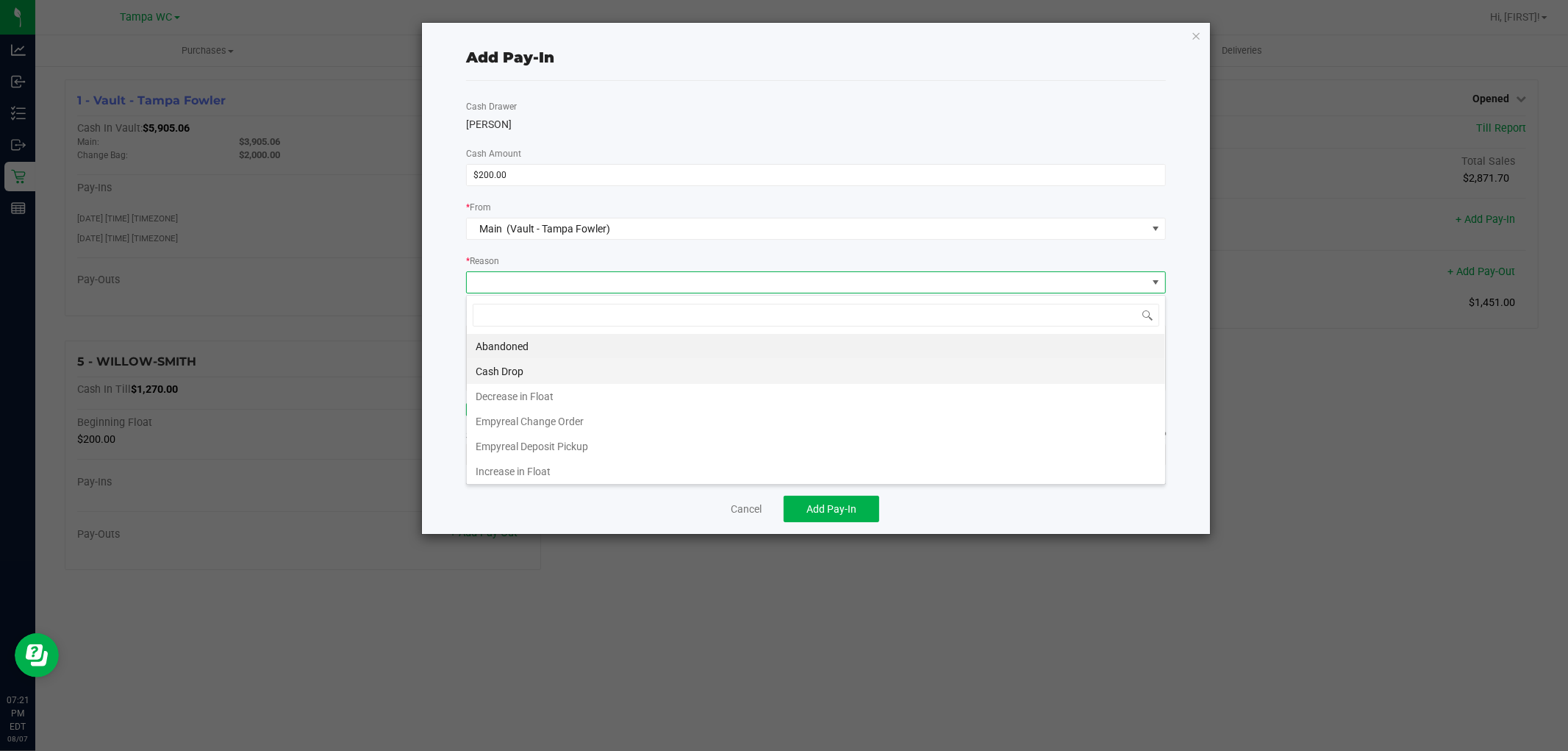 click on "Cash Drop" at bounding box center [816, 371] 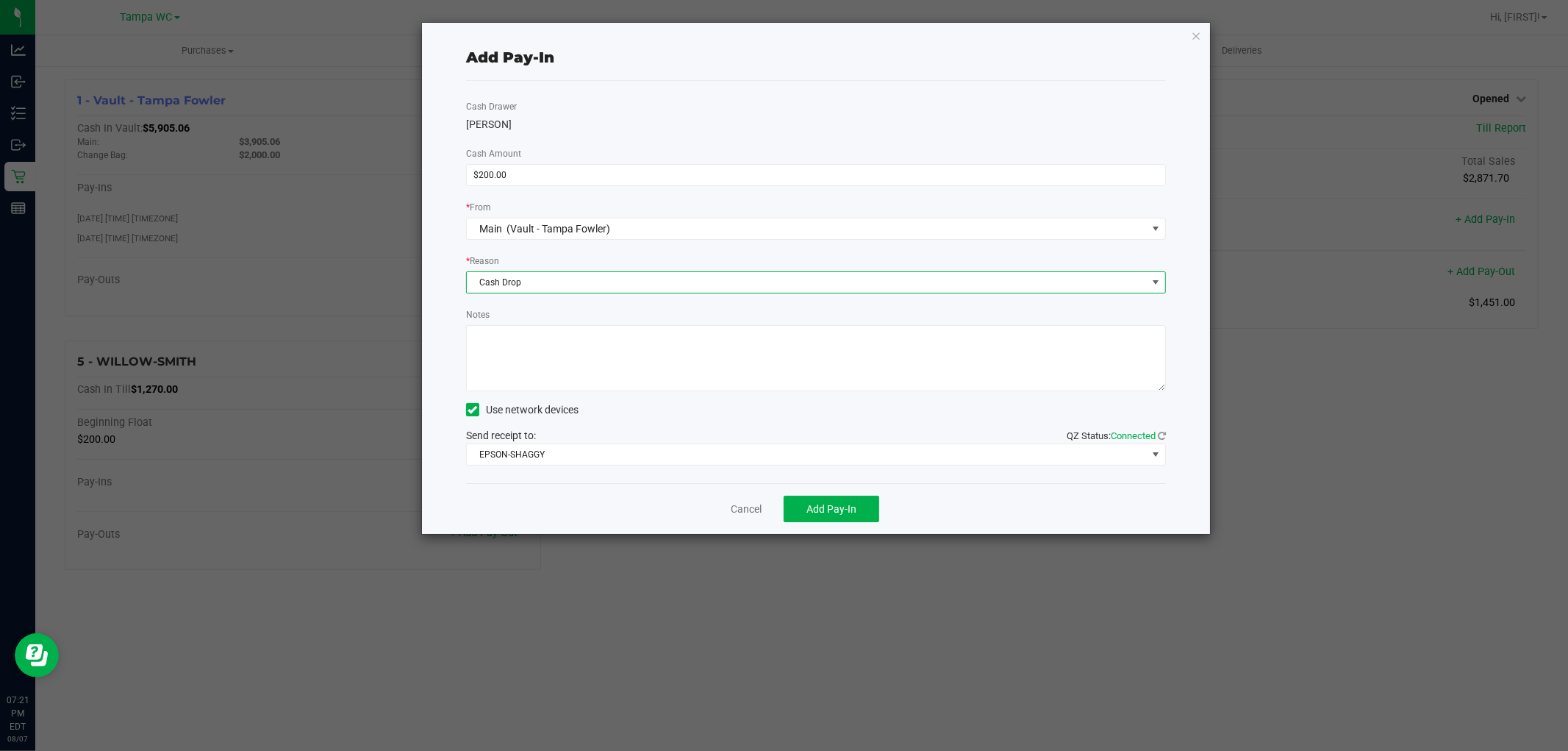 click on "Cash Drop" at bounding box center (806, 282) 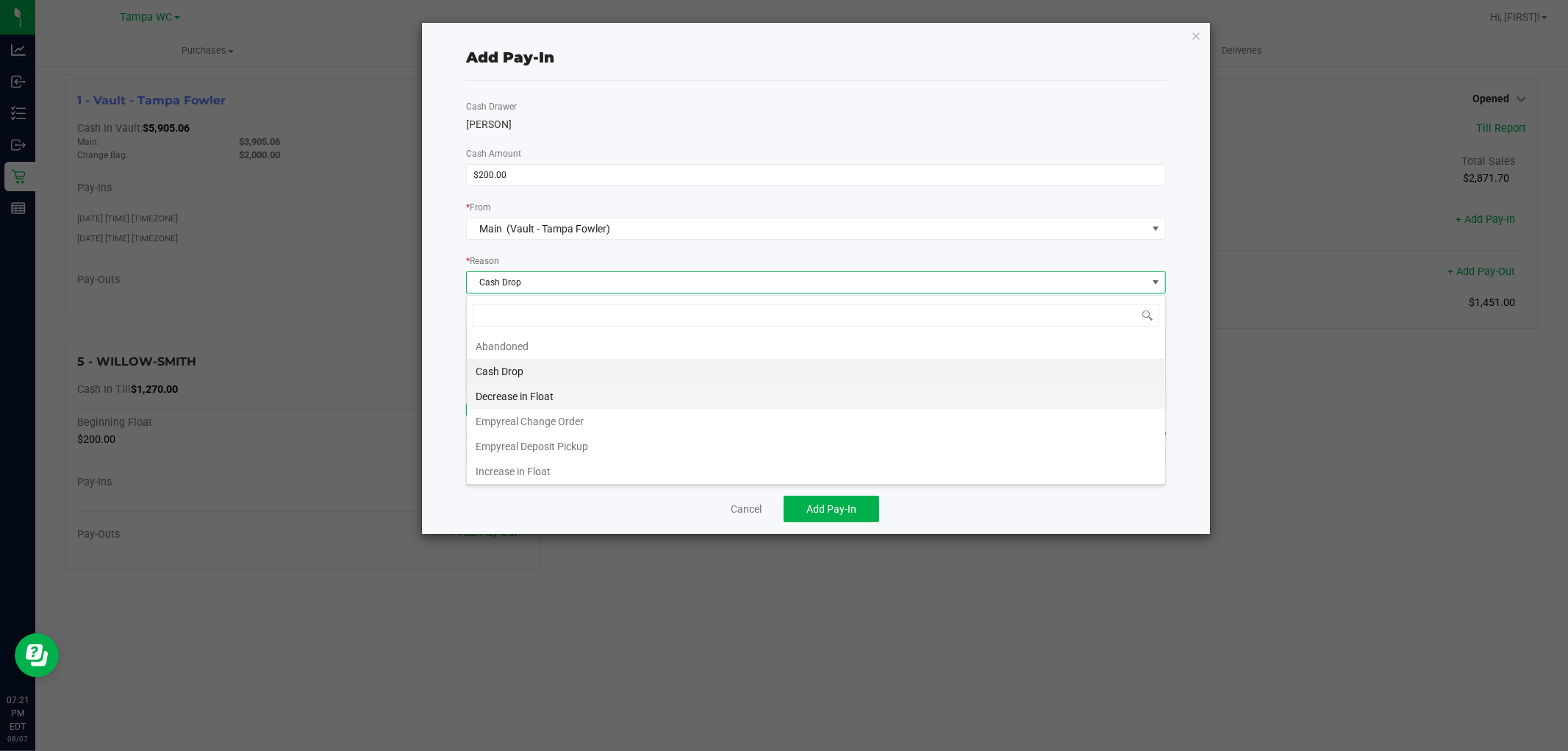 scroll, scrollTop: 73533, scrollLeft: 72811, axis: both 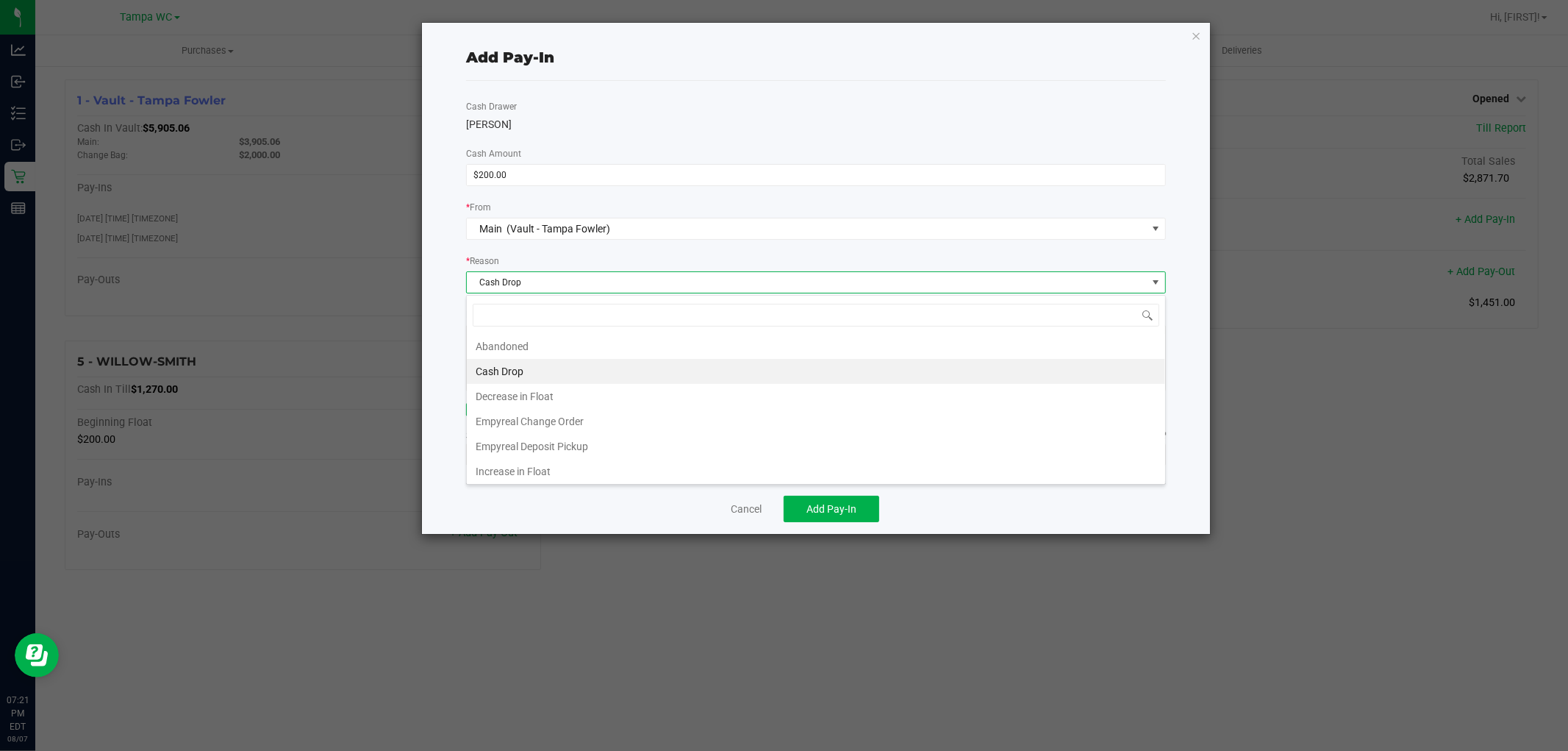 drag, startPoint x: 525, startPoint y: 460, endPoint x: 529, endPoint y: 392, distance: 68.117545 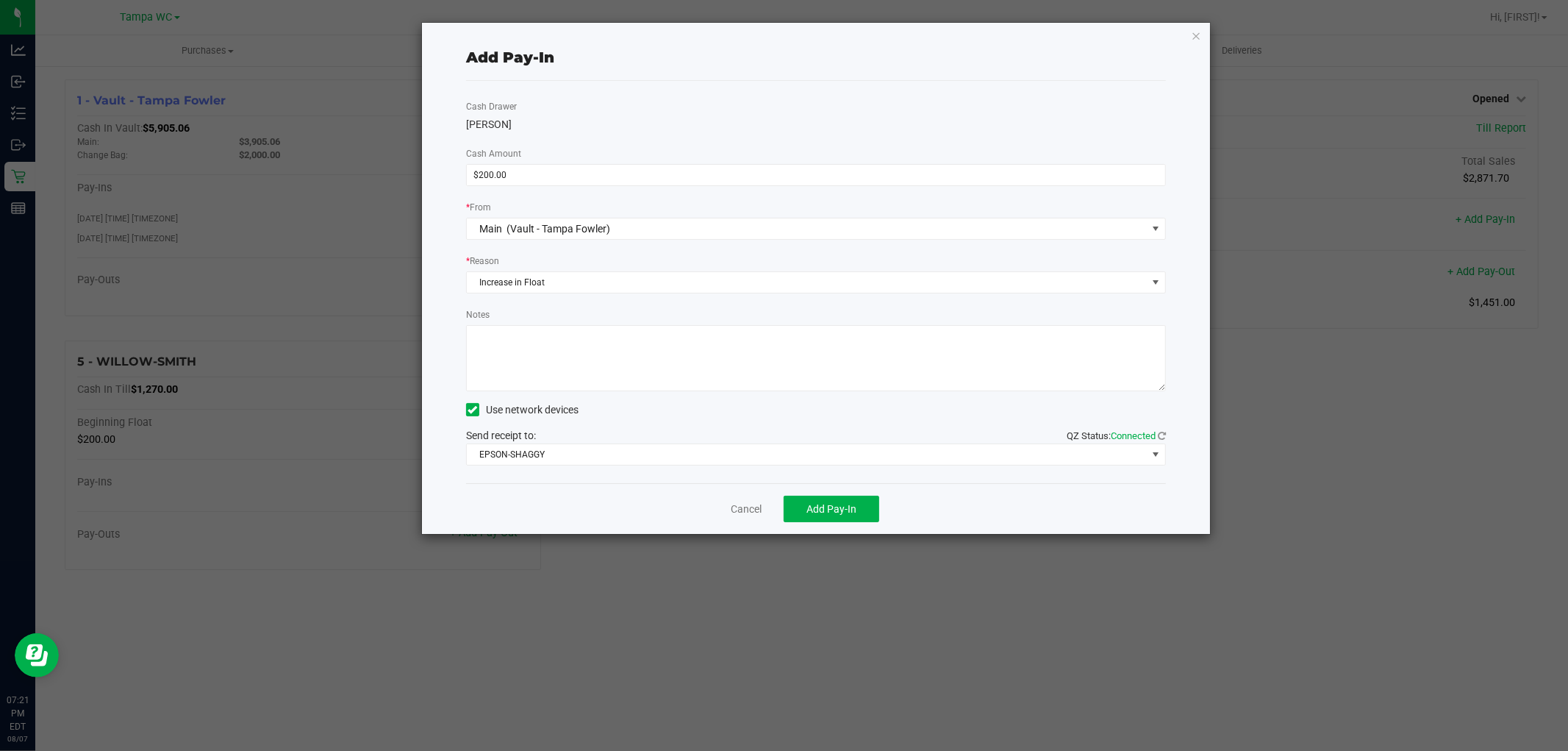 click on "Notes" at bounding box center (816, 358) 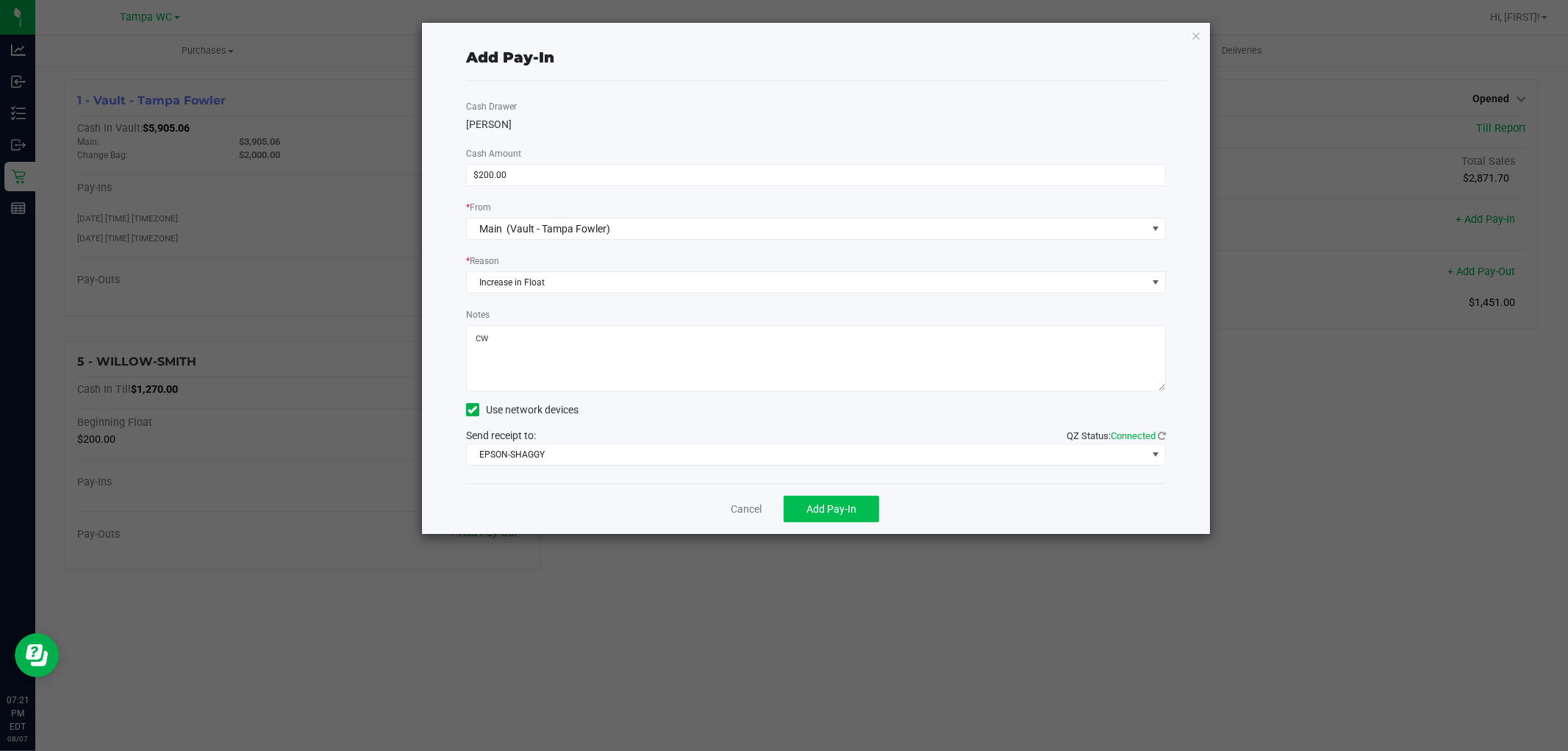 type on "cw" 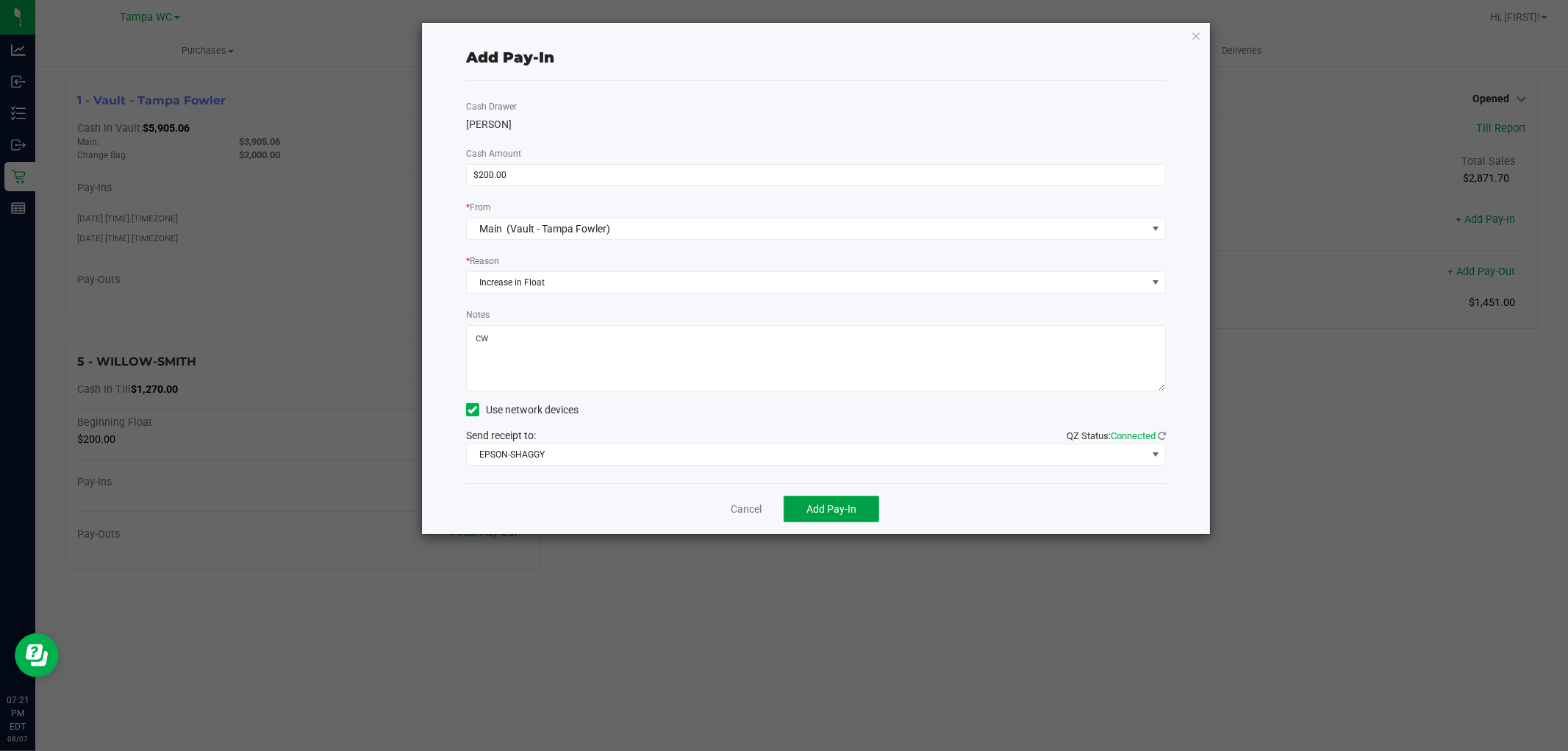 click on "Add Pay-In" 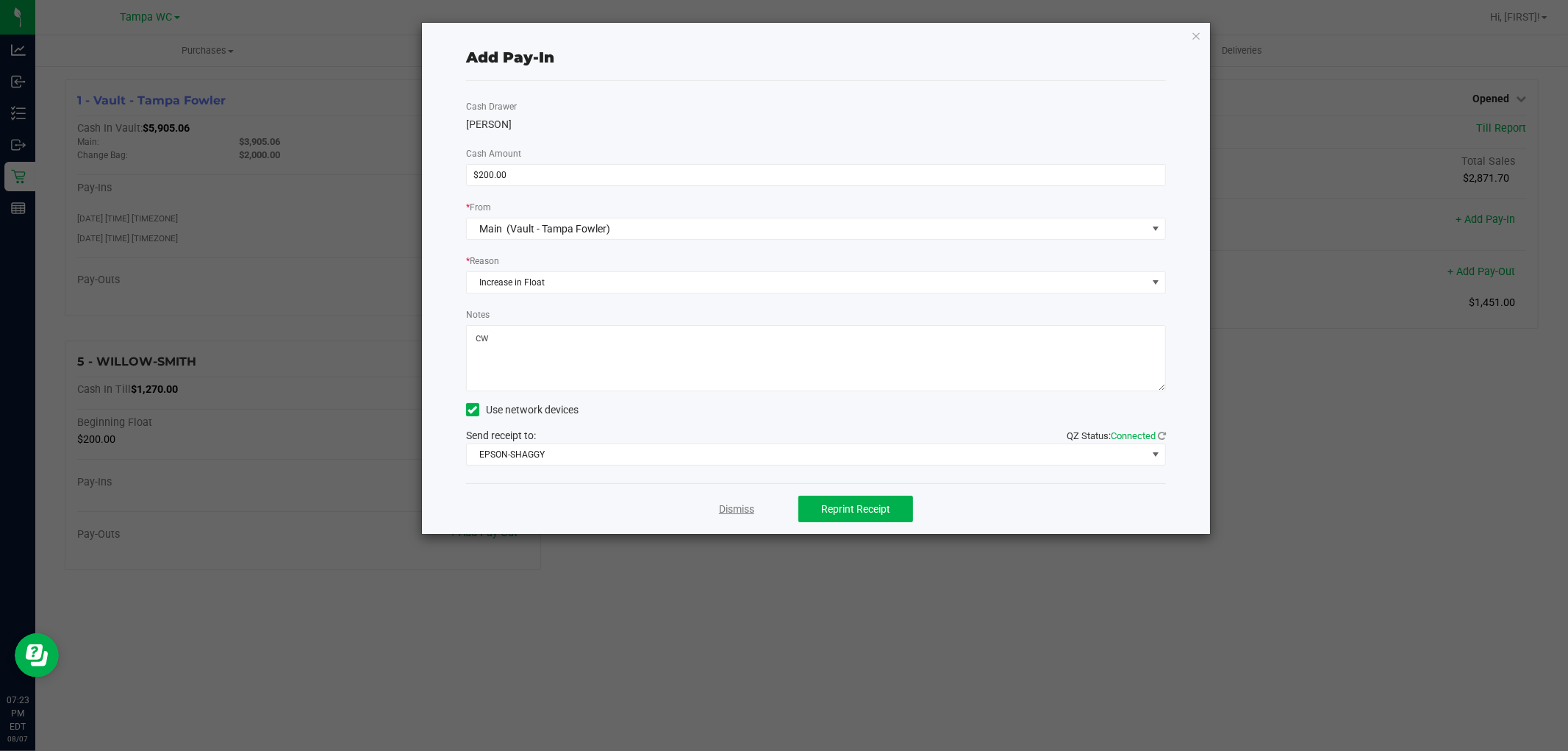 click on "Dismiss" 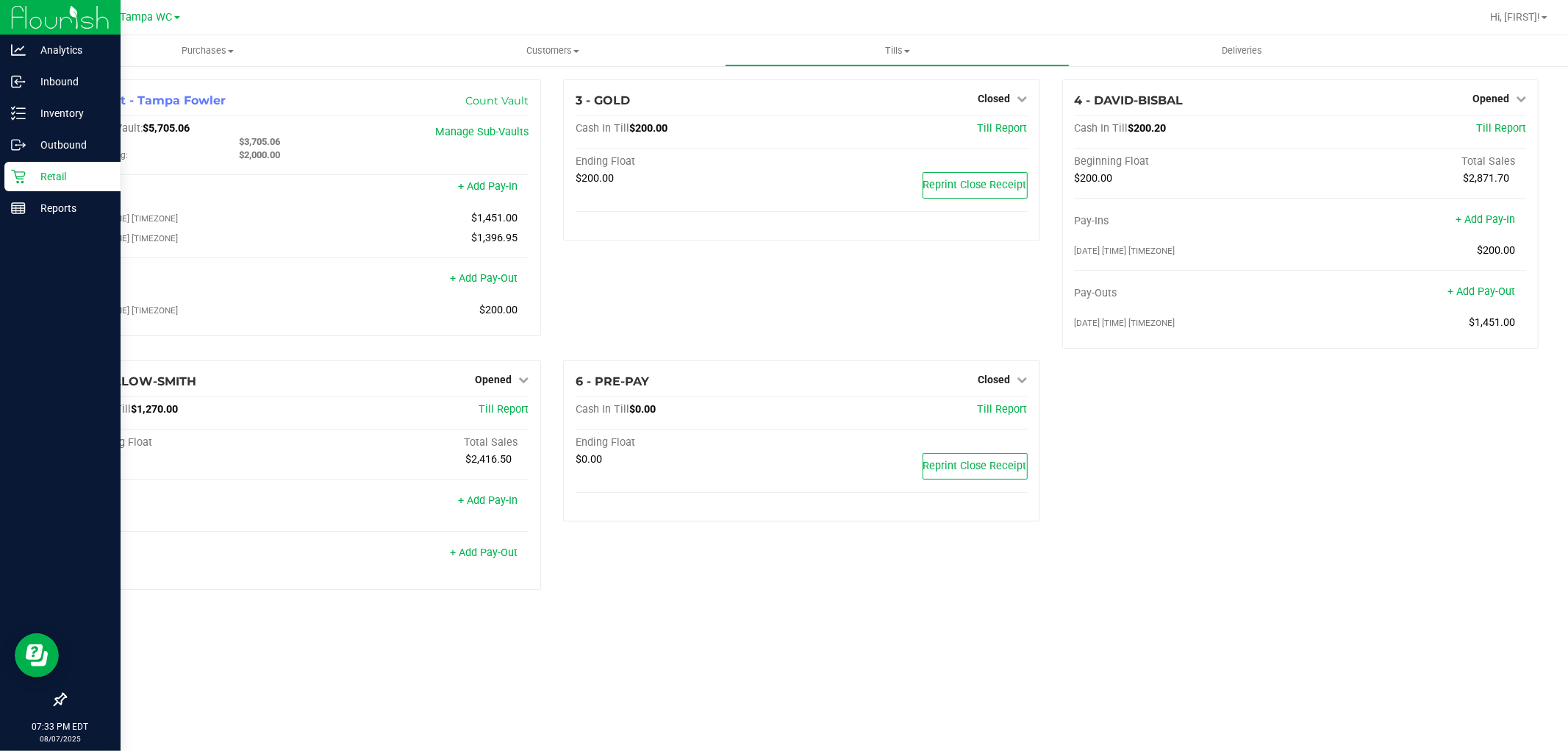 click on "Retail" at bounding box center (70, 177) 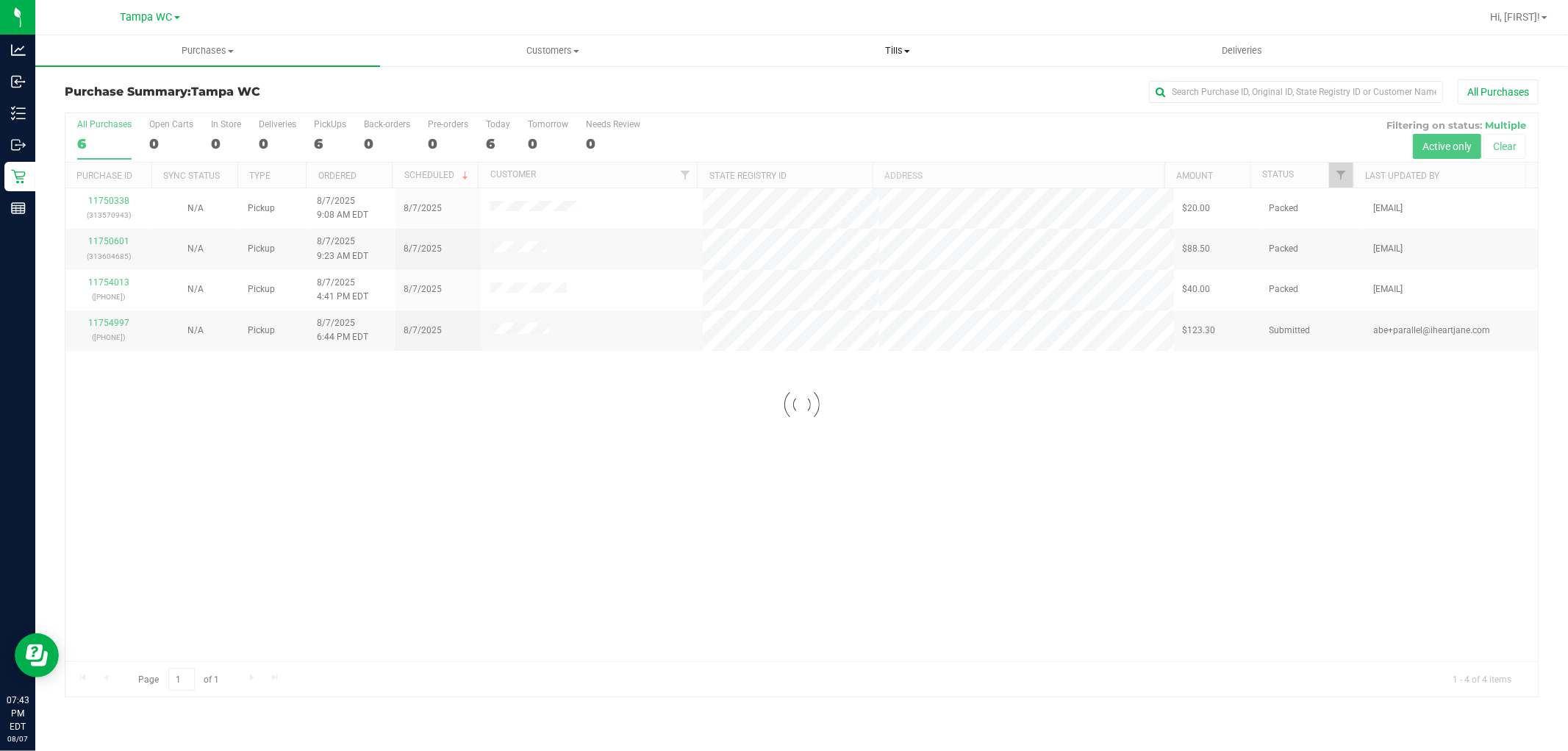 click on "Tills
Manage tills
Reconcile e-payments" at bounding box center [897, 51] 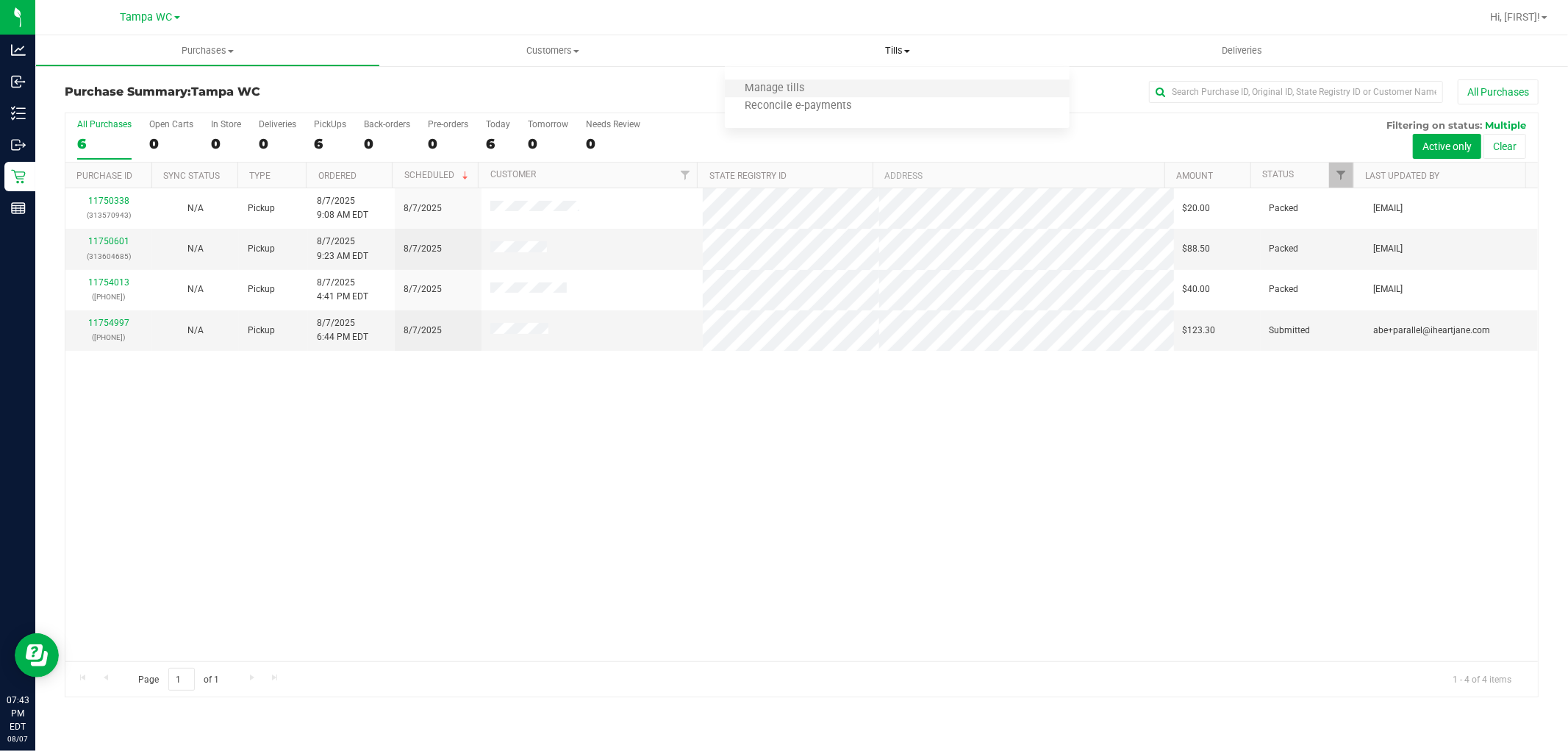 click on "Manage tills" at bounding box center [897, 89] 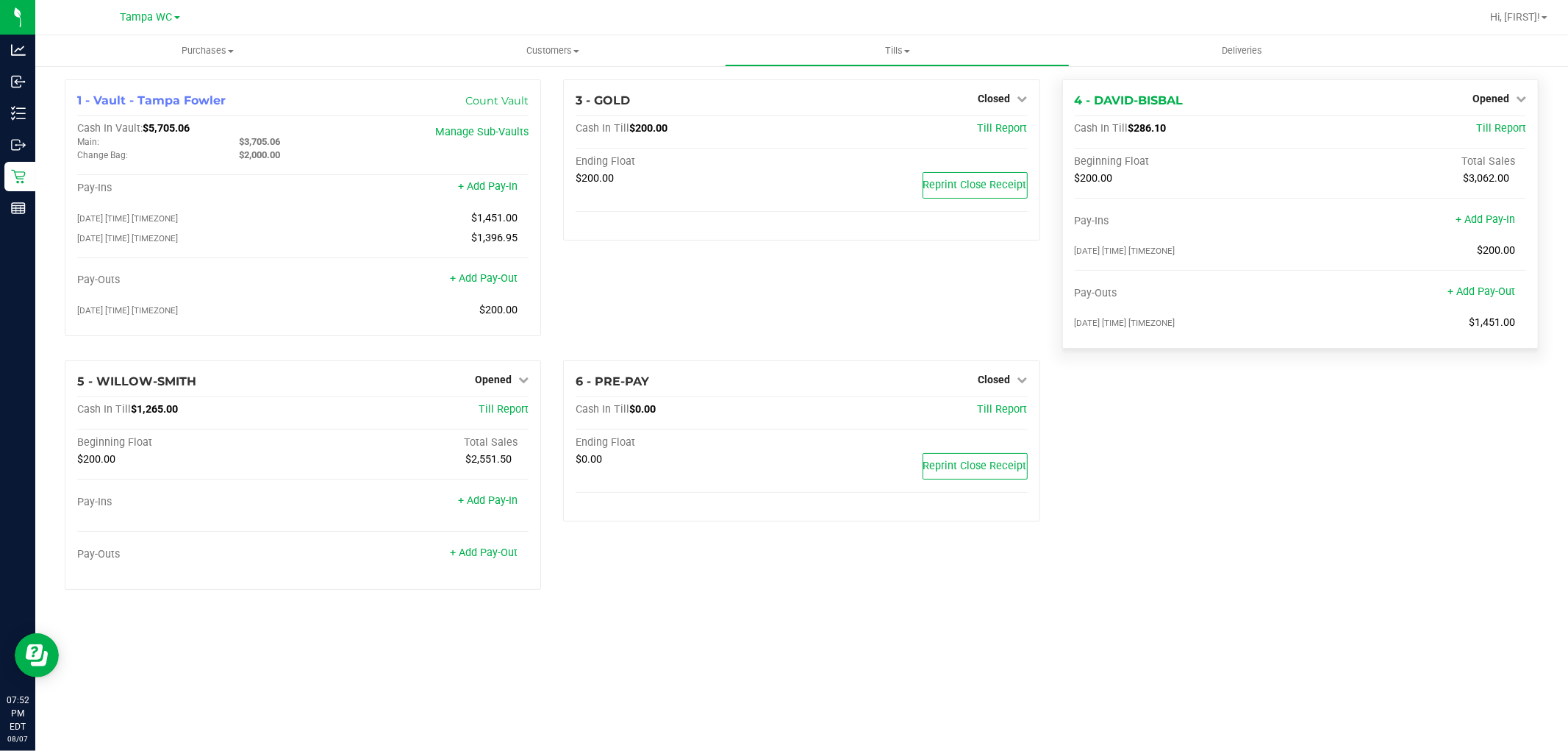 click on "Opened" at bounding box center (1499, 99) 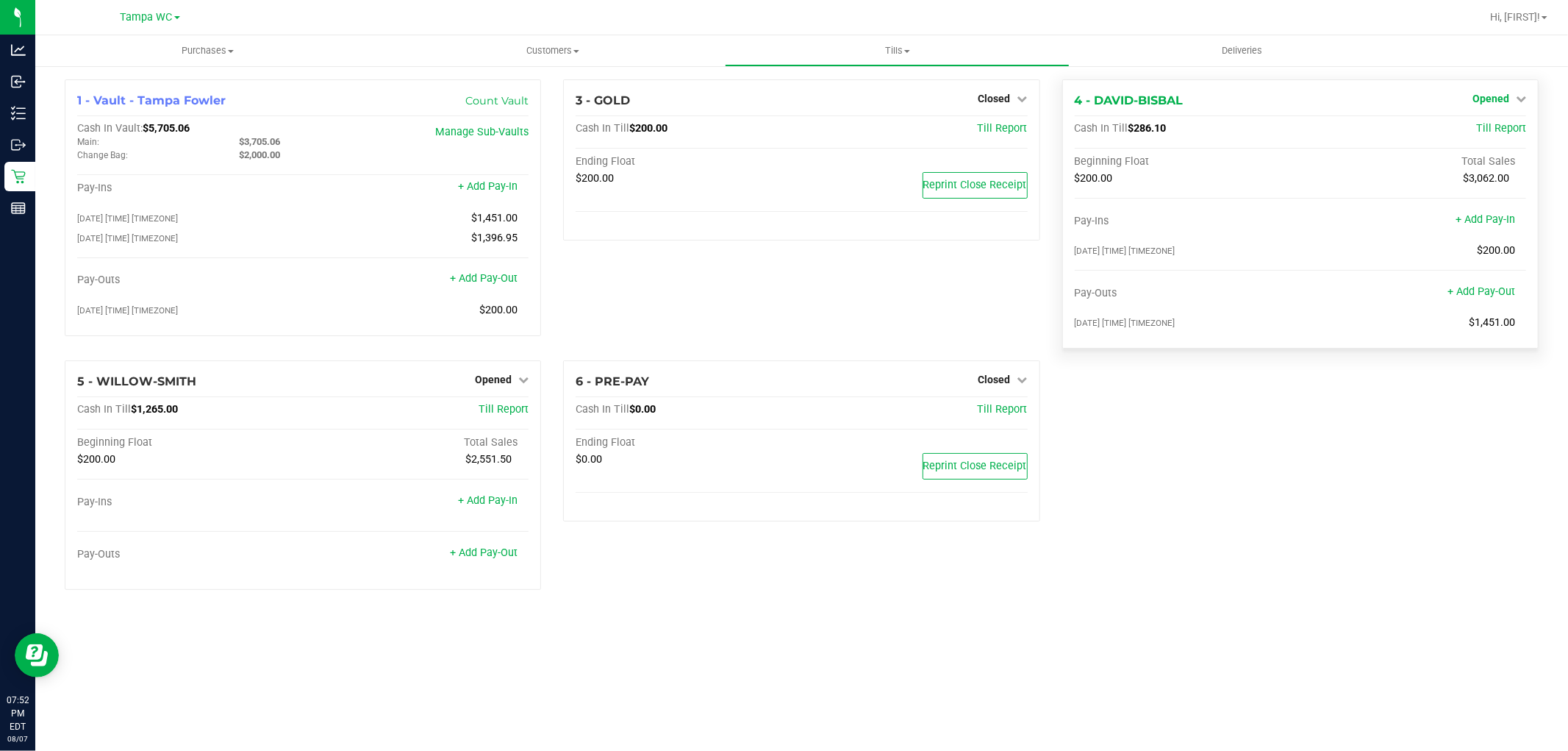 click on "Opened" at bounding box center [1491, 99] 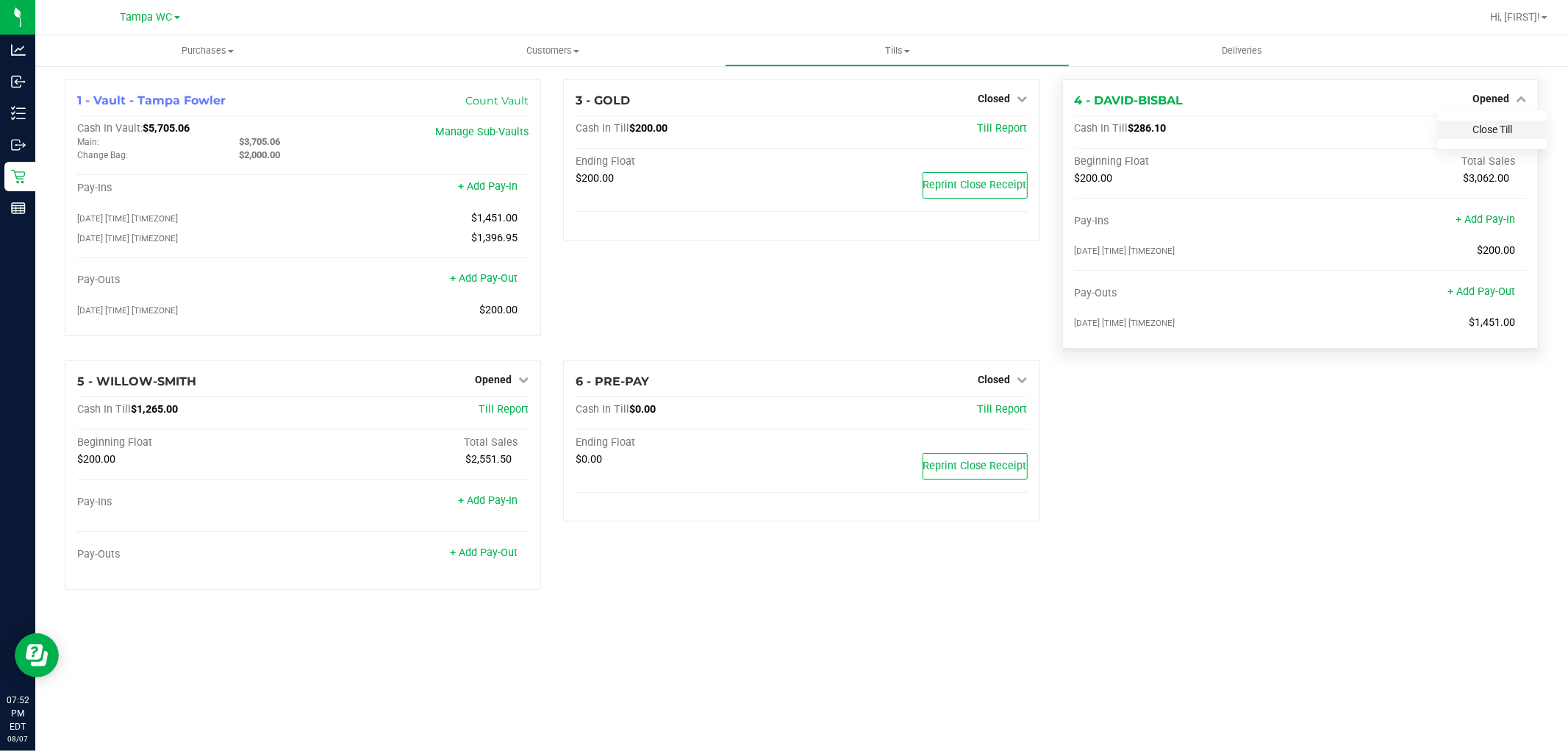 click on "Close Till" at bounding box center [1492, 129] 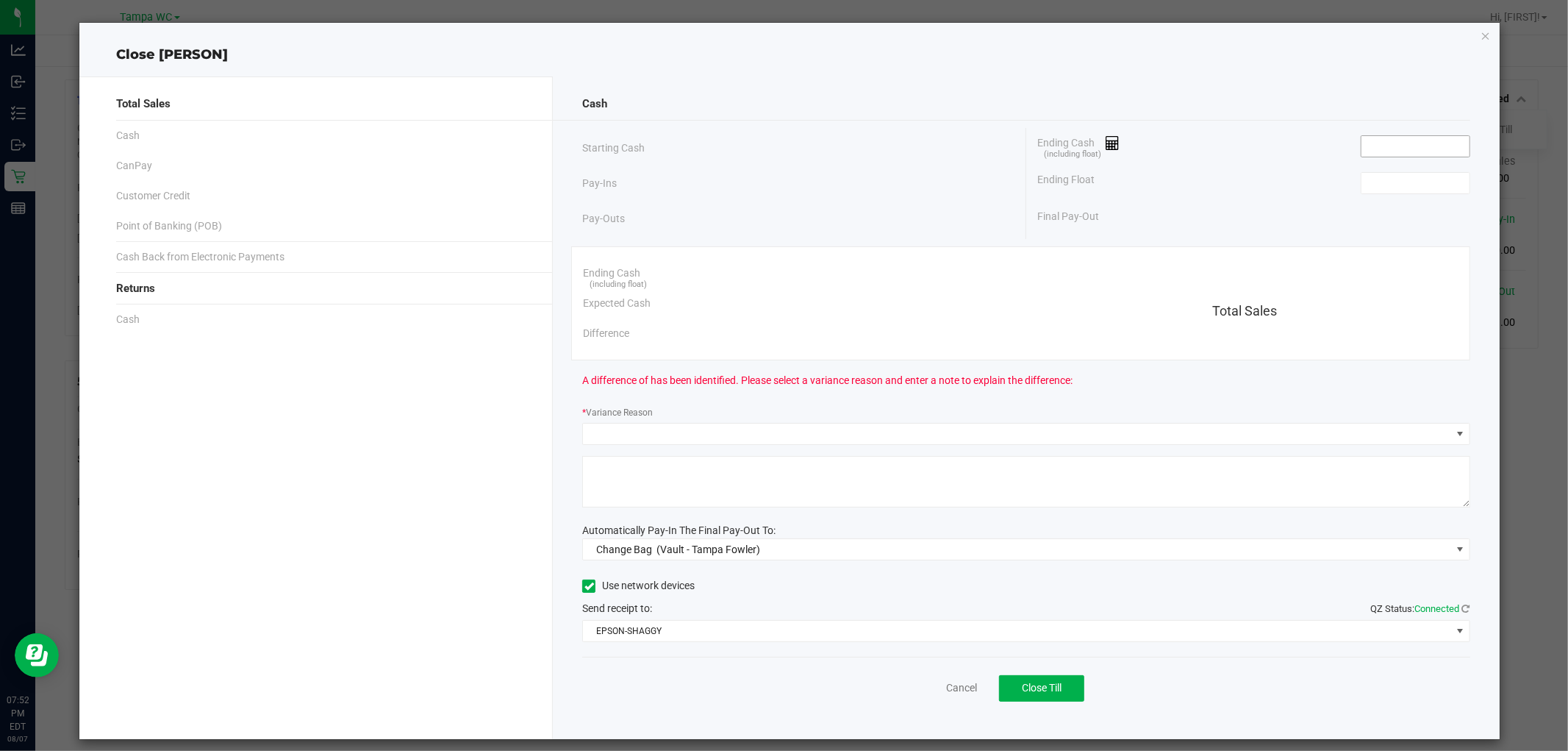 click 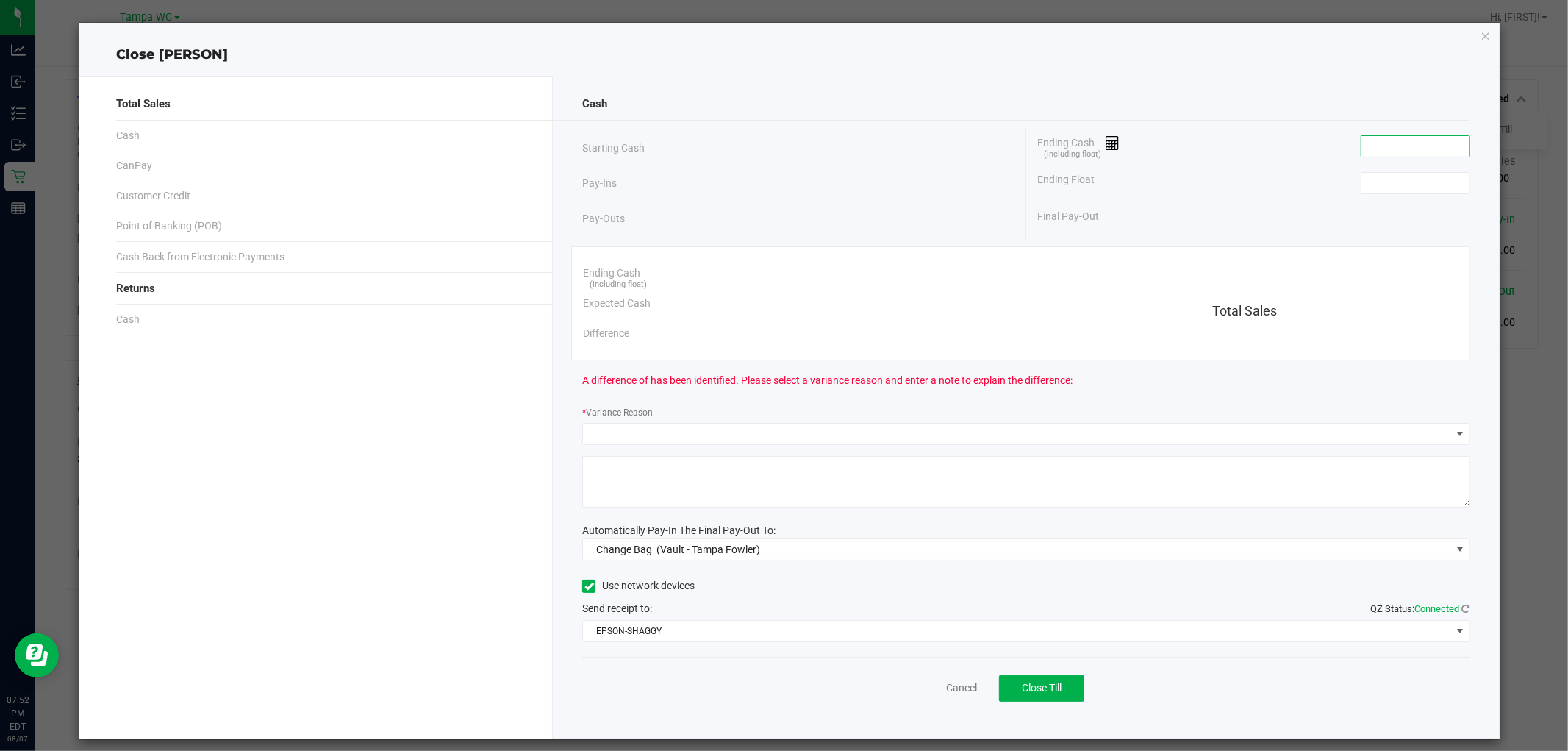 click at bounding box center (1415, 146) 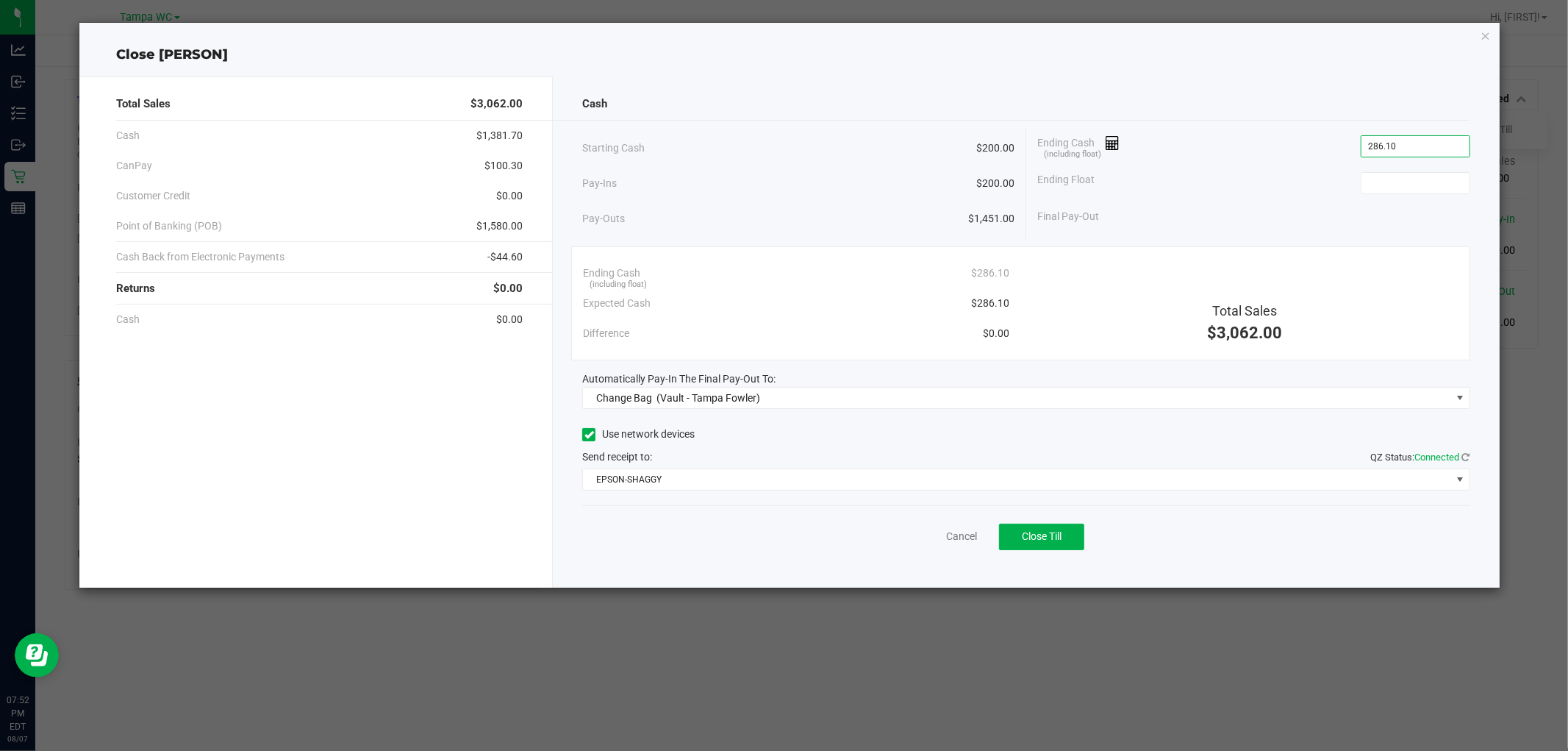 type on "$286.10" 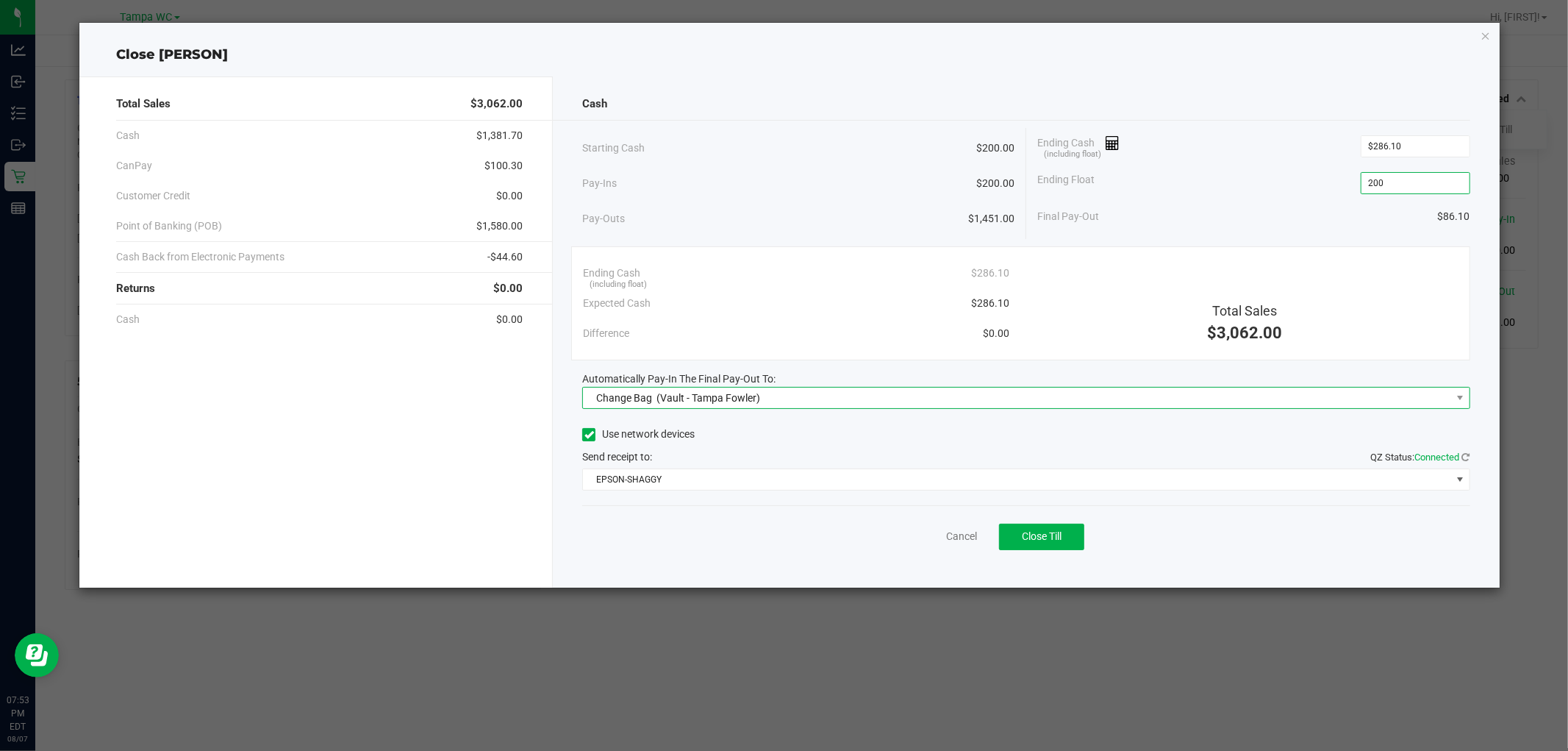 type on "$200.00" 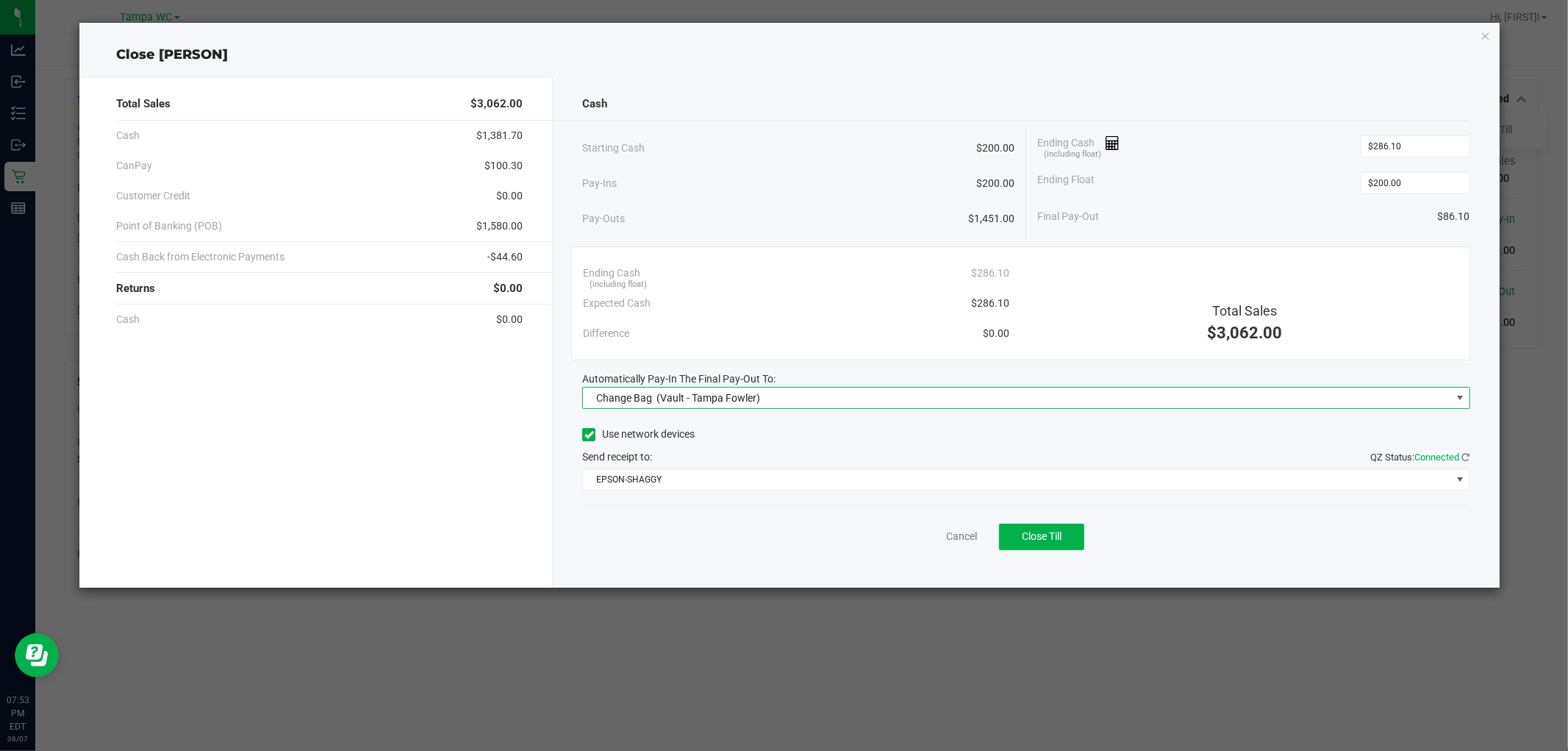 click on "Automatically Pay-In The Final Pay-Out To:  Change Bag    (Vault - Tampa Fowler)" 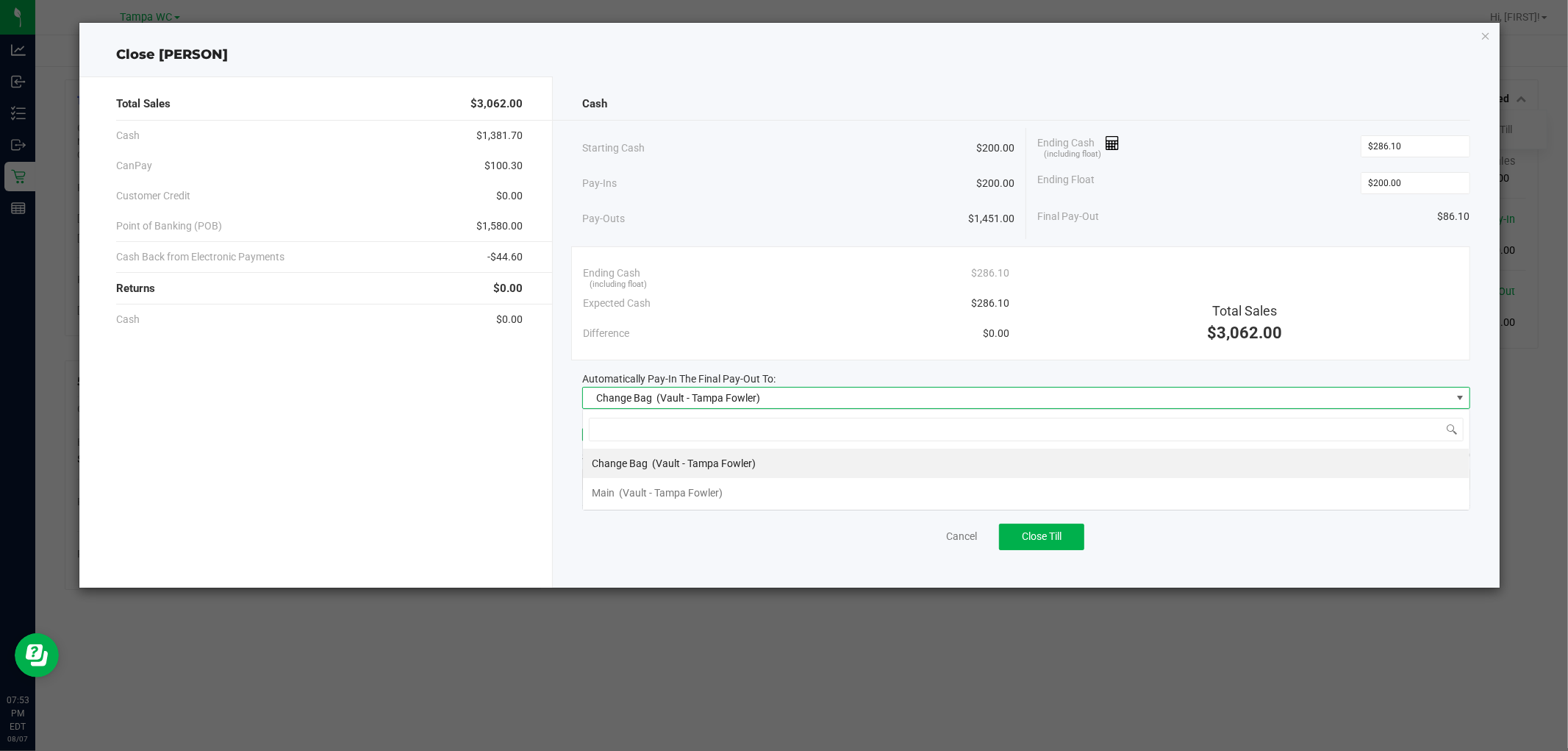scroll, scrollTop: 73533, scrollLeft: 72623, axis: both 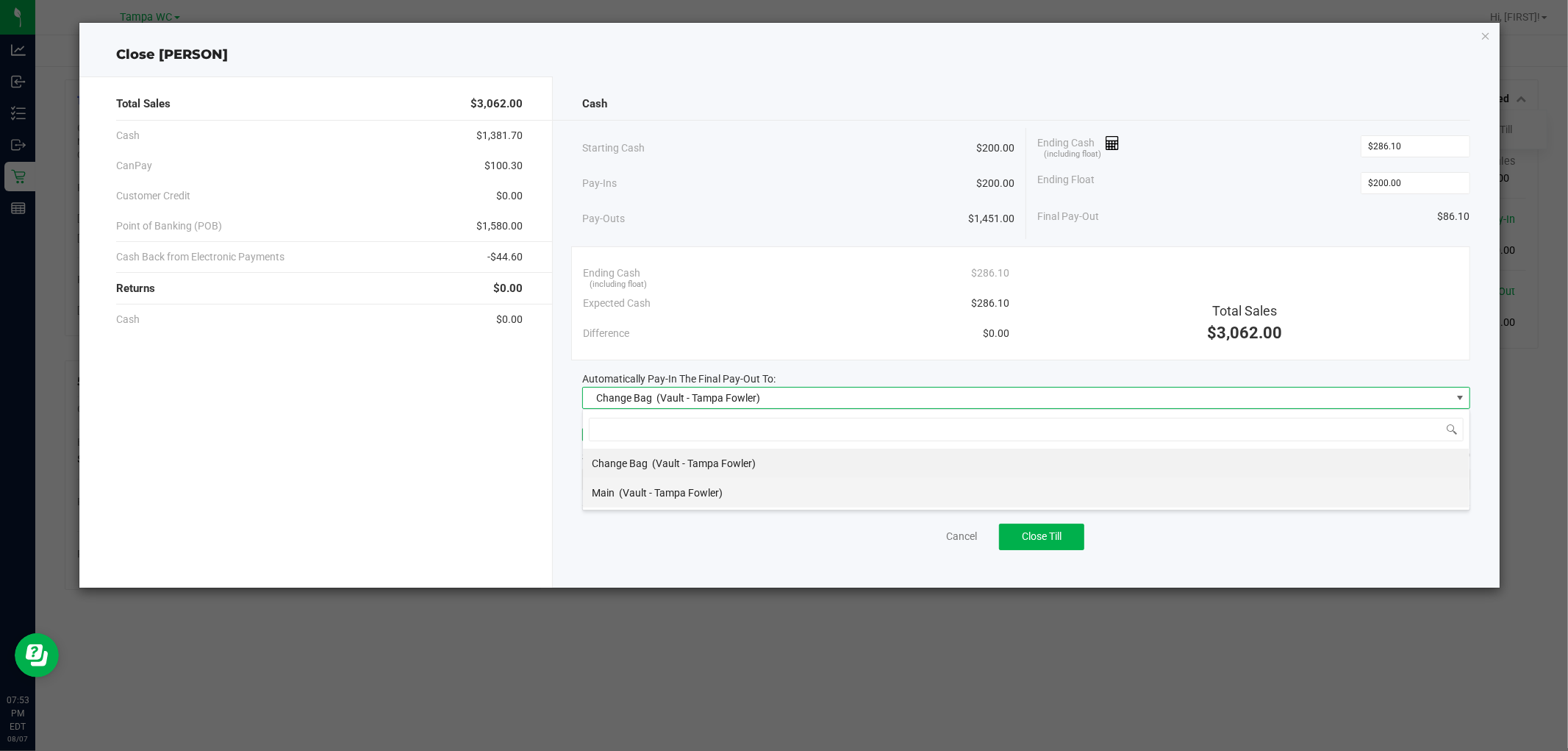 click on "Main    (Vault - Tampa Fowler)" at bounding box center (657, 493) 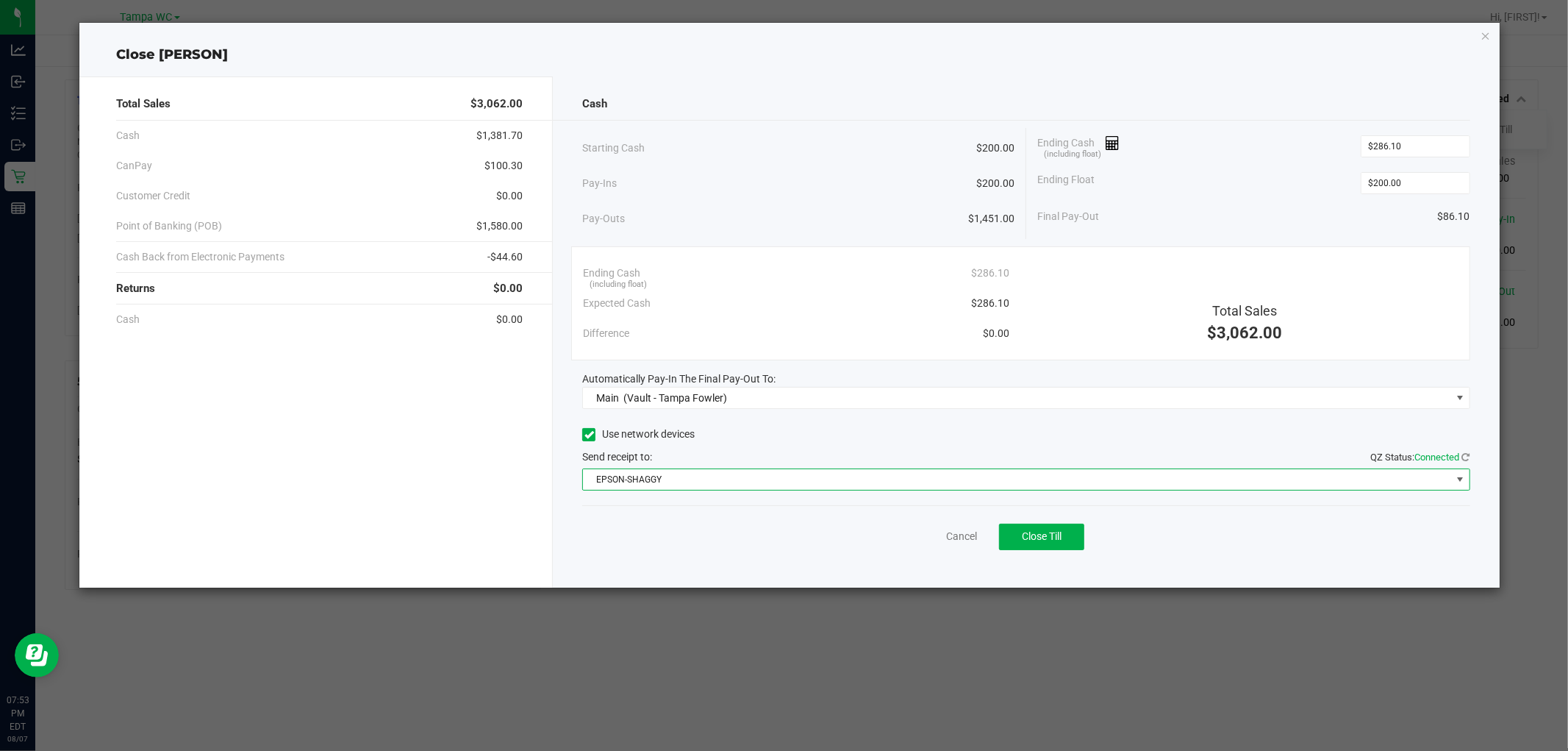 click on "EPSON-SHAGGY" at bounding box center (1017, 480) 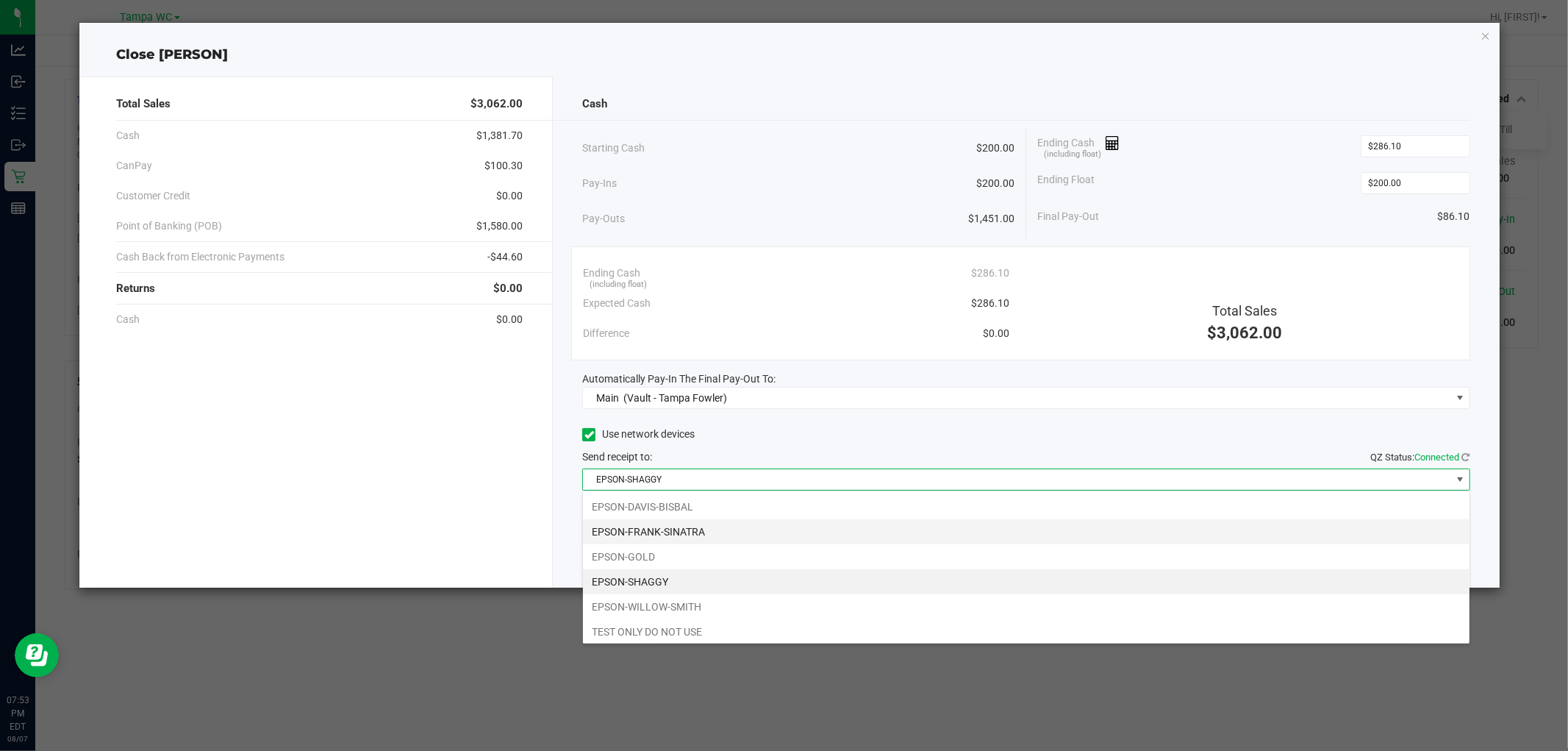 scroll, scrollTop: 73533, scrollLeft: 72623, axis: both 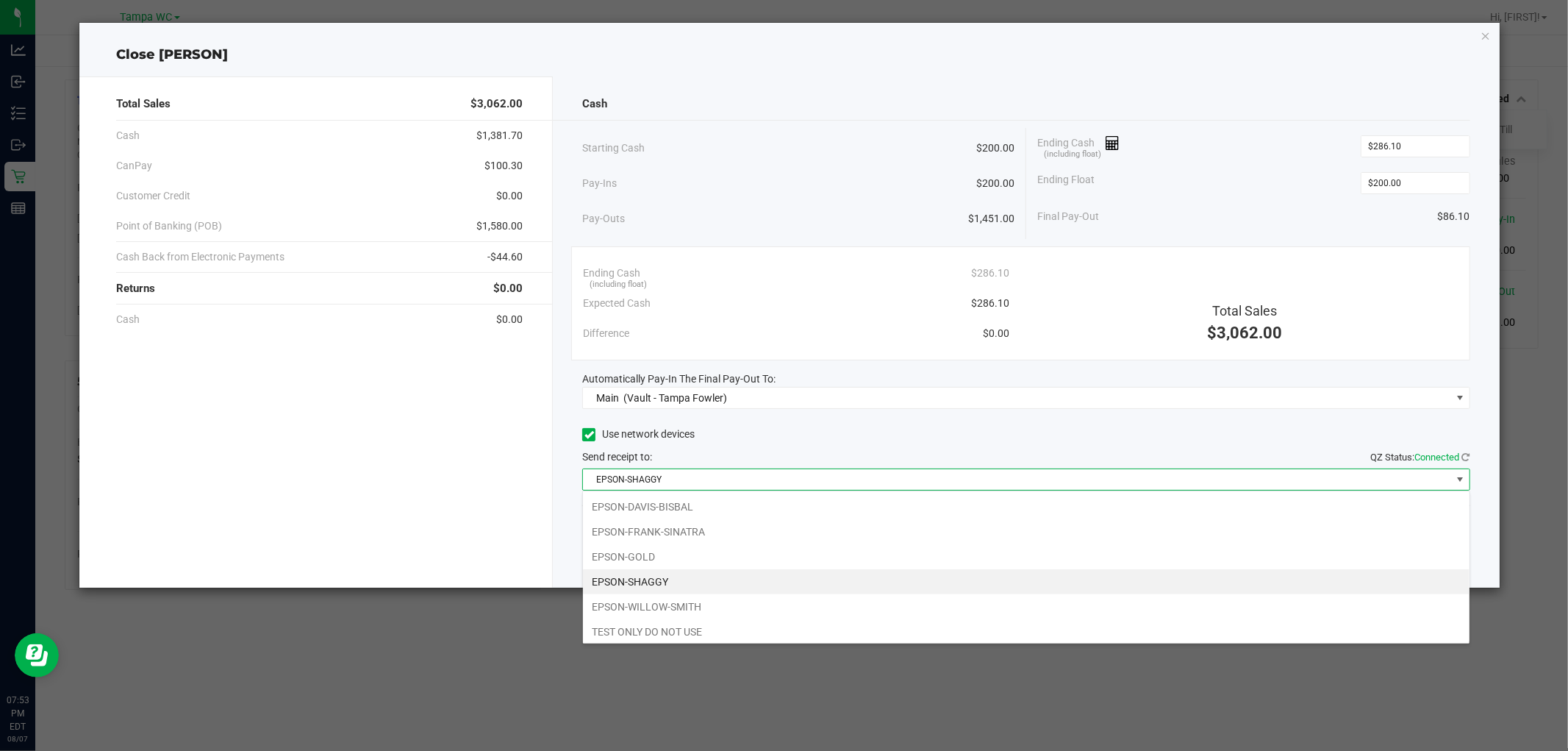 click on "EPSON-SHAGGY" at bounding box center (1026, 582) 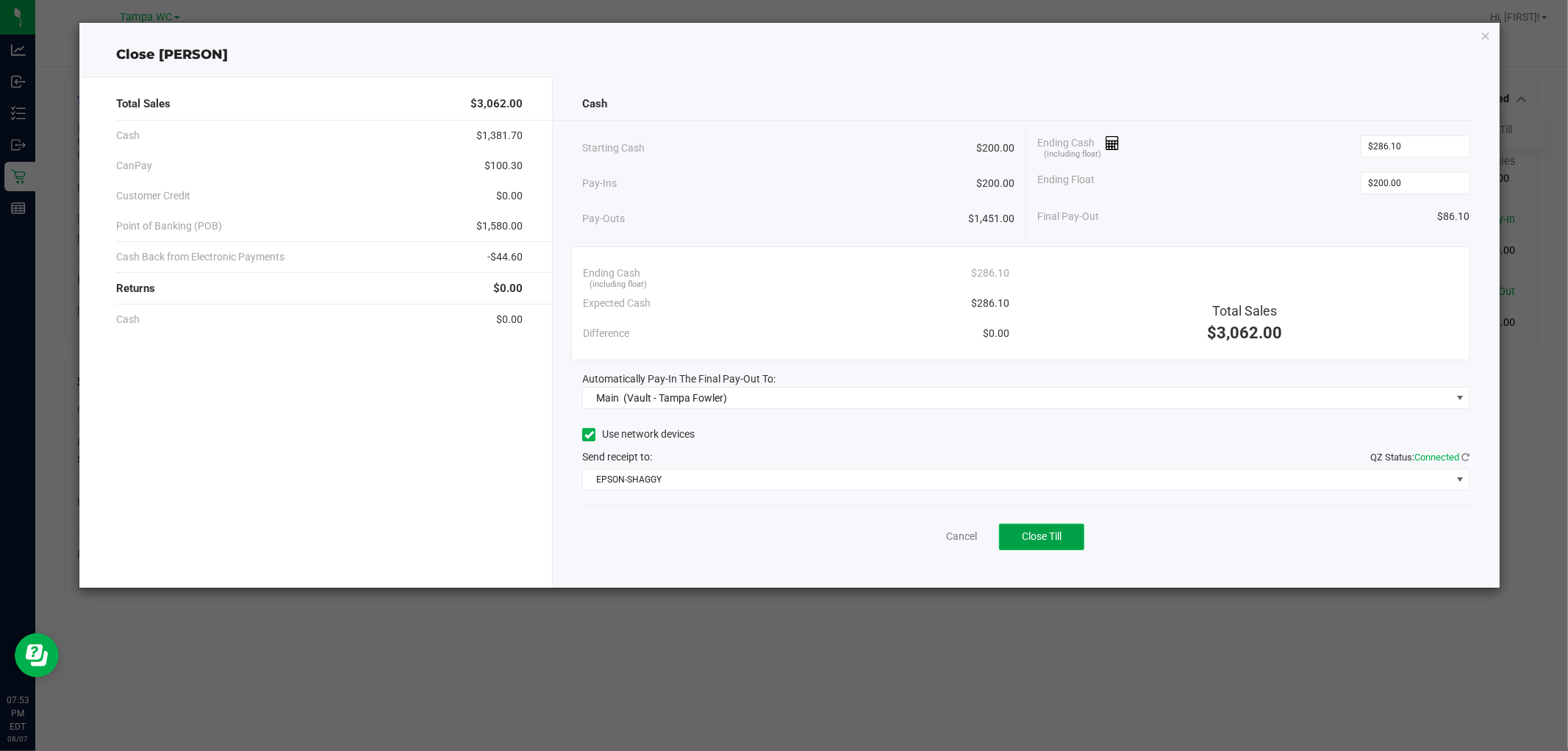 click on "Close Till" 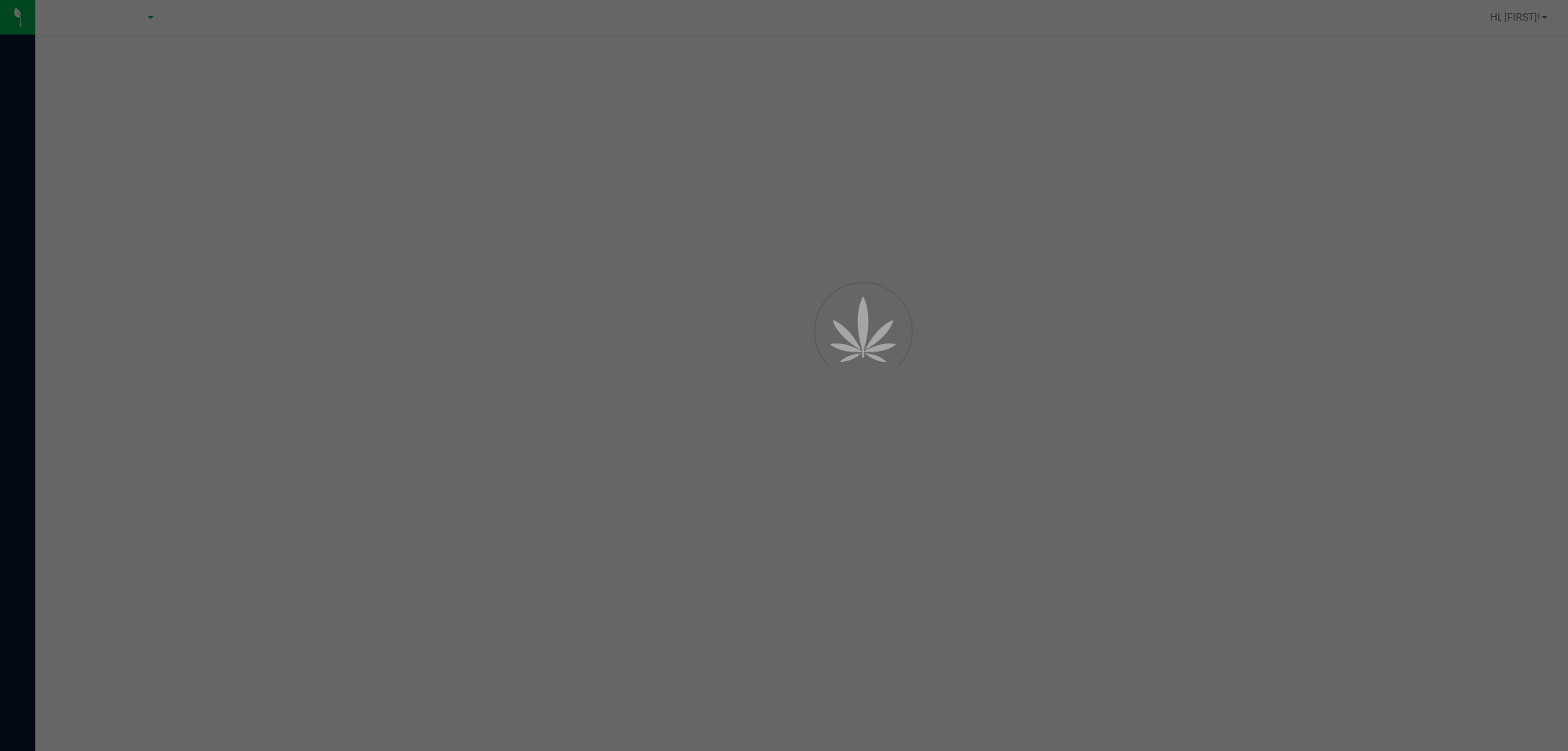 scroll, scrollTop: 0, scrollLeft: 0, axis: both 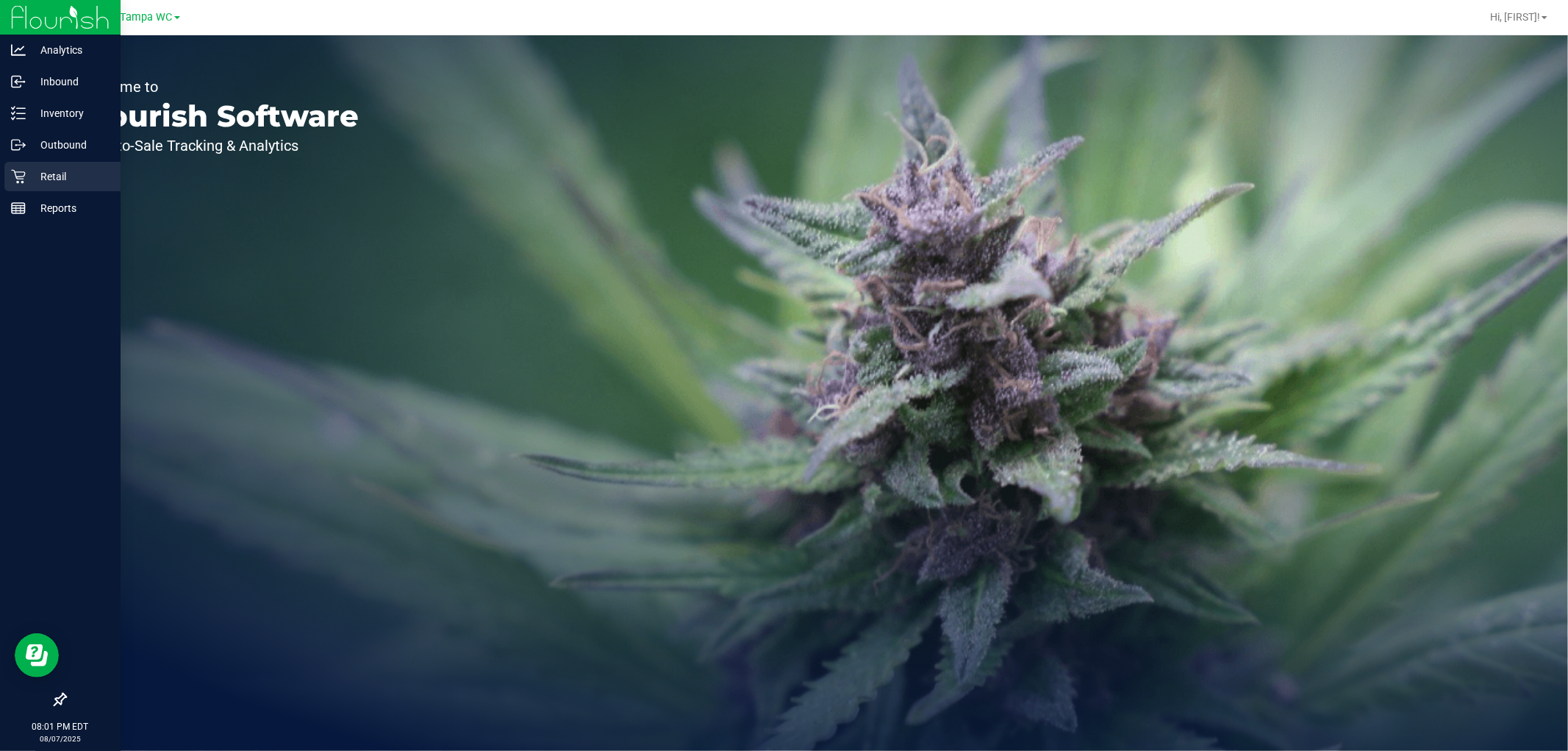 click 